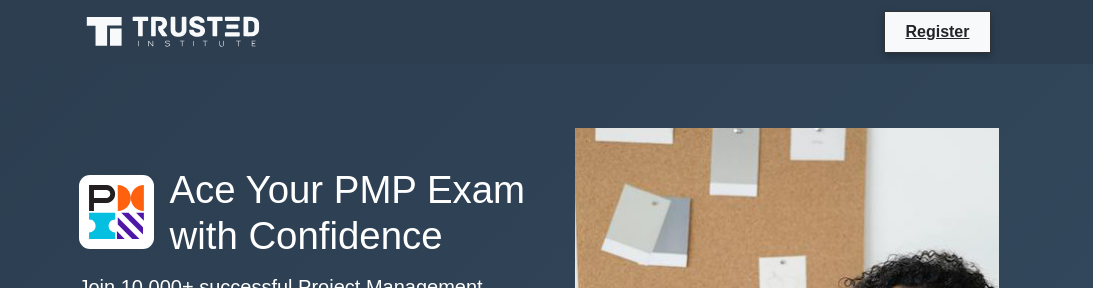 scroll, scrollTop: 0, scrollLeft: 0, axis: both 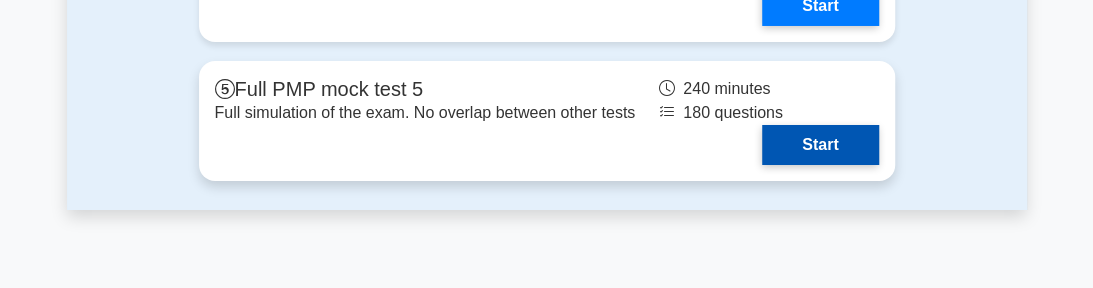 click on "Start" at bounding box center [820, 145] 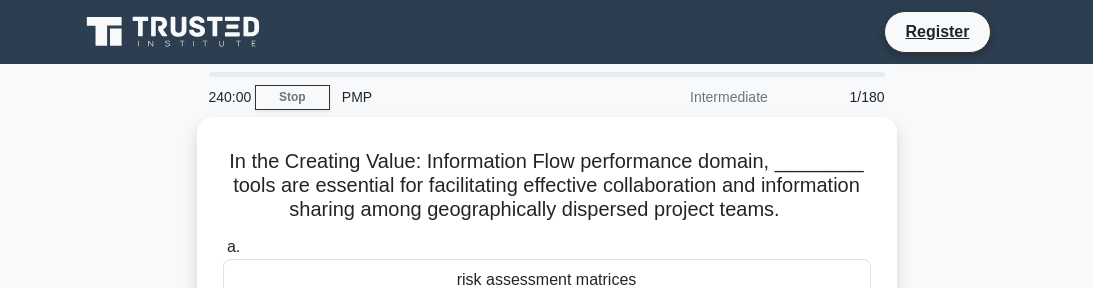 scroll, scrollTop: 0, scrollLeft: 0, axis: both 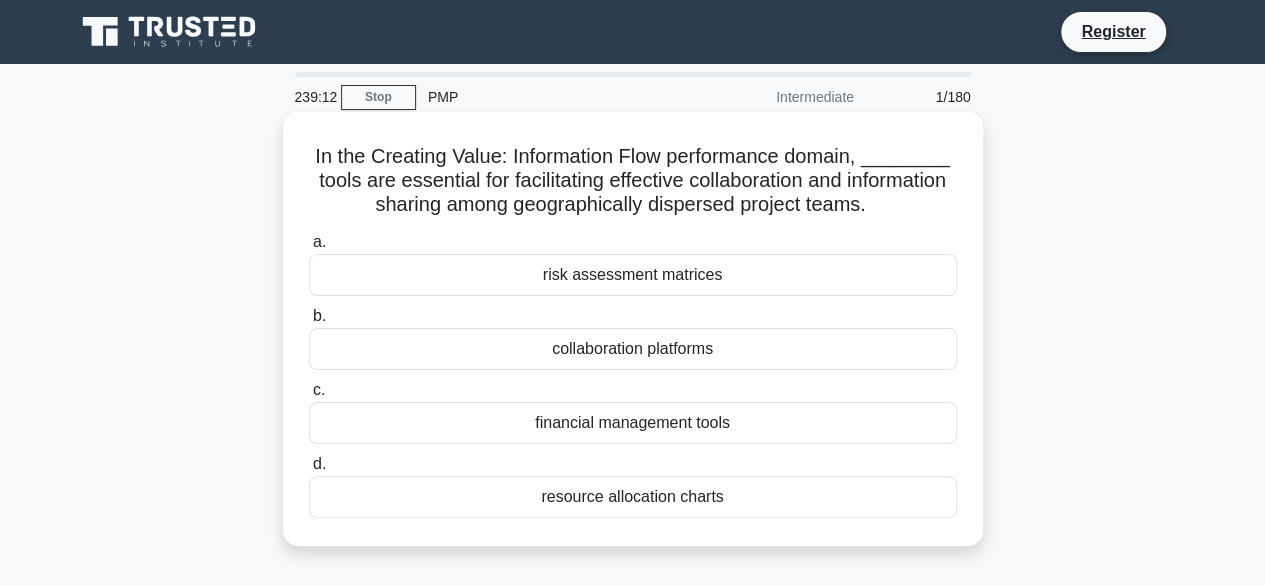 click on "collaboration platforms" at bounding box center (633, 349) 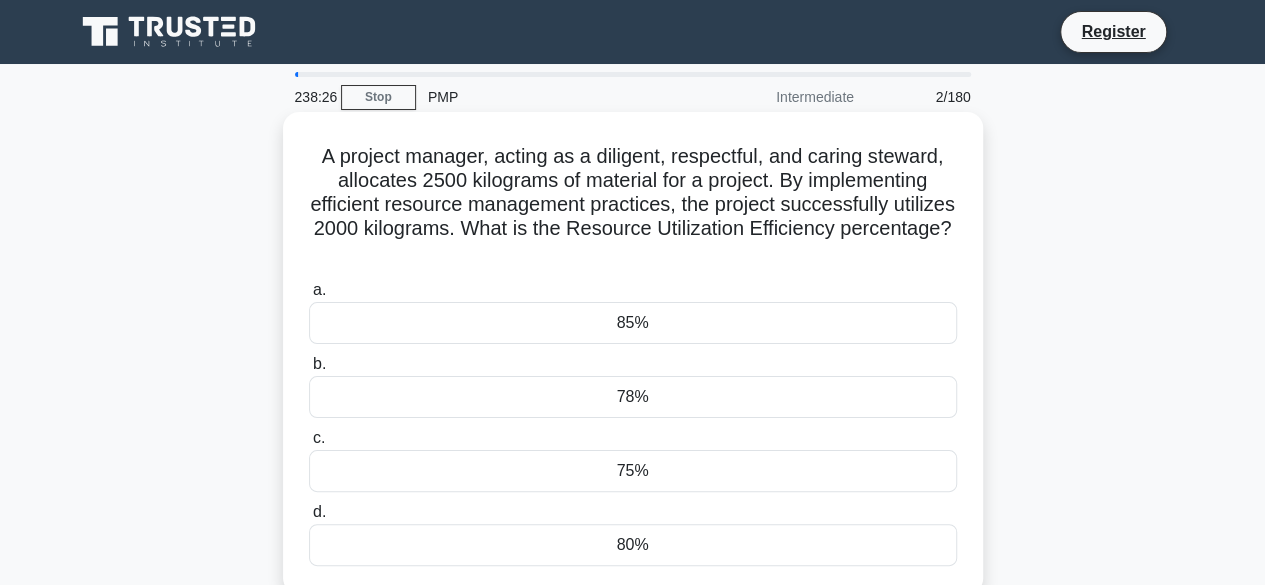 click on "85%" at bounding box center (633, 323) 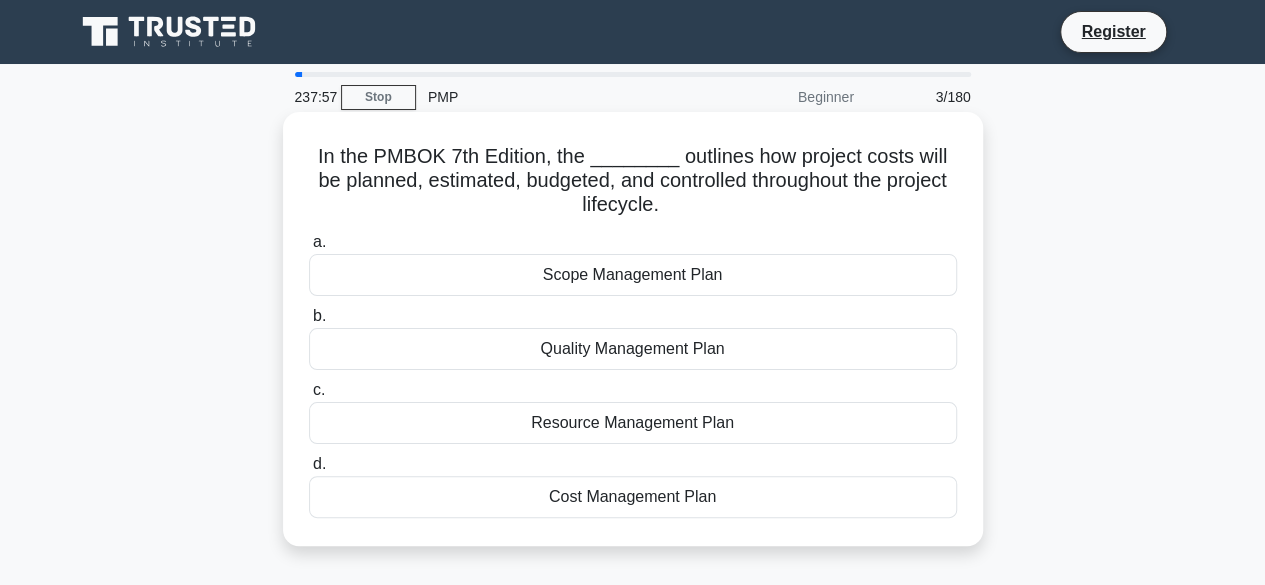 click on "Scope Management Plan" at bounding box center (633, 275) 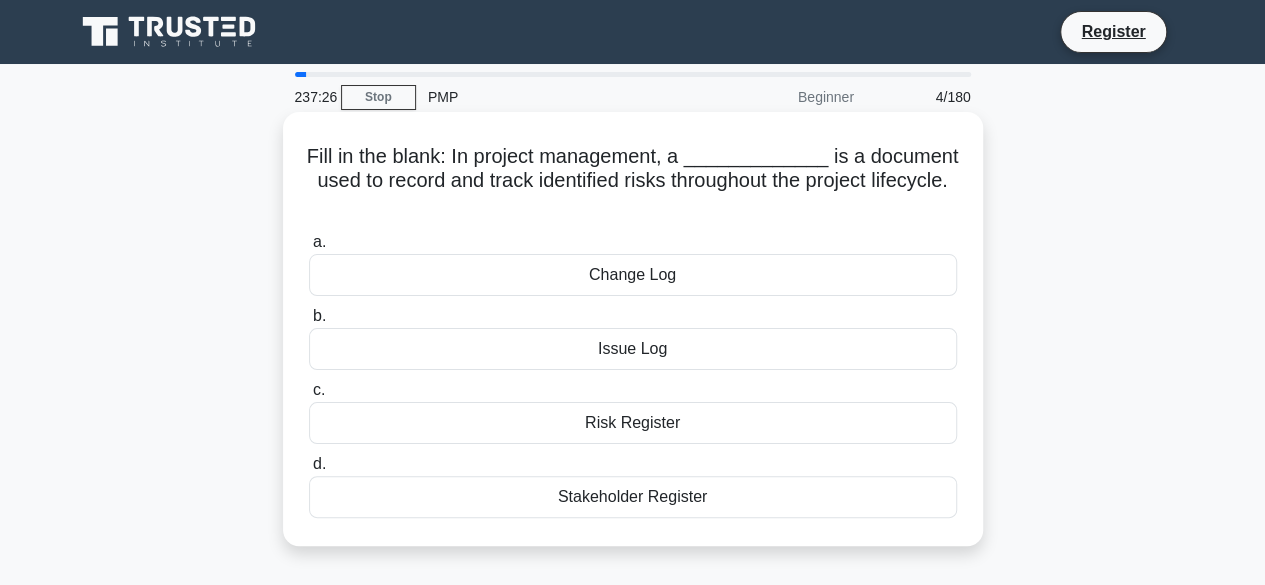 click on "Risk Register" at bounding box center (633, 423) 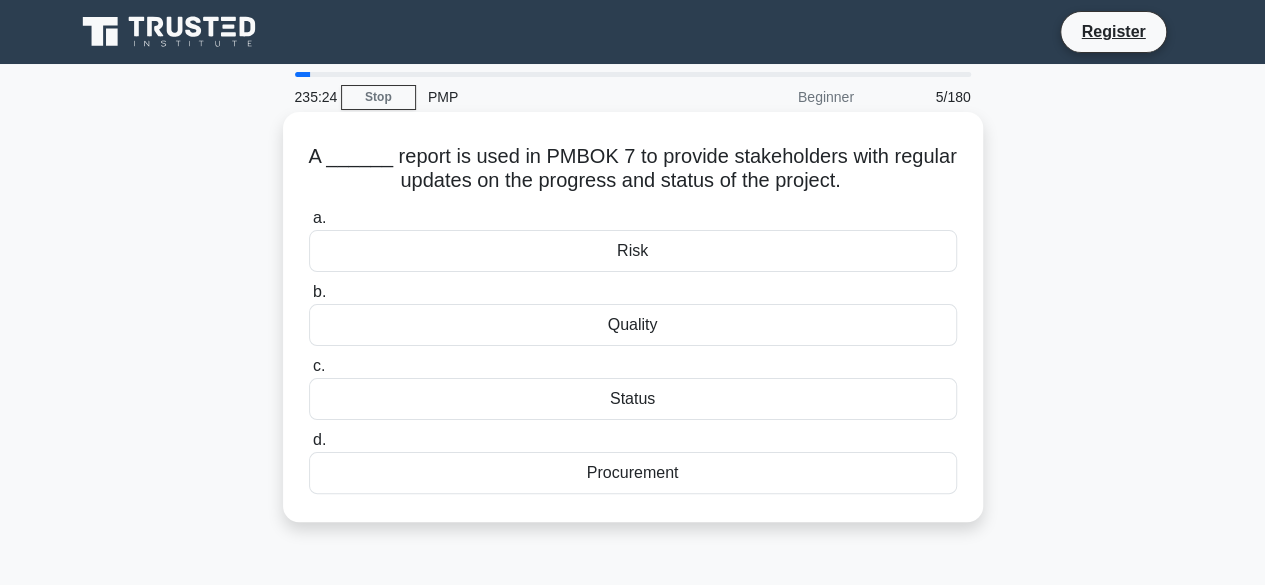 click on "Status" at bounding box center [633, 399] 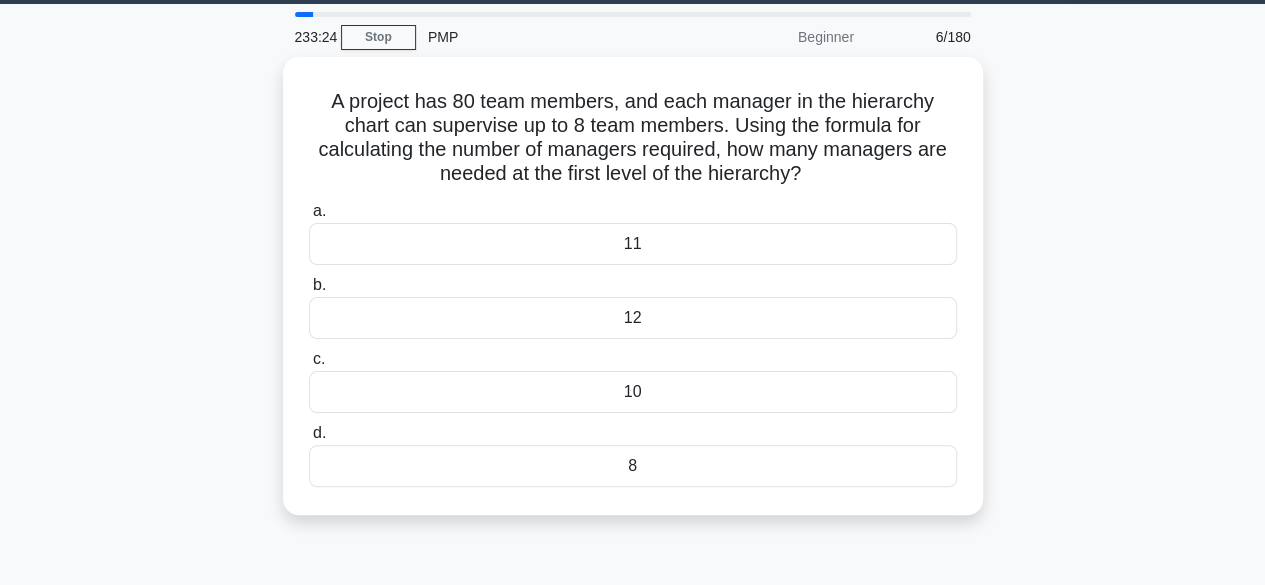 scroll, scrollTop: 80, scrollLeft: 0, axis: vertical 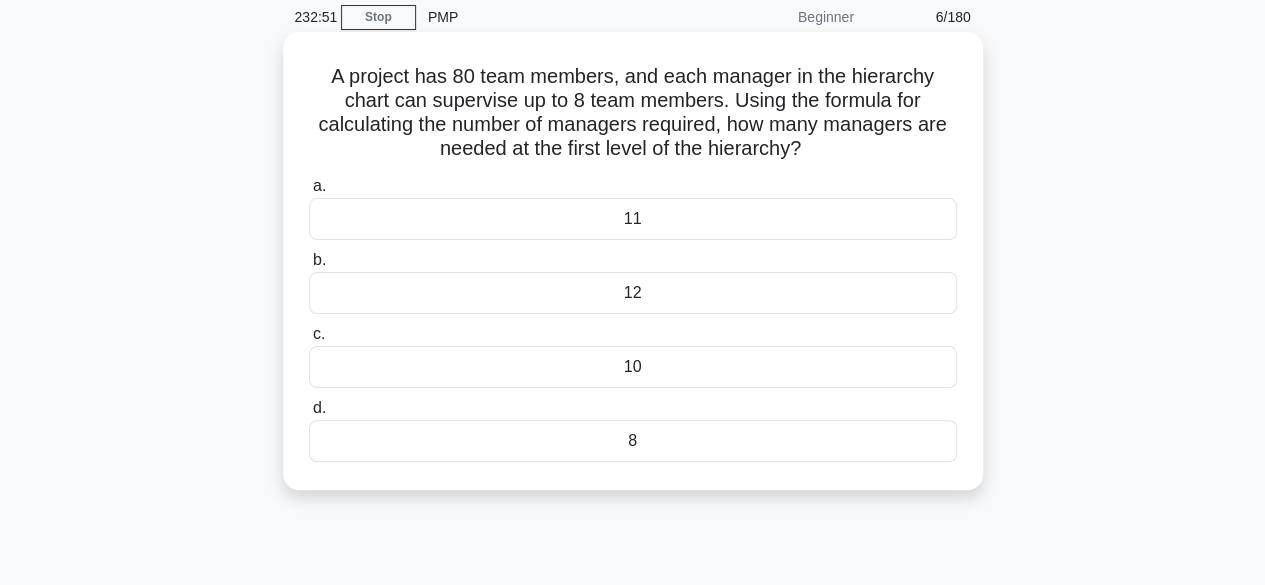 click on "12" at bounding box center [633, 293] 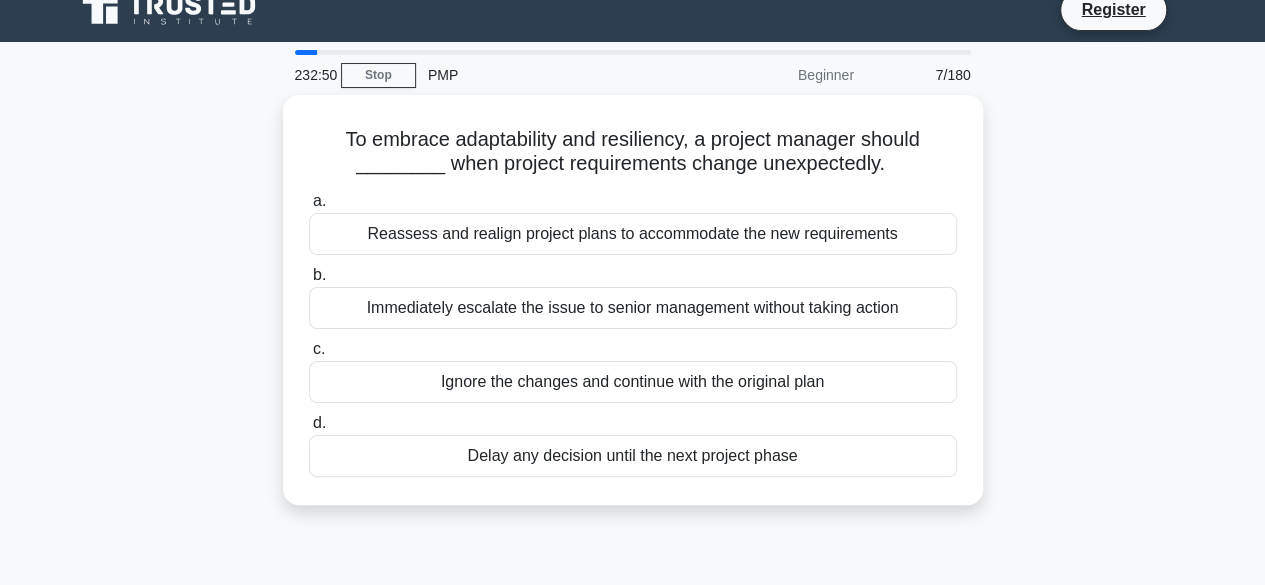scroll, scrollTop: 0, scrollLeft: 0, axis: both 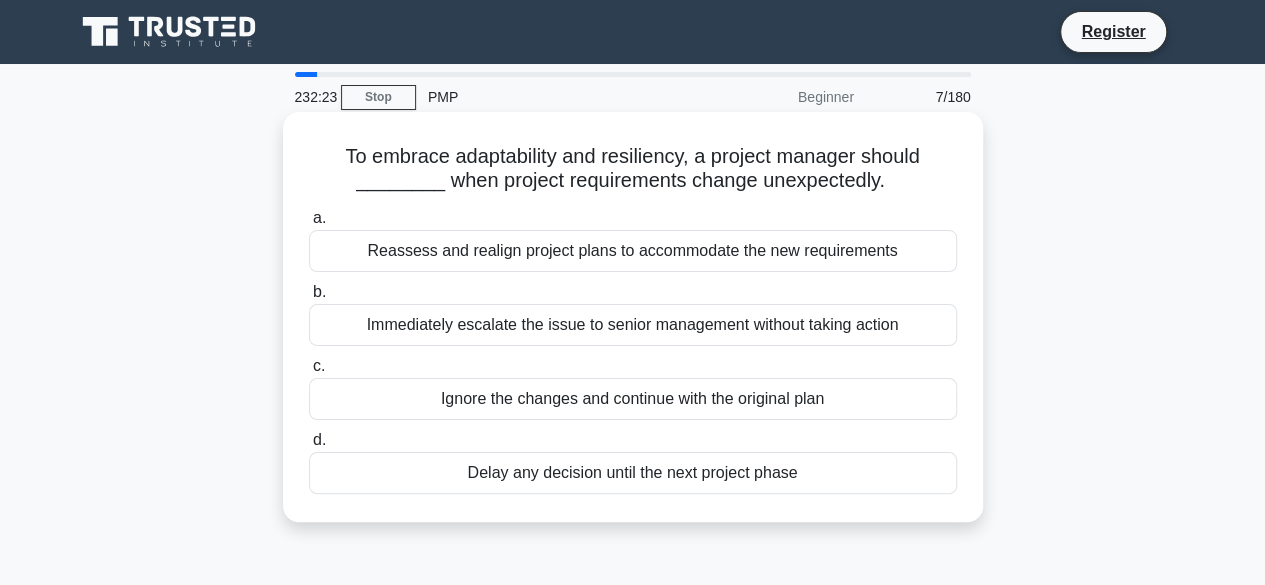 click on "Reassess and realign project plans to accommodate the new requirements" at bounding box center (633, 251) 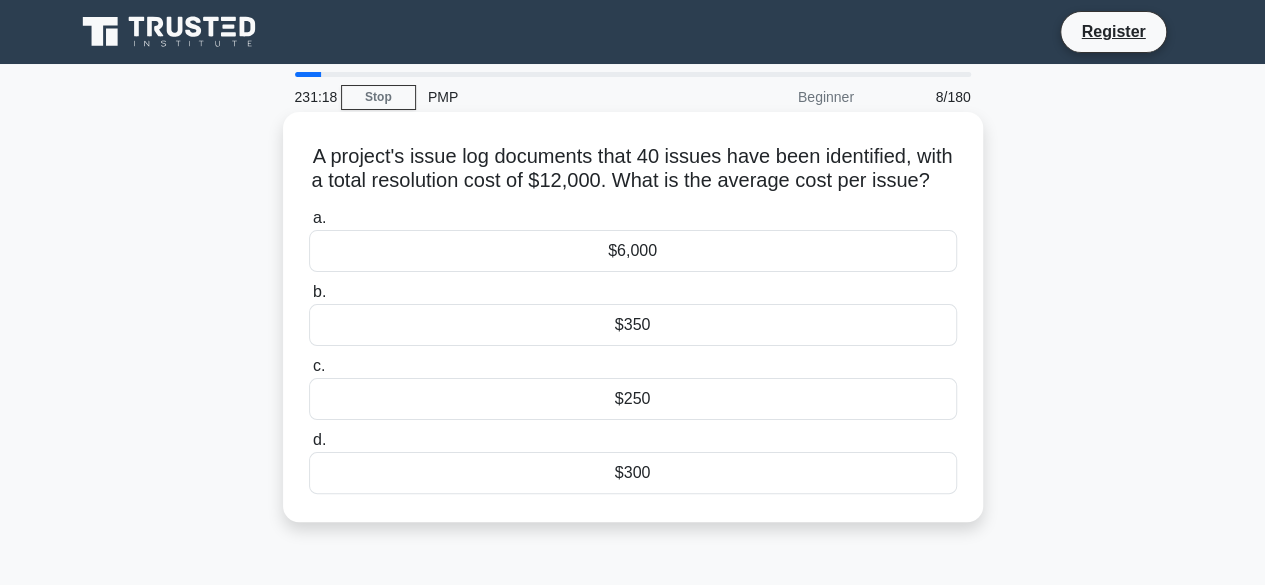 click on "$300" at bounding box center [633, 473] 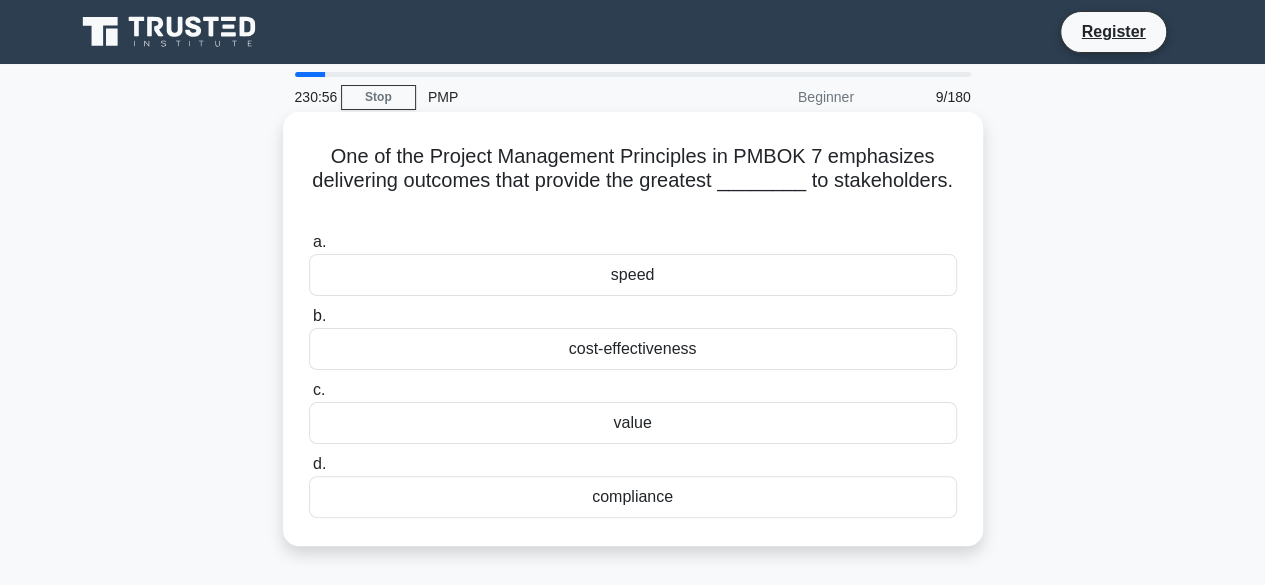 click on "value" at bounding box center (633, 423) 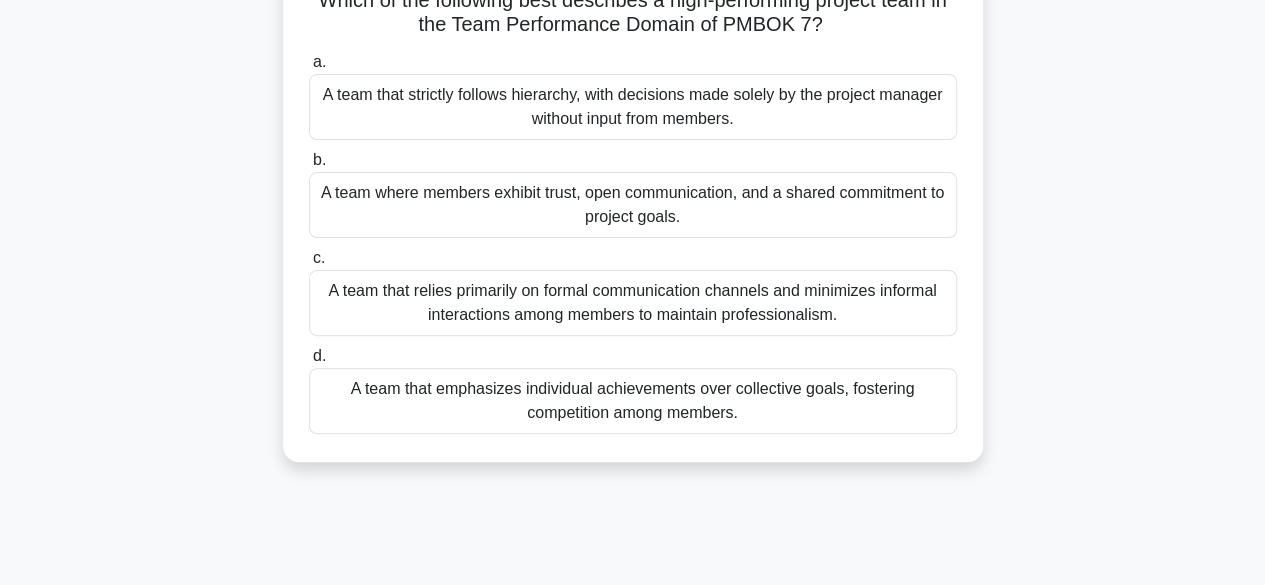 scroll, scrollTop: 173, scrollLeft: 0, axis: vertical 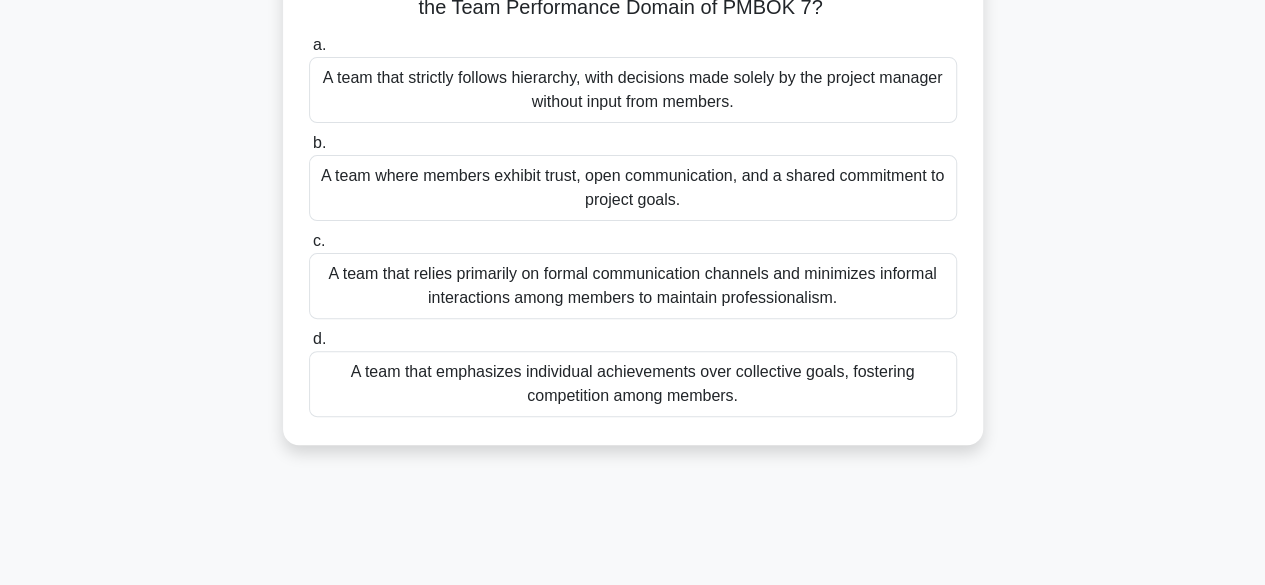 click on "A team where members exhibit trust, open communication, and a shared commitment to project goals." at bounding box center (633, 188) 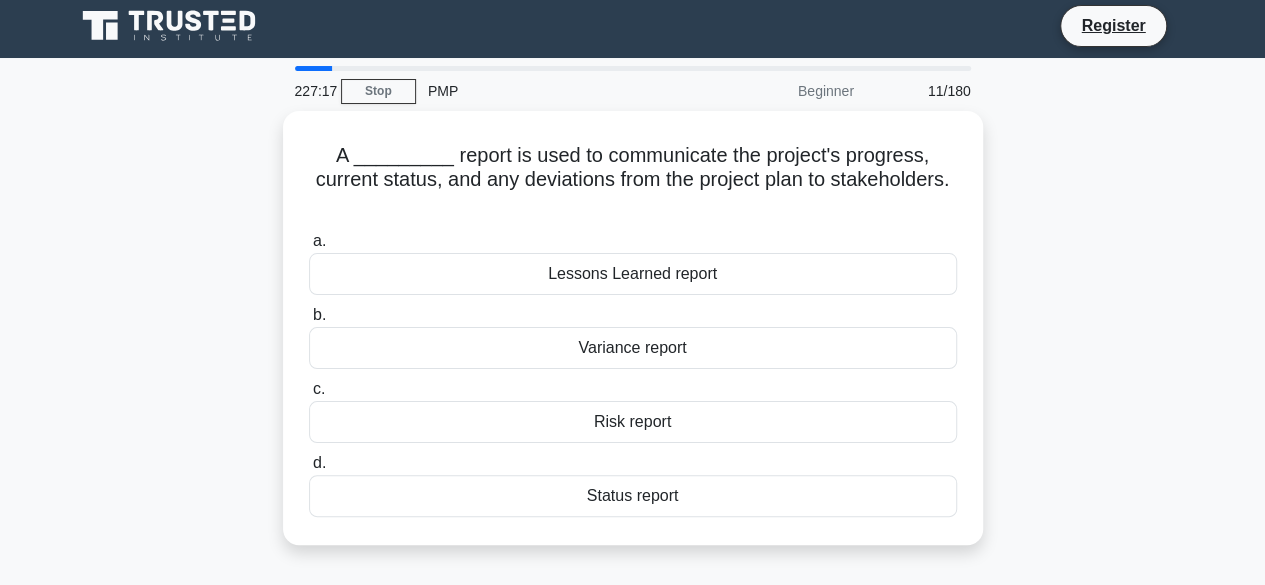 scroll, scrollTop: 0, scrollLeft: 0, axis: both 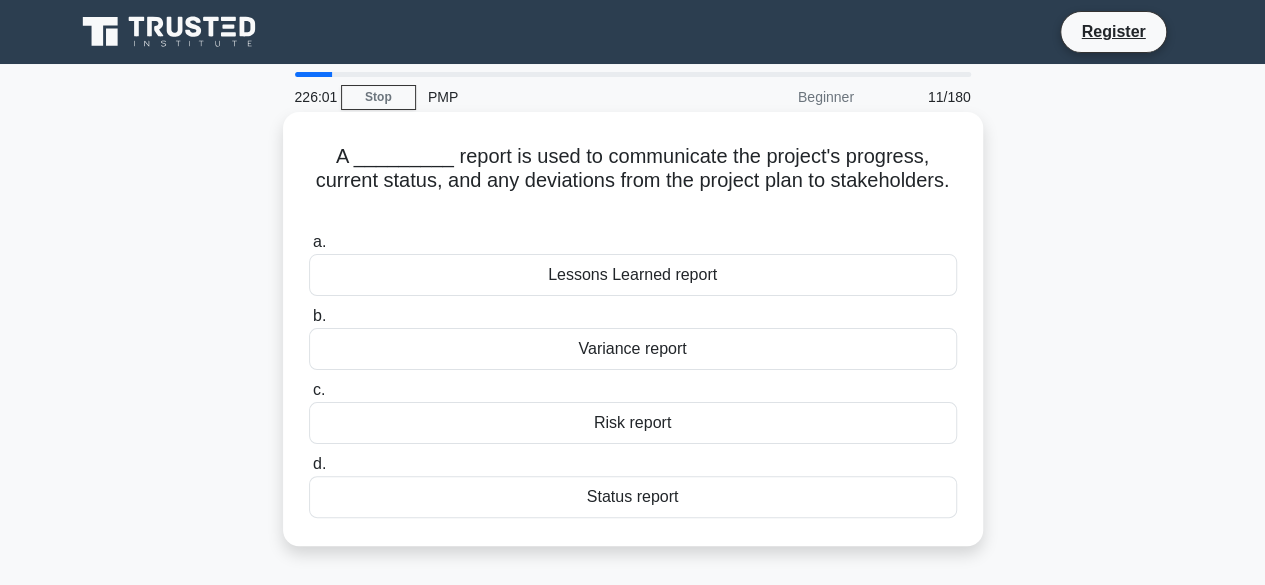 click on "Status report" at bounding box center (633, 497) 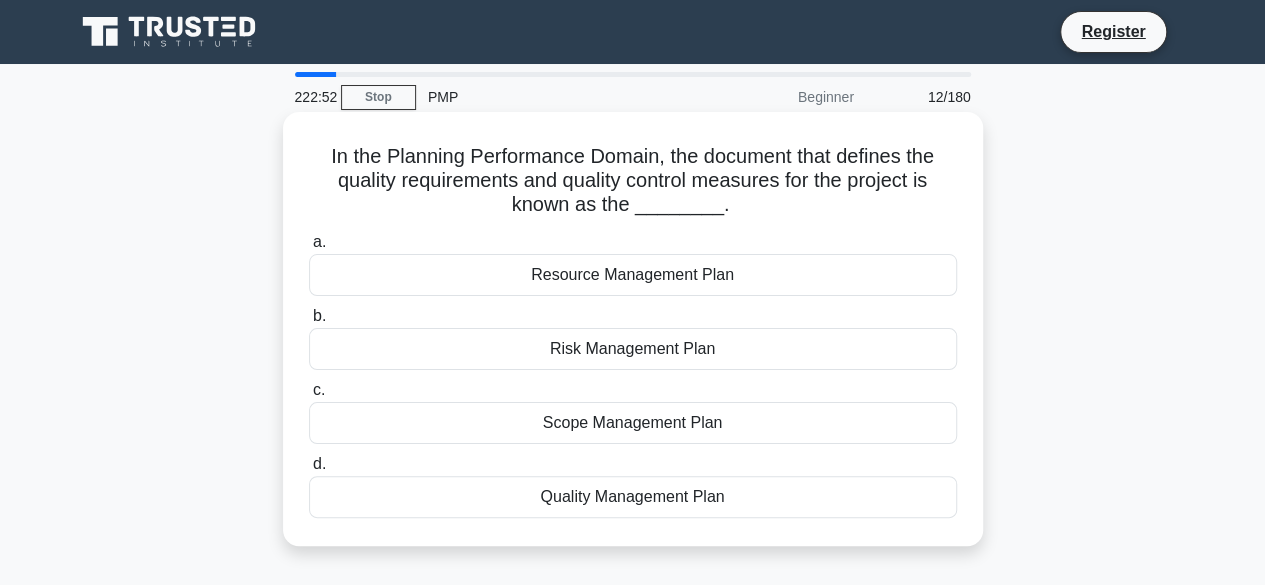 click on "Scope Management Plan" at bounding box center (633, 423) 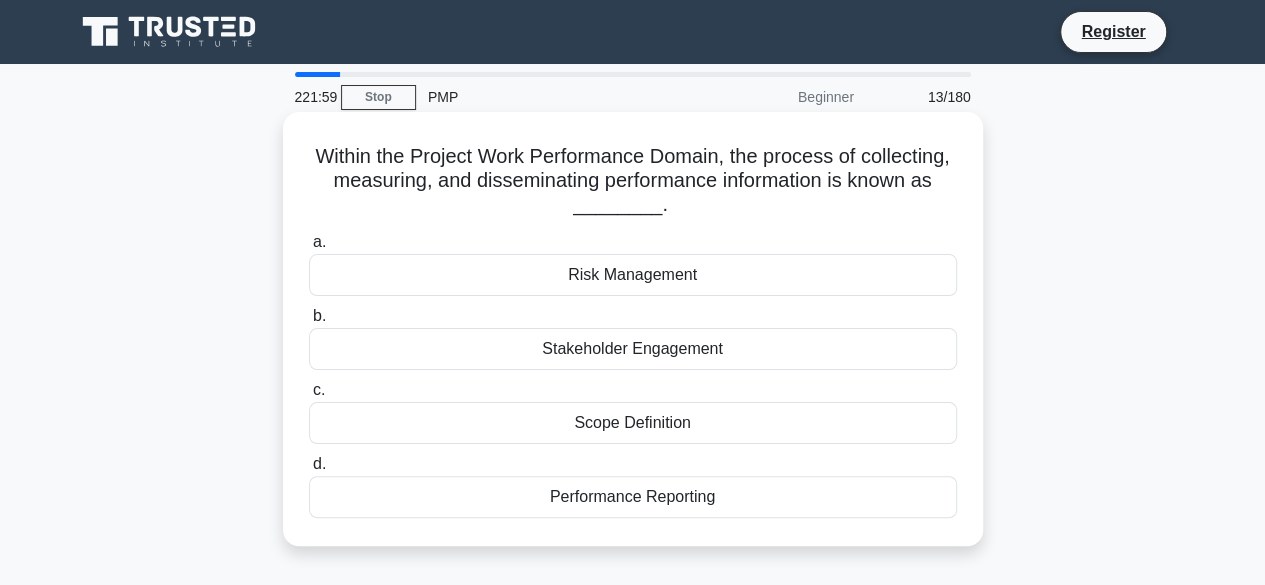 click on "Performance Reporting" at bounding box center (633, 497) 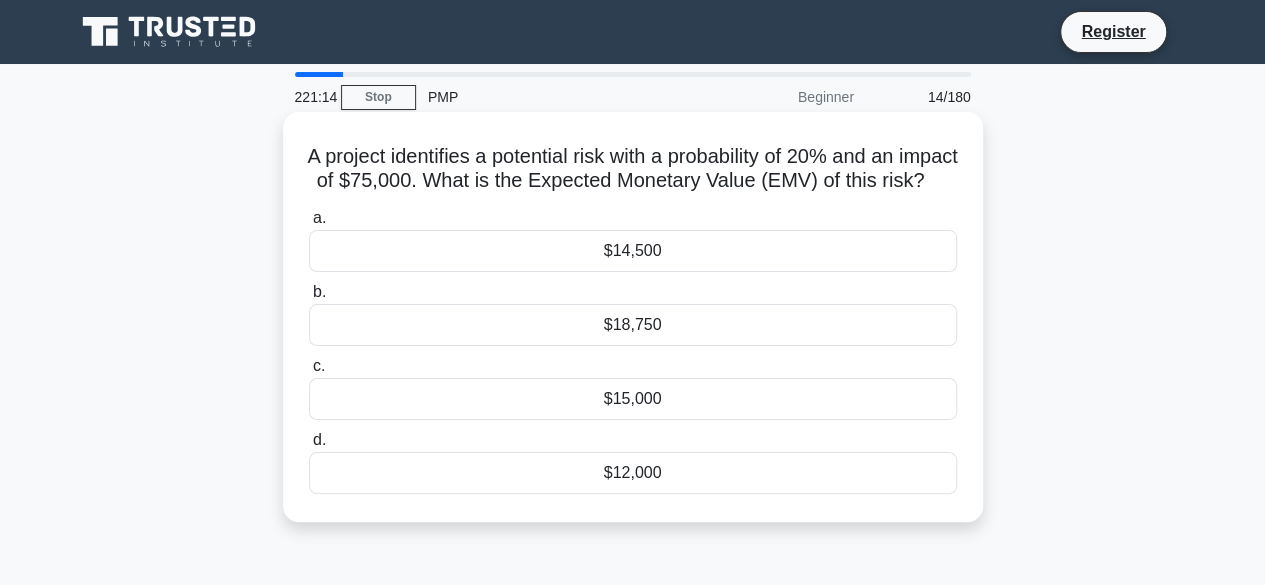 click on "$15,000" at bounding box center (633, 399) 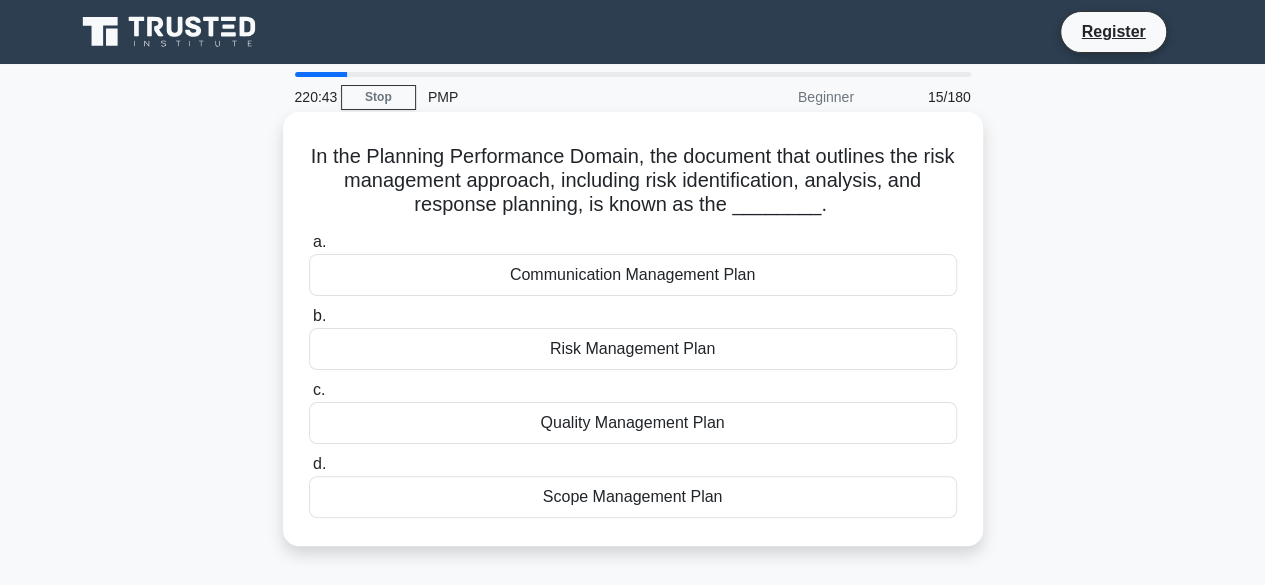 click on "Risk Management Plan" at bounding box center (633, 349) 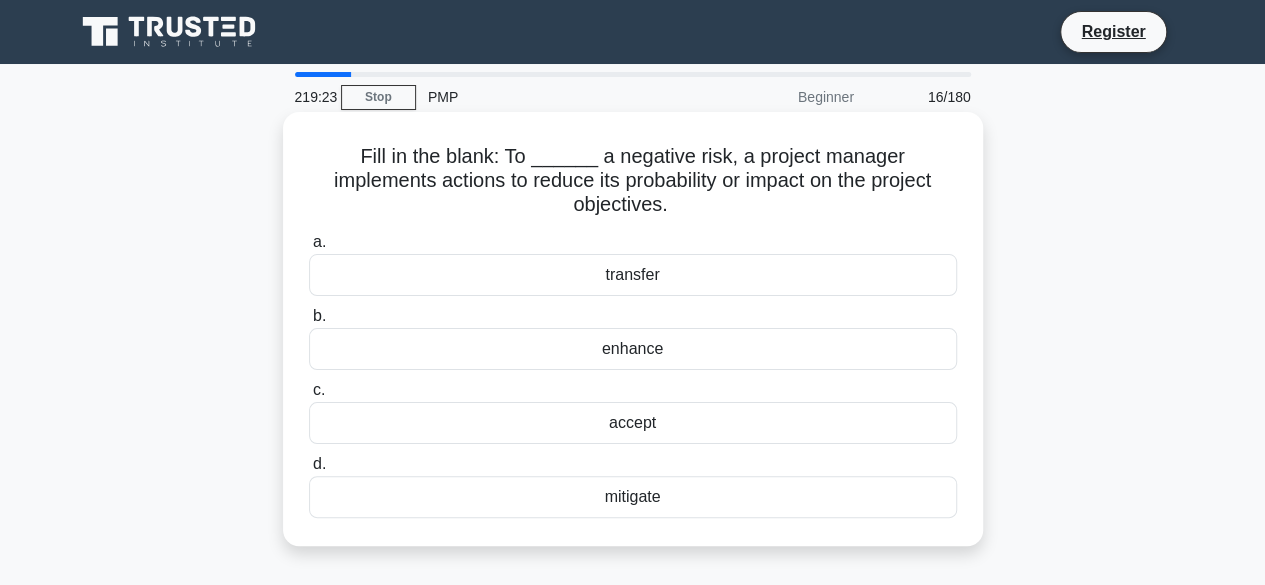 click on "mitigate" at bounding box center [633, 497] 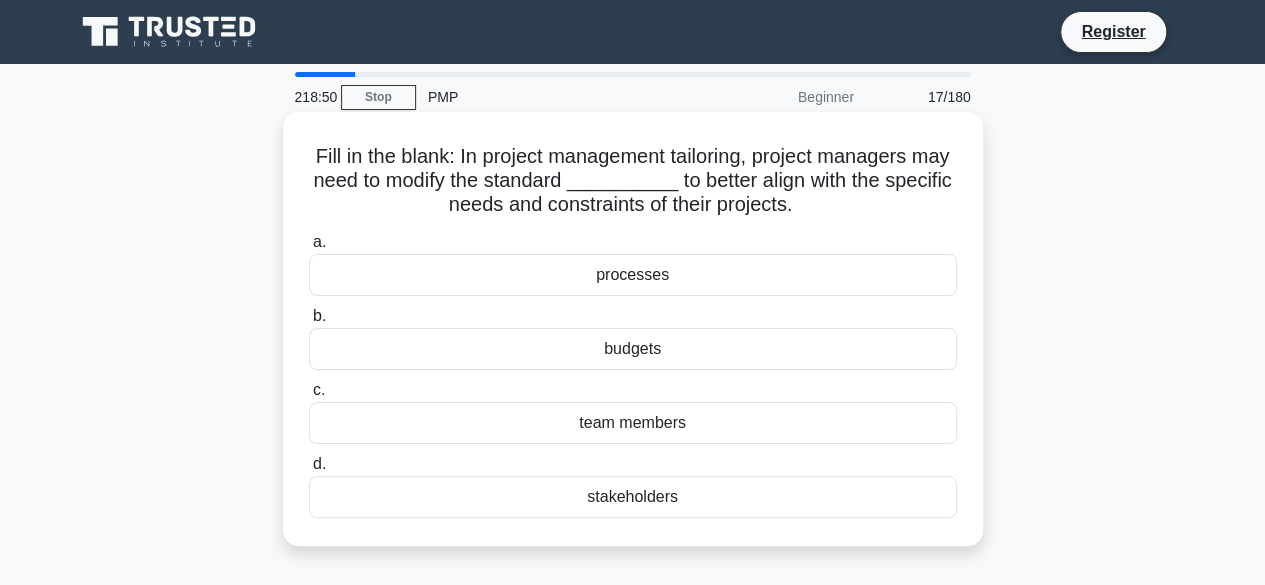 click on "processes" at bounding box center [633, 275] 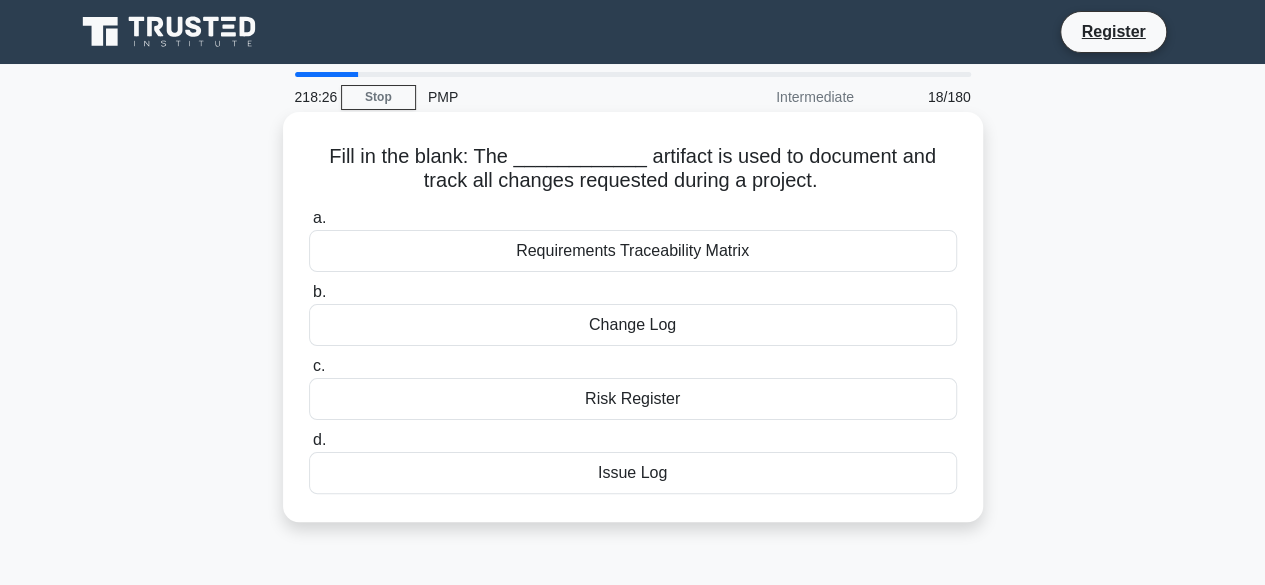 click on "Change Log" at bounding box center (633, 325) 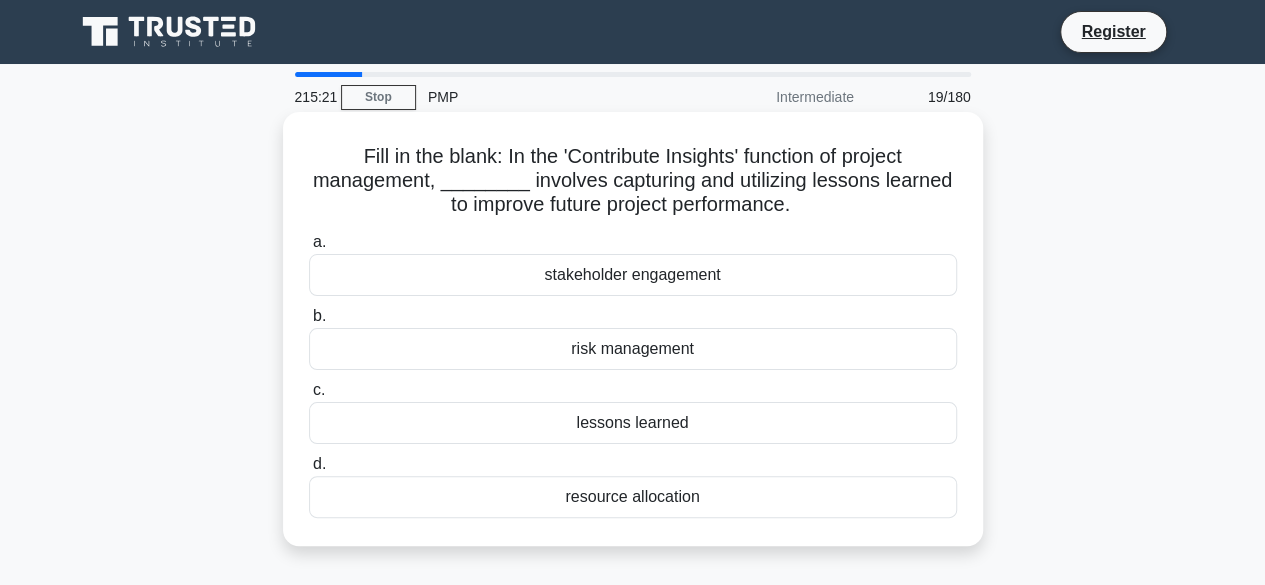 click on "lessons learned" at bounding box center (633, 423) 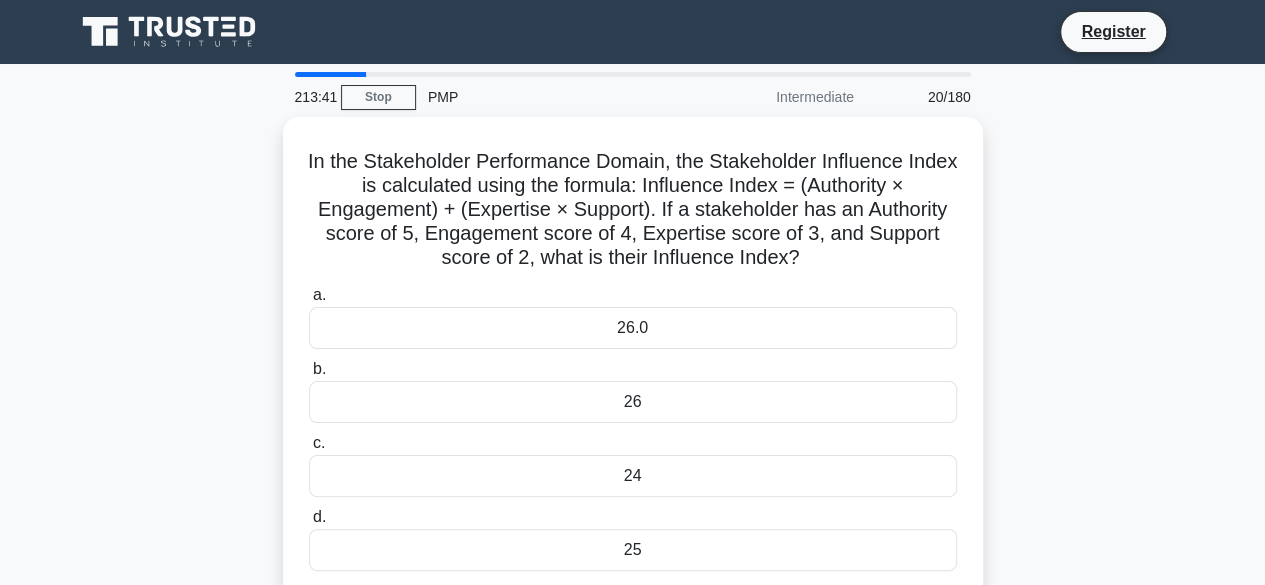 scroll, scrollTop: 40, scrollLeft: 0, axis: vertical 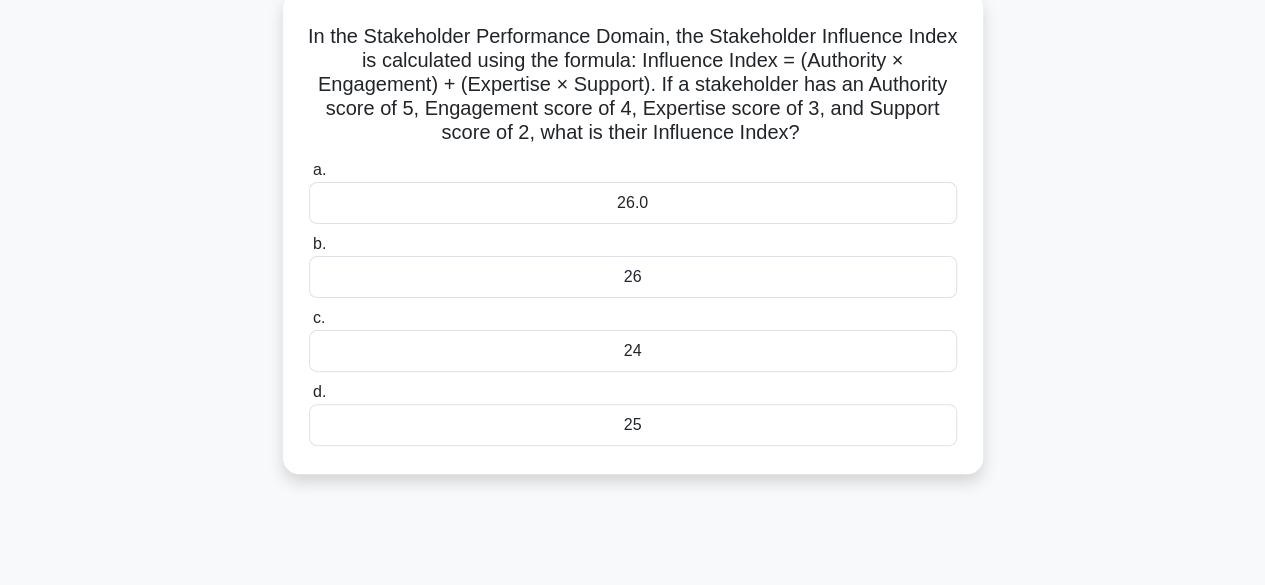 click on "26" at bounding box center (633, 277) 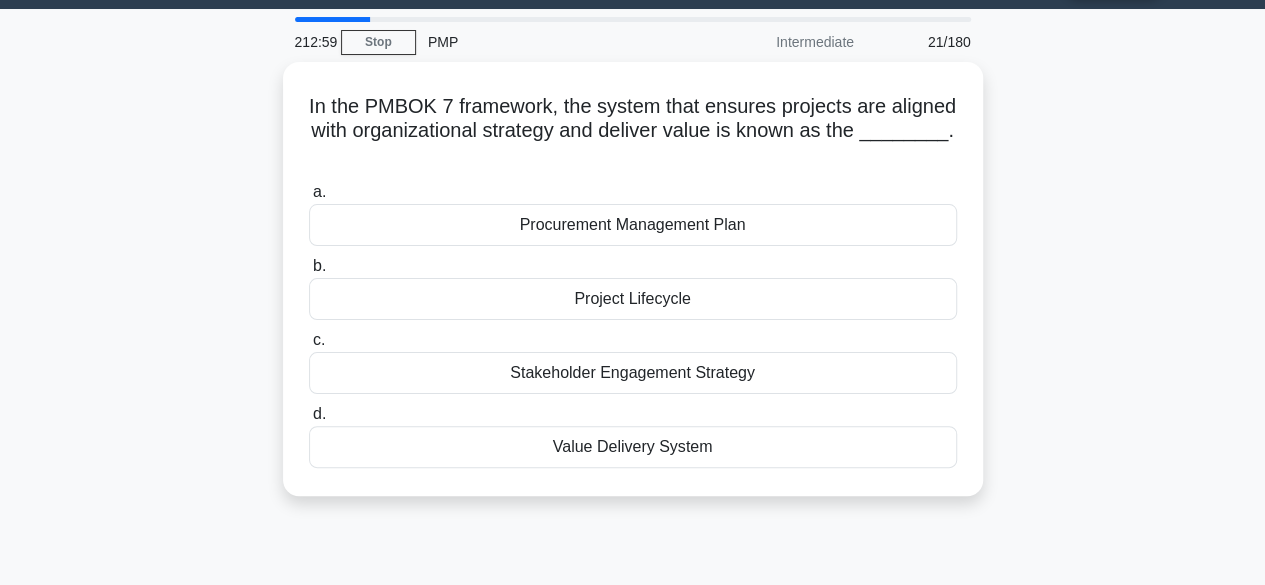 scroll, scrollTop: 0, scrollLeft: 0, axis: both 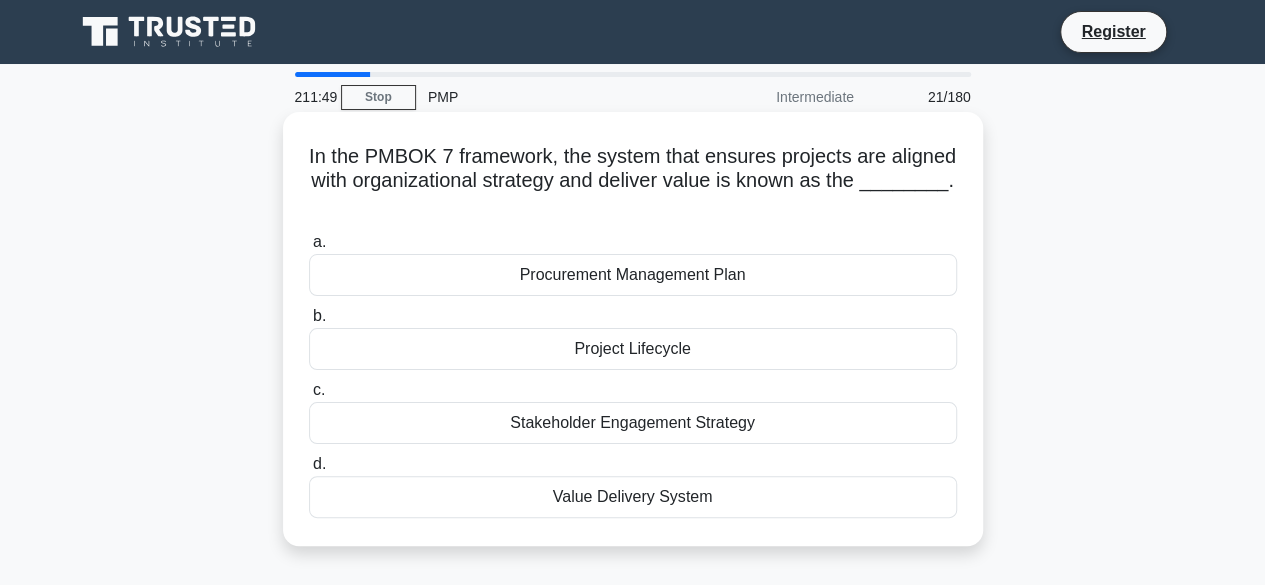 click on "Value Delivery System" at bounding box center [633, 497] 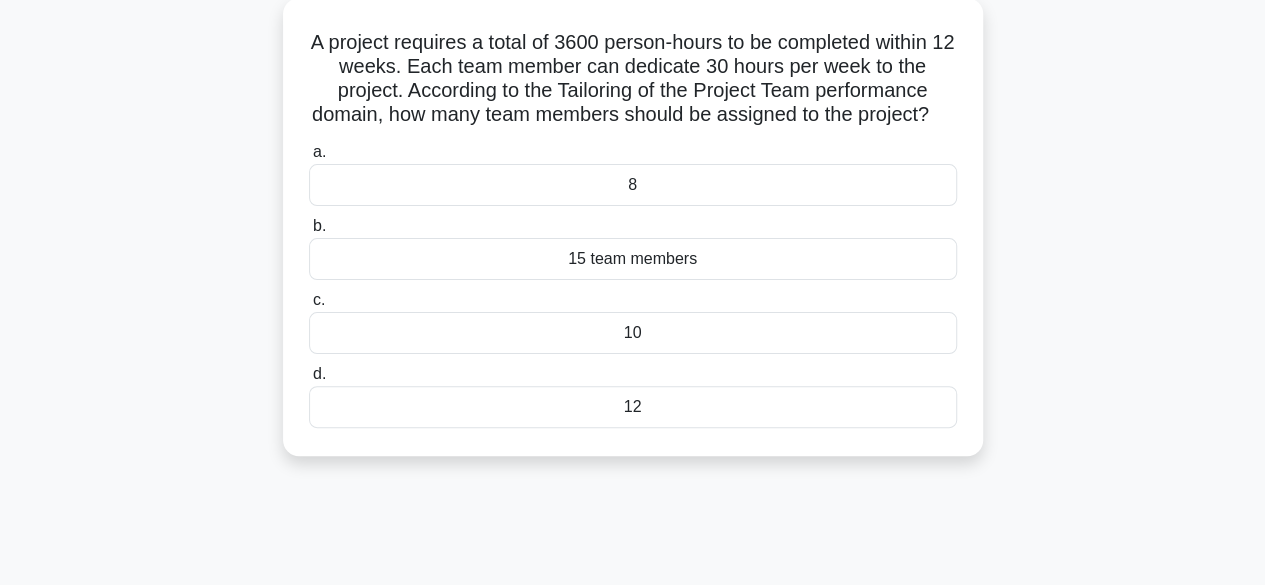 scroll, scrollTop: 120, scrollLeft: 0, axis: vertical 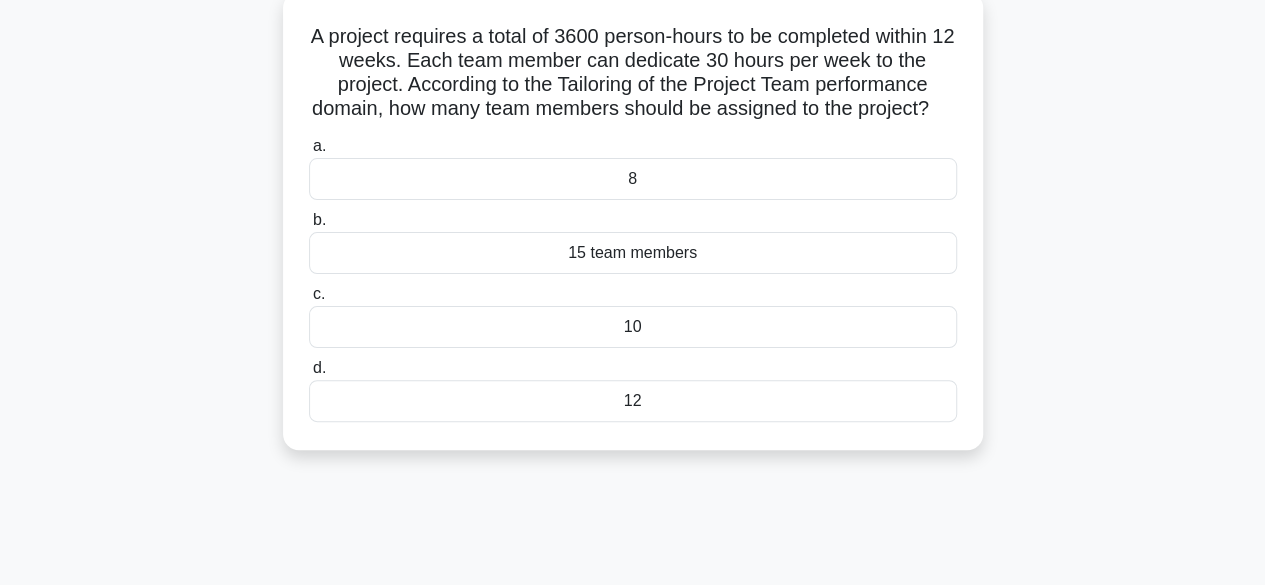 click on "15 team members" at bounding box center (633, 253) 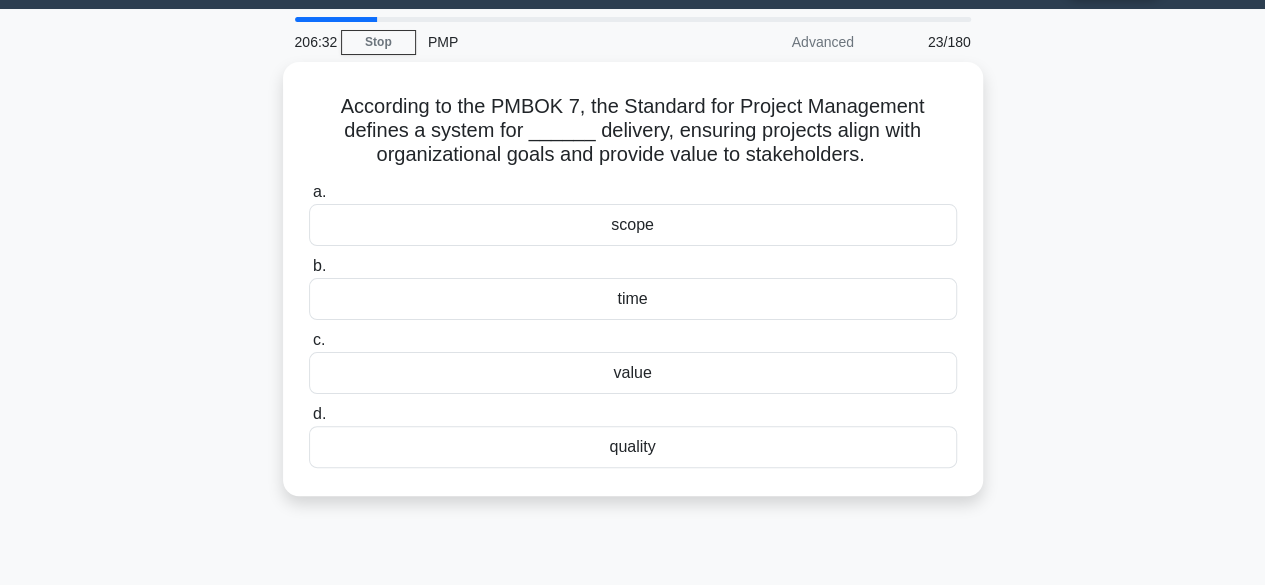scroll, scrollTop: 0, scrollLeft: 0, axis: both 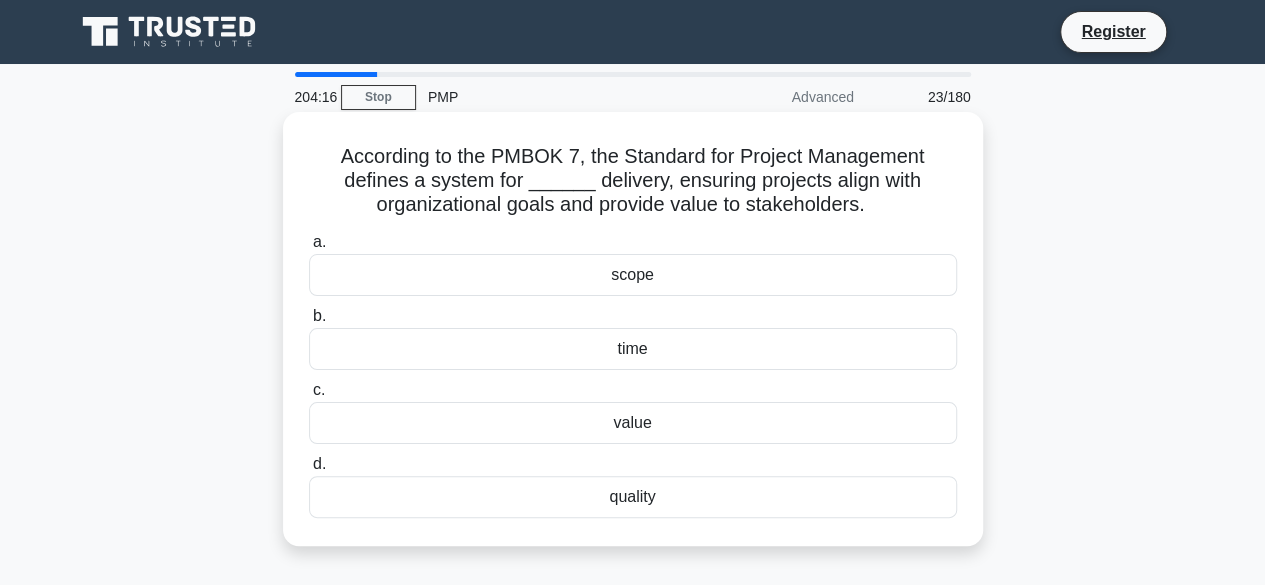 click on "value" at bounding box center [633, 423] 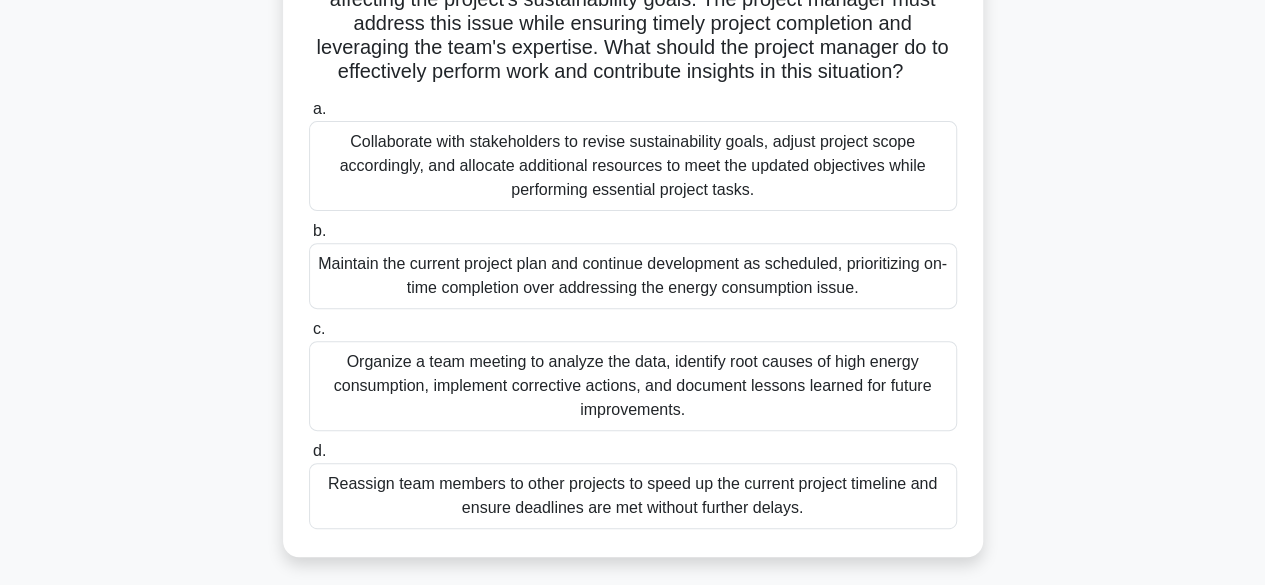 scroll, scrollTop: 236, scrollLeft: 0, axis: vertical 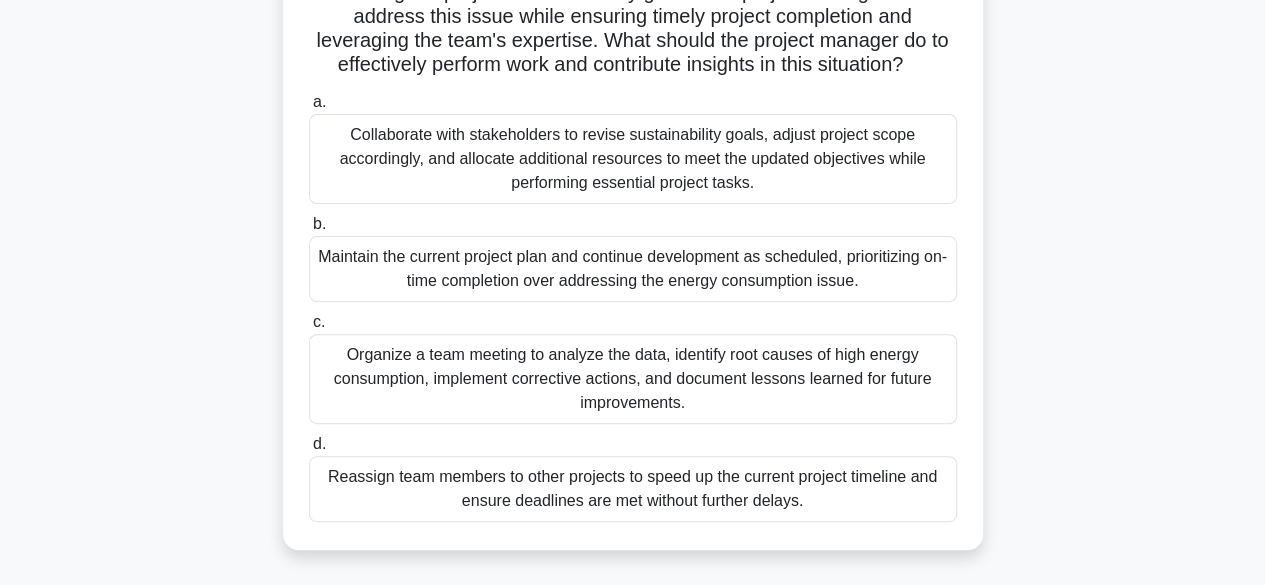click on "Organize a team meeting to analyze the data, identify root causes of high energy consumption, implement corrective actions, and document lessons learned for future improvements." at bounding box center (633, 379) 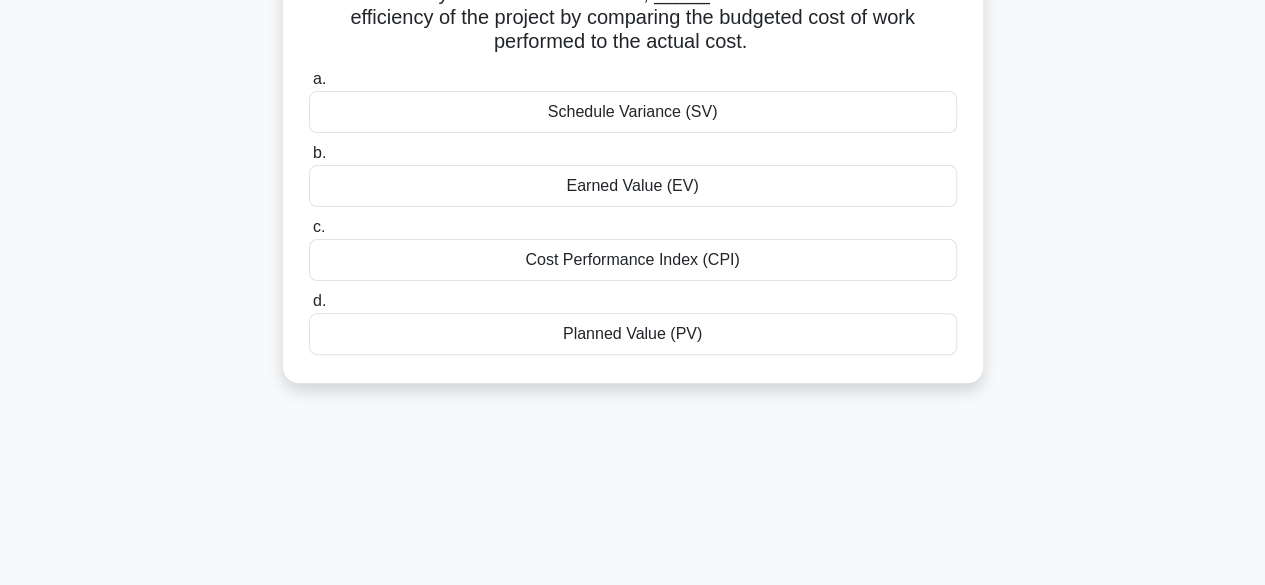 scroll, scrollTop: 0, scrollLeft: 0, axis: both 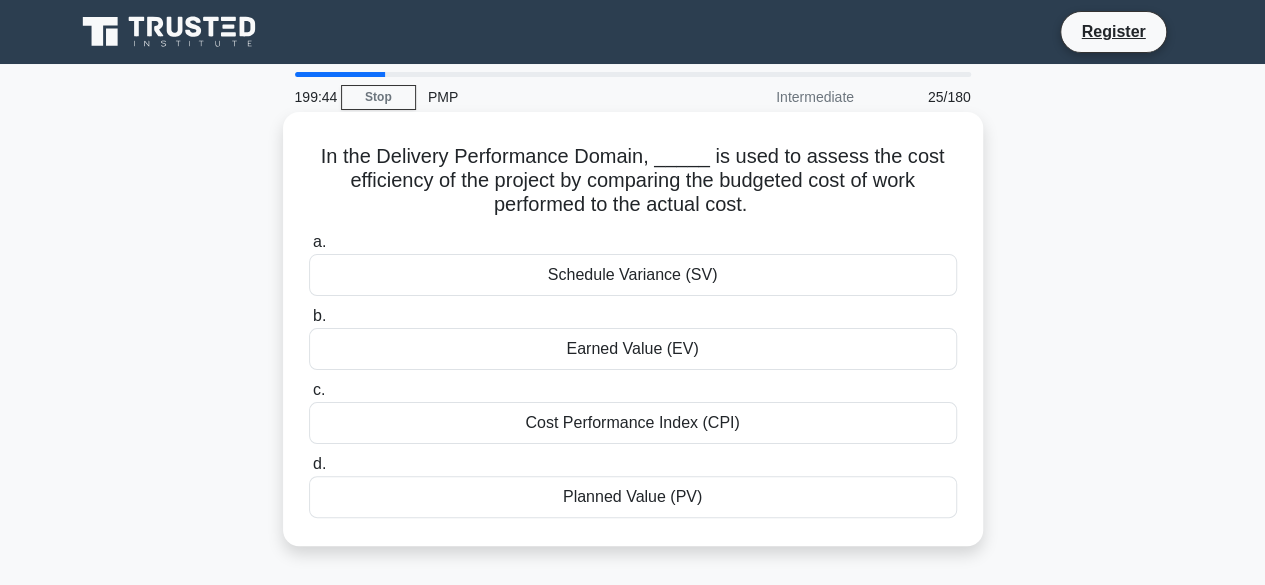 click on "Cost Performance Index (CPI)" at bounding box center [633, 423] 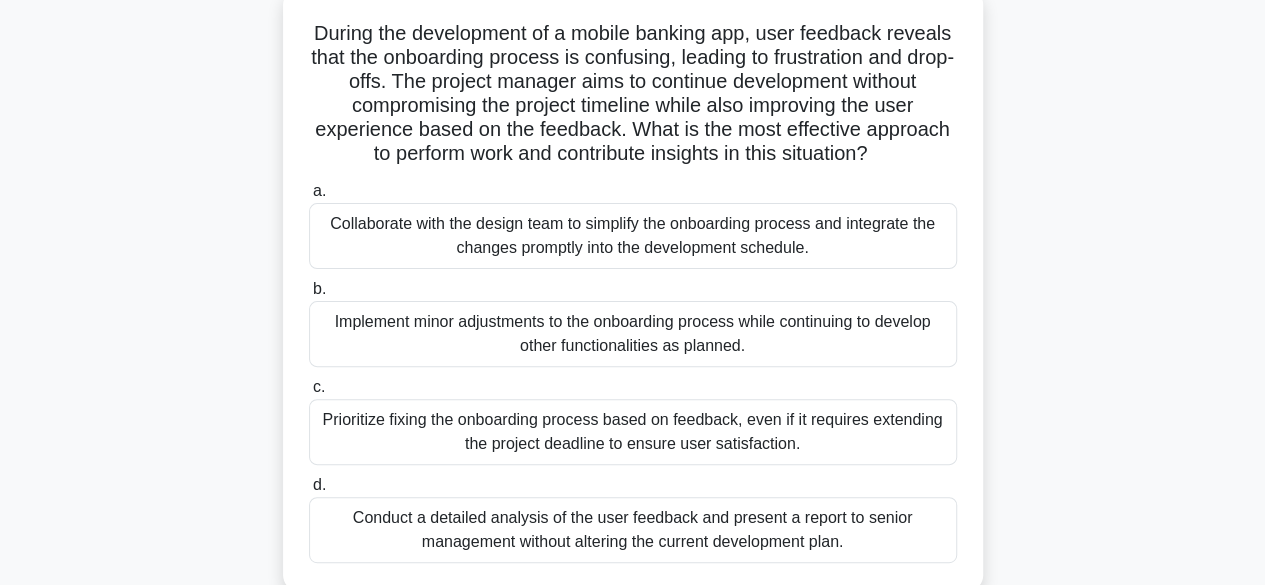 scroll, scrollTop: 146, scrollLeft: 0, axis: vertical 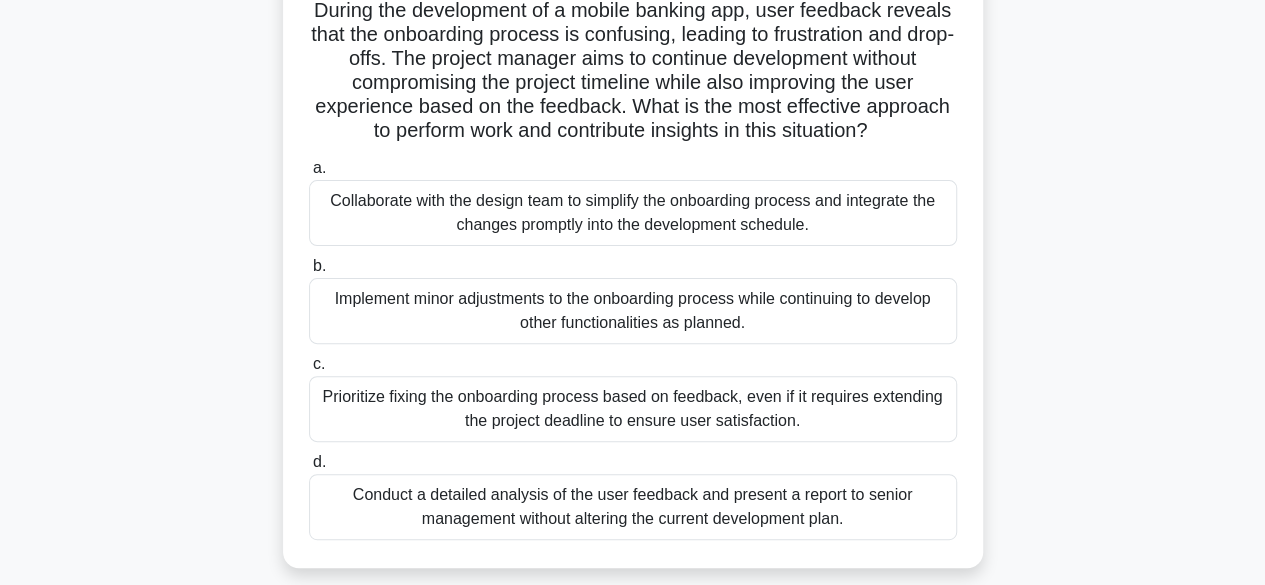 click on "Conduct a detailed analysis of the user feedback and present a report to senior management without altering the current development plan." at bounding box center [633, 507] 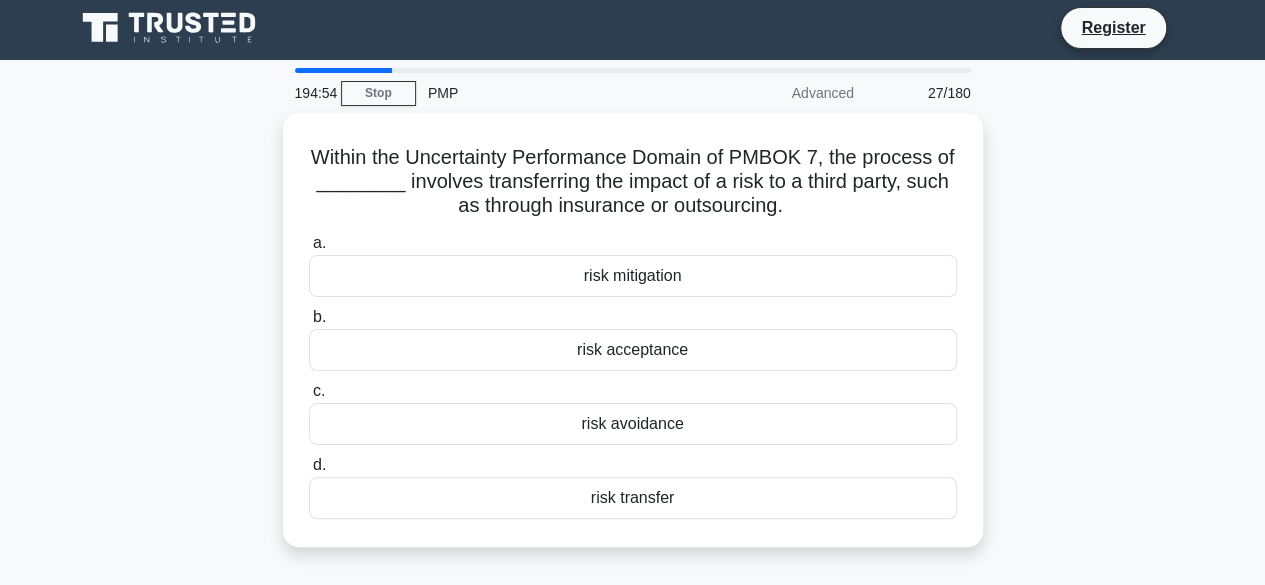 scroll, scrollTop: 0, scrollLeft: 0, axis: both 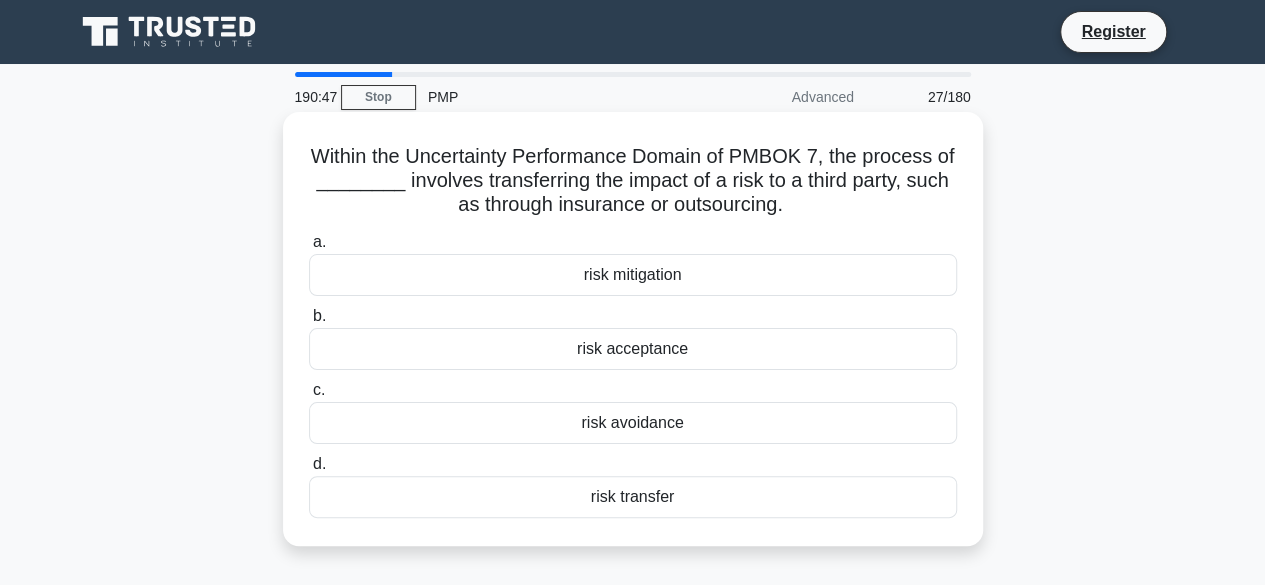 click on "risk transfer" at bounding box center (633, 497) 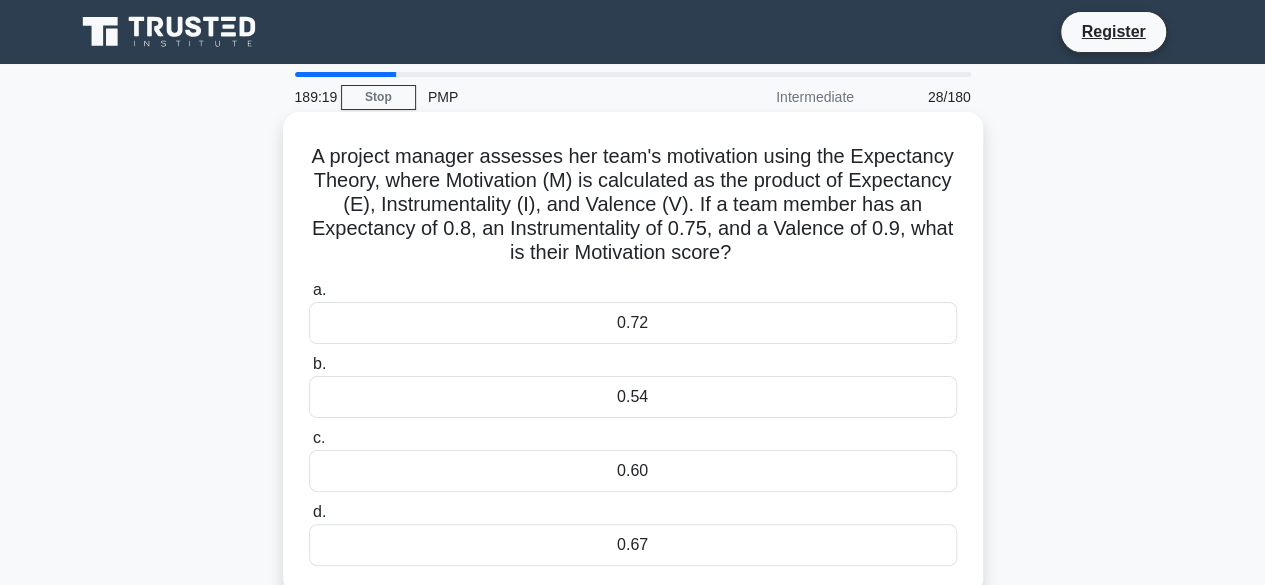 click on "0.60" at bounding box center (633, 471) 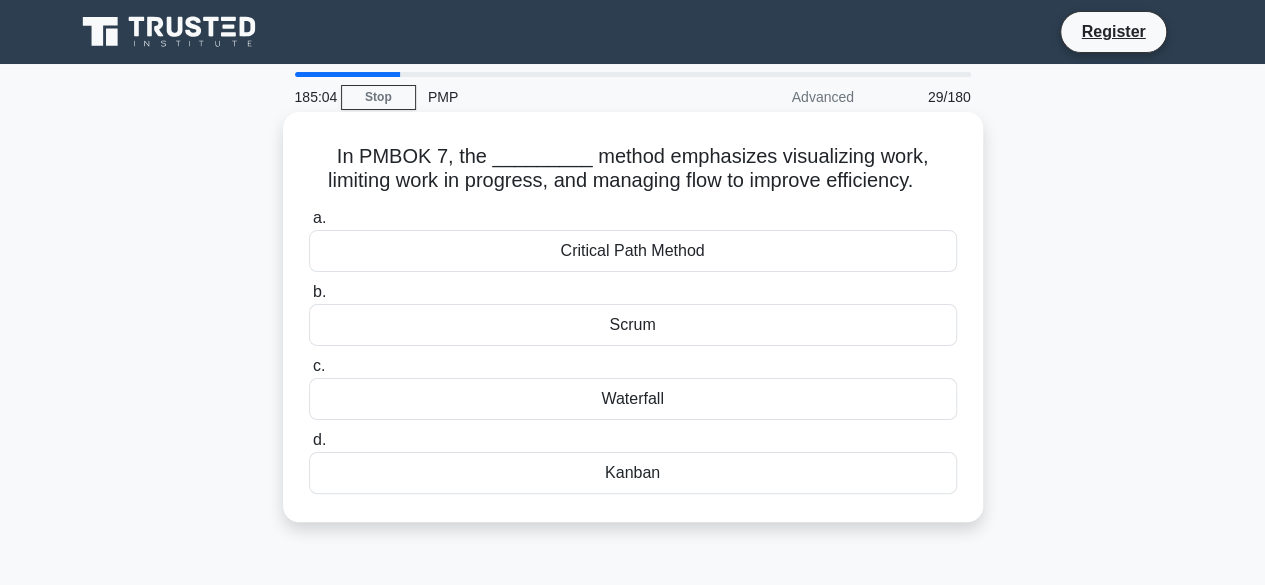 click on "Critical Path Method" at bounding box center (633, 251) 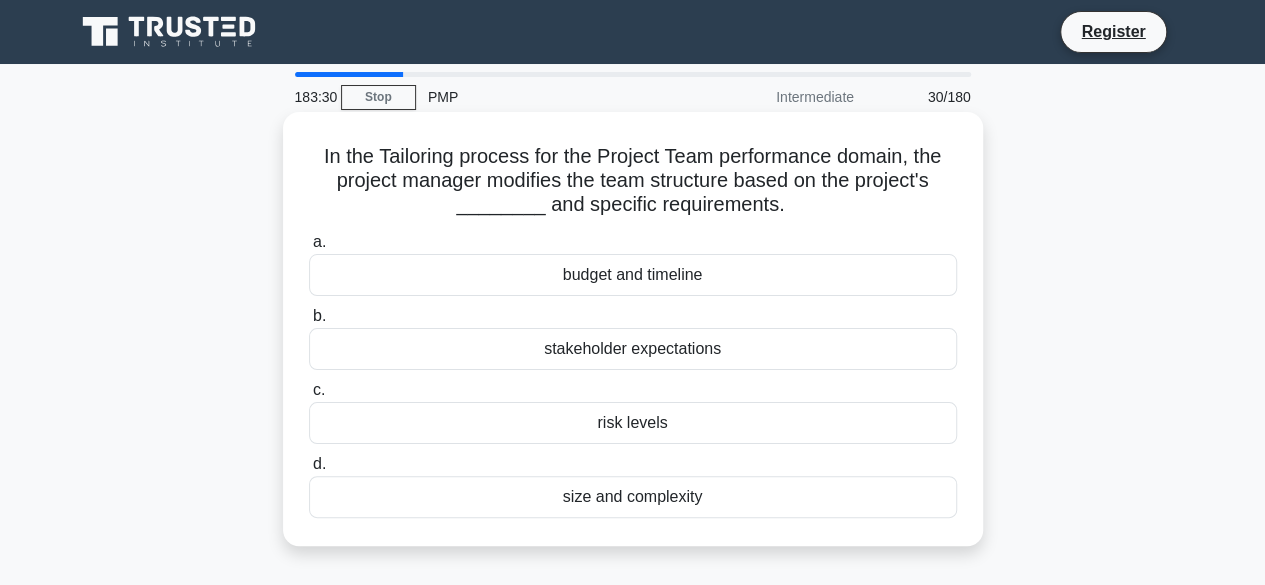 click on "stakeholder expectations" at bounding box center [633, 349] 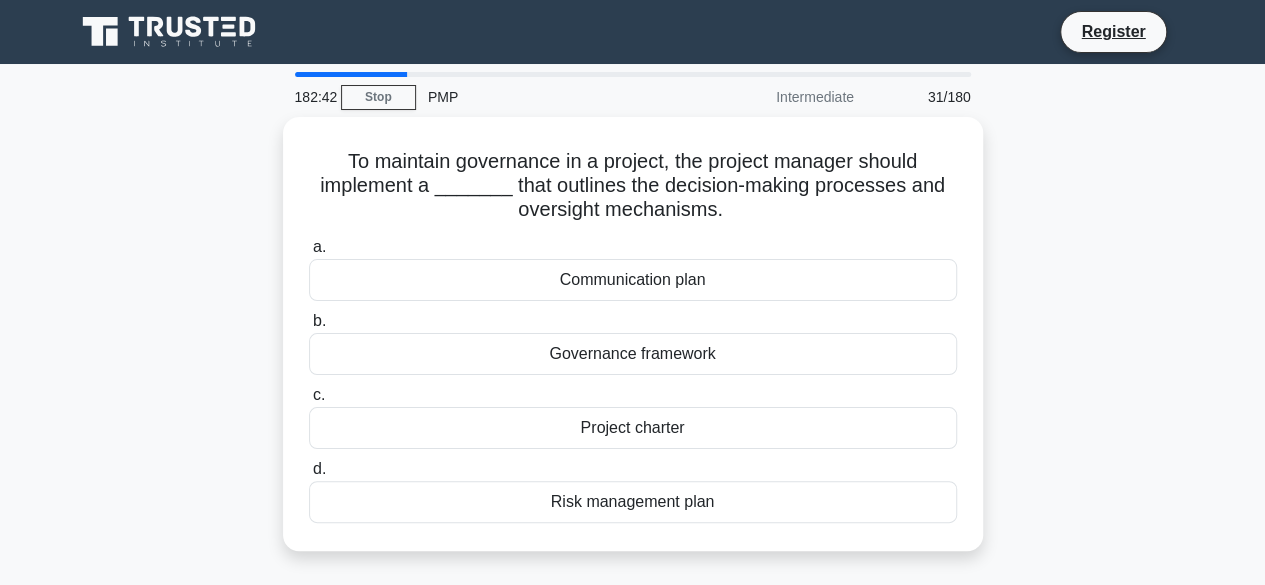 click on "Governance framework" at bounding box center (633, 354) 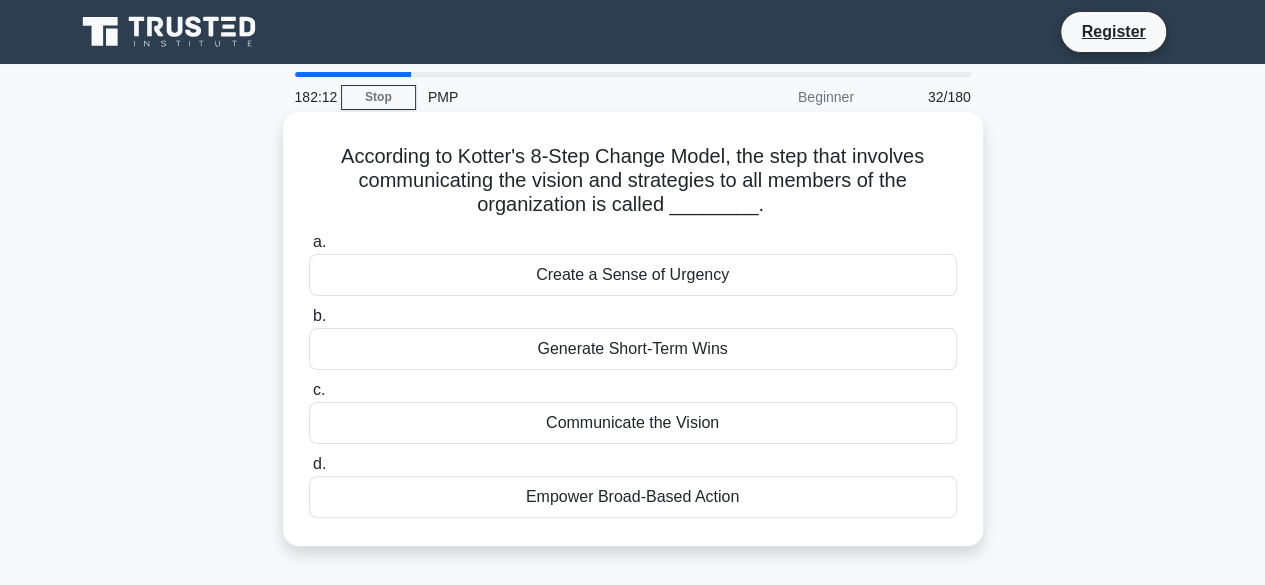 click on "Communicate the Vision" at bounding box center [633, 423] 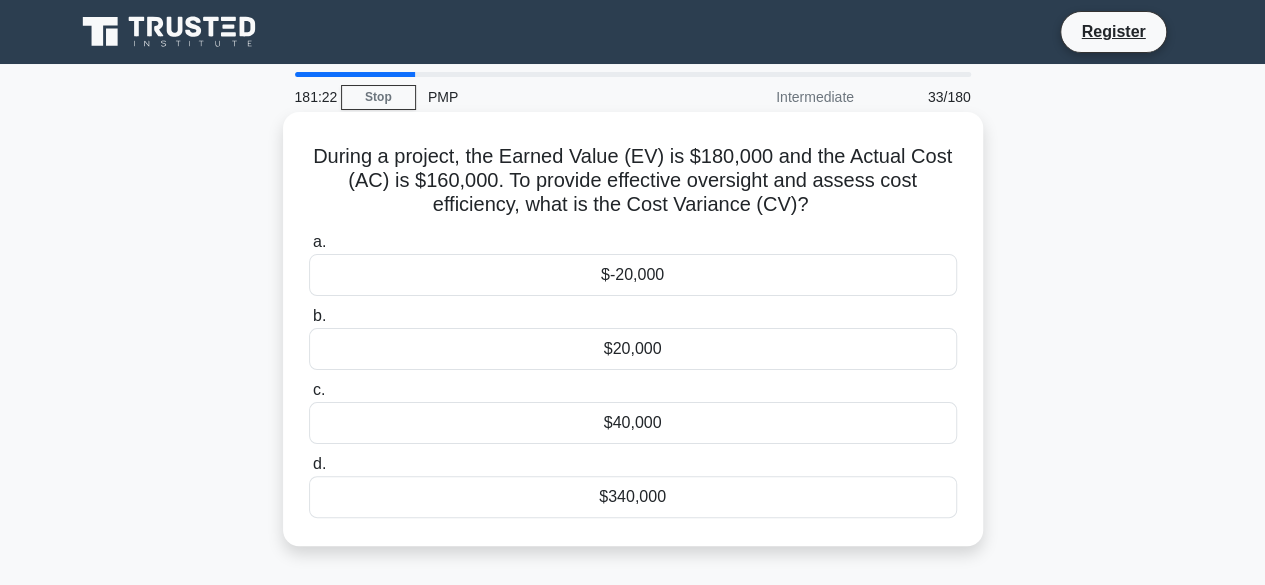 click on "$20,000" at bounding box center (633, 349) 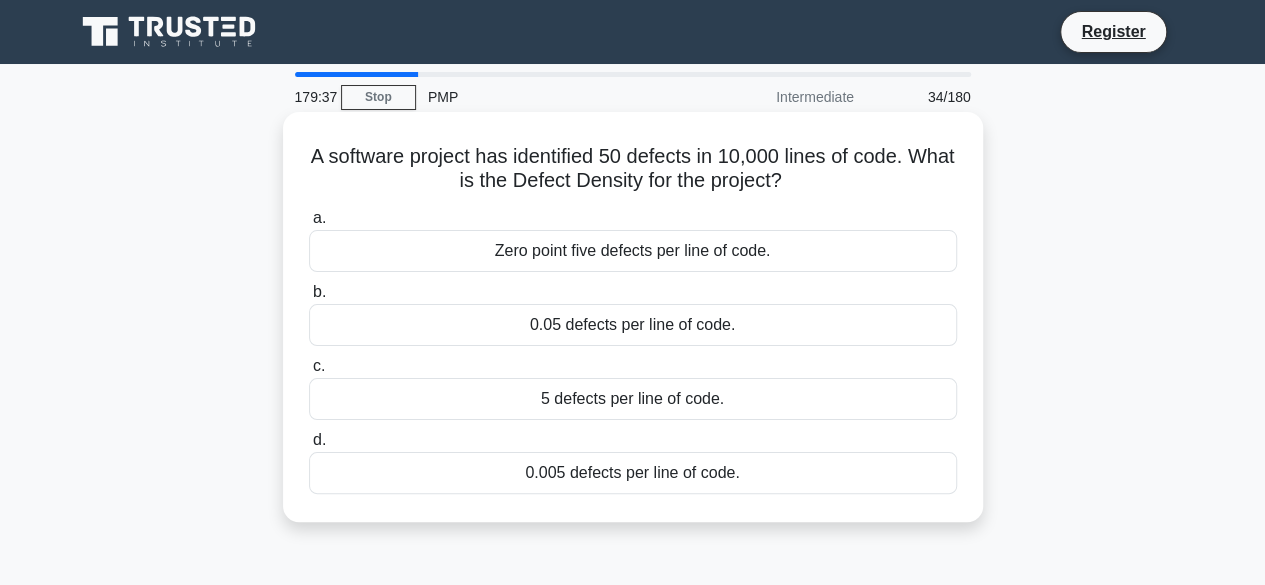 click on "0.05 defects per line of code." at bounding box center [633, 325] 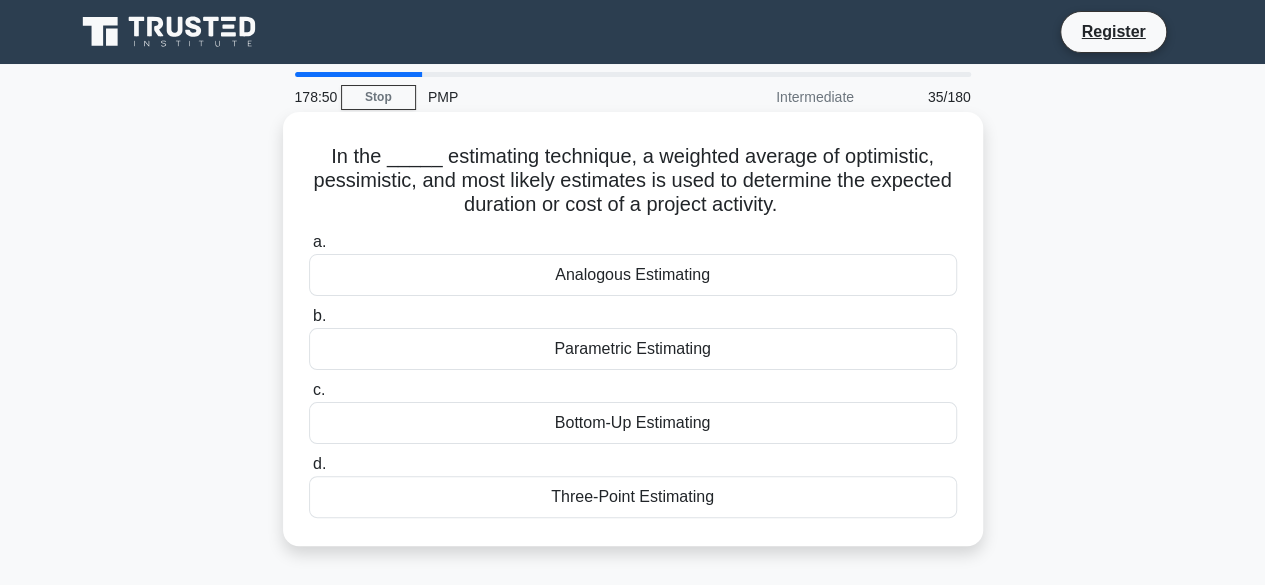 click on "Three-Point Estimating" at bounding box center (633, 497) 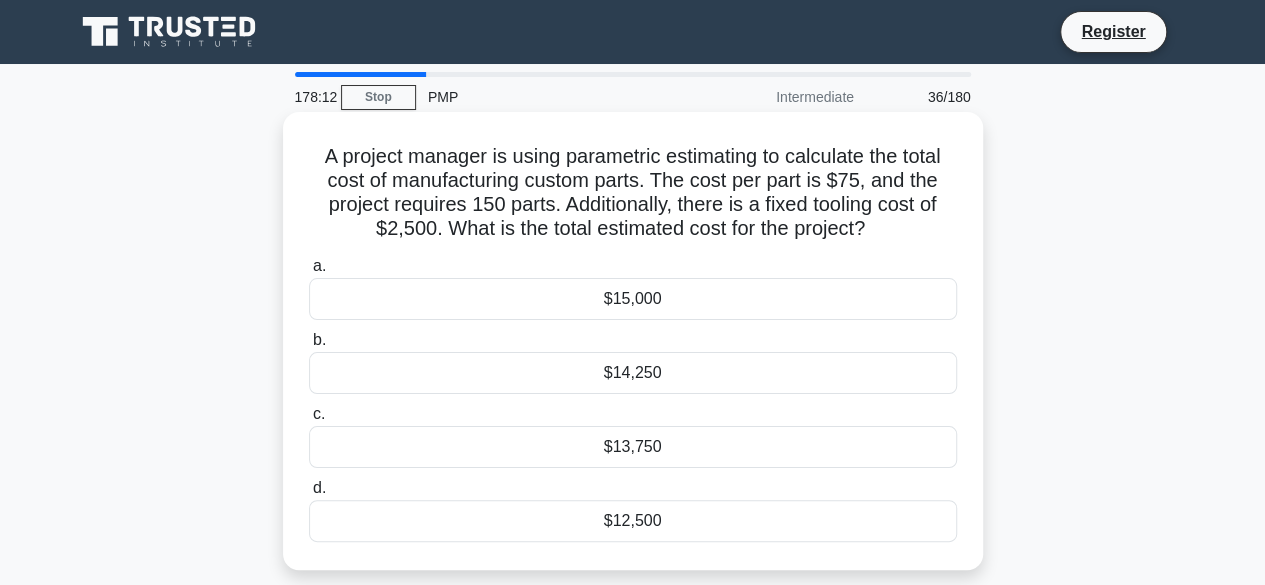 click on "$15,000" at bounding box center [633, 299] 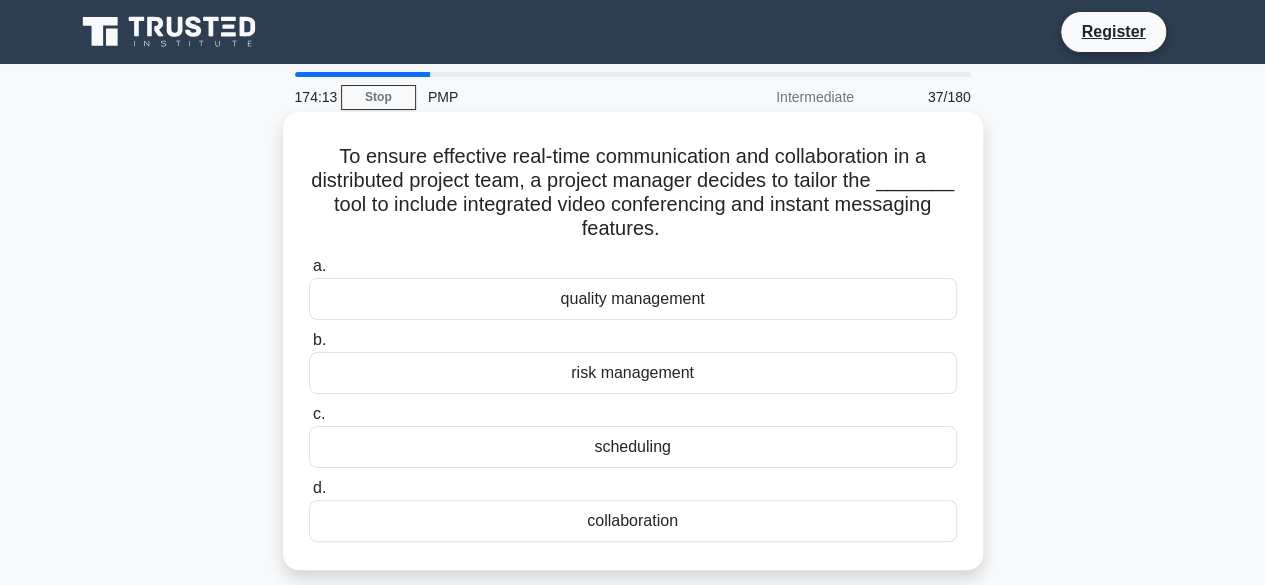 click on "collaboration" at bounding box center (633, 521) 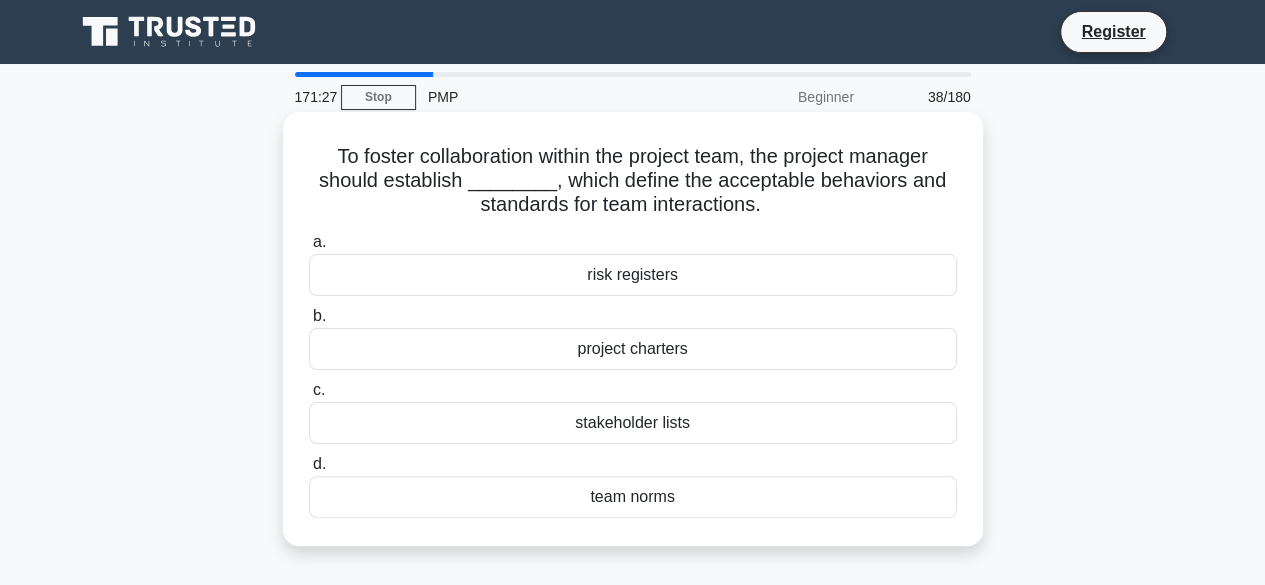 click on "team norms" at bounding box center [633, 497] 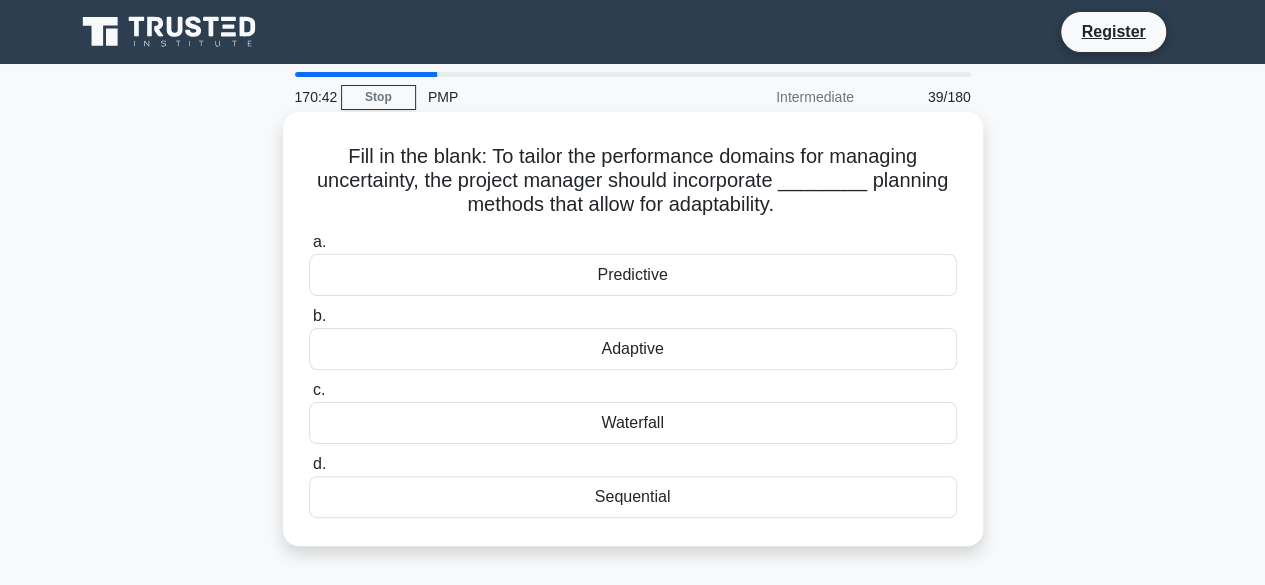 click on "Sequential" at bounding box center [633, 497] 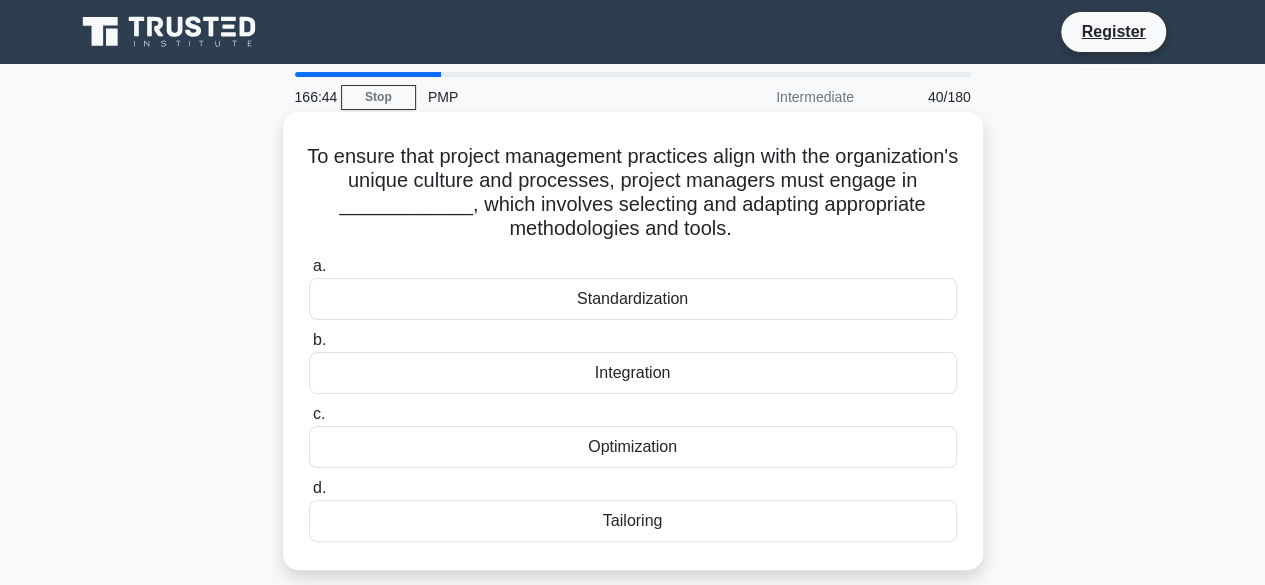 click on "Optimization" at bounding box center (633, 447) 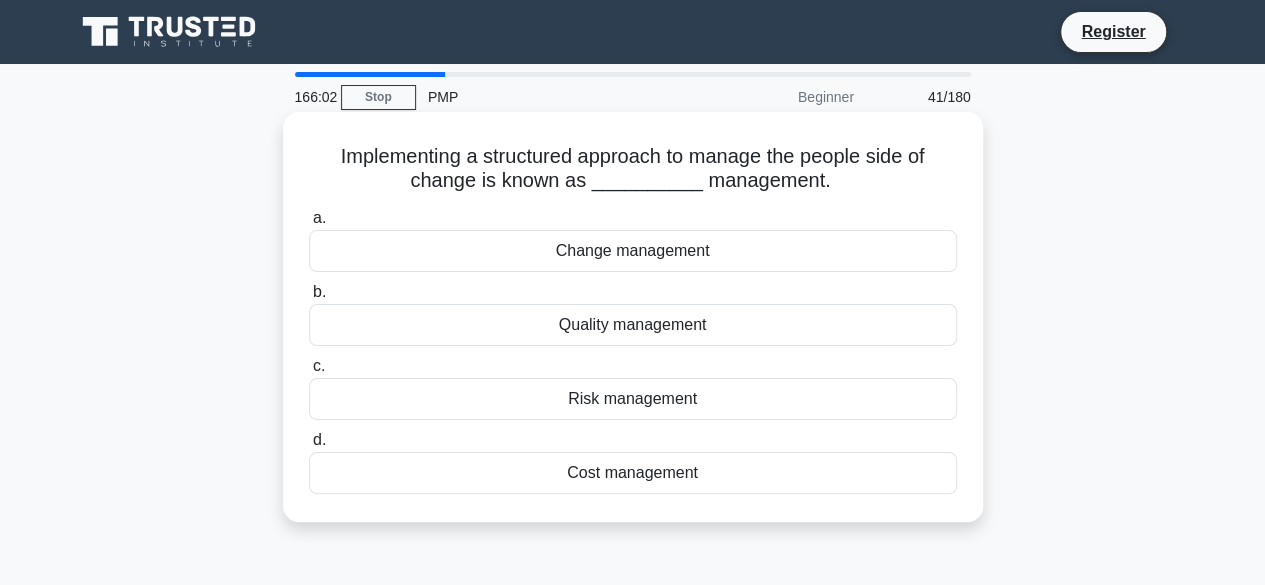 click on "Change management" at bounding box center [633, 251] 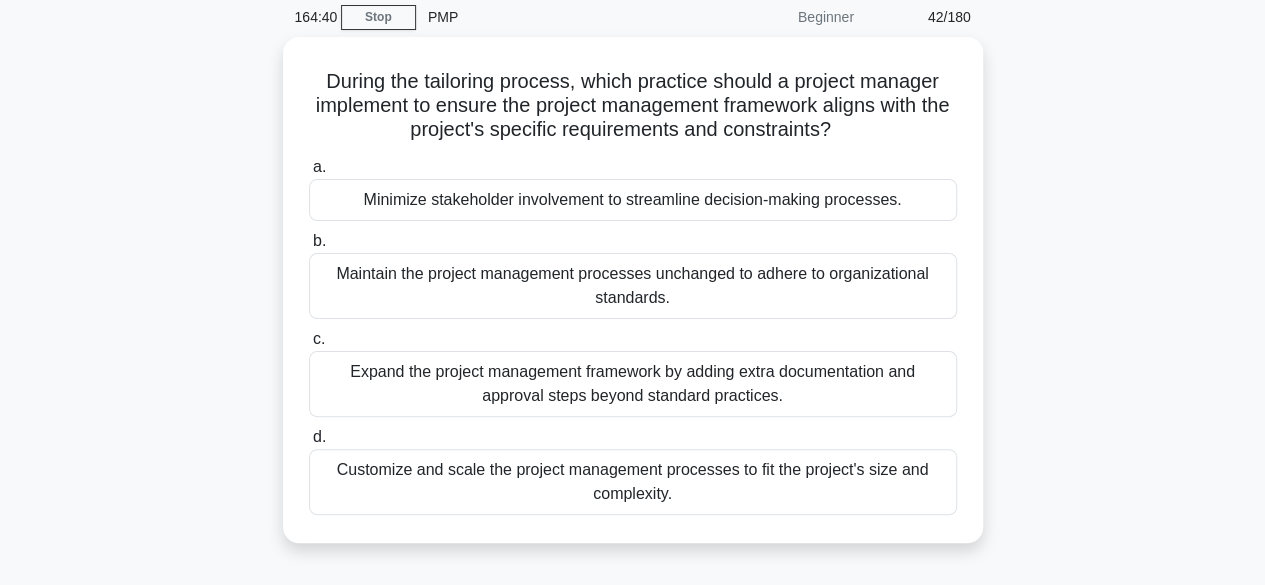 scroll, scrollTop: 120, scrollLeft: 0, axis: vertical 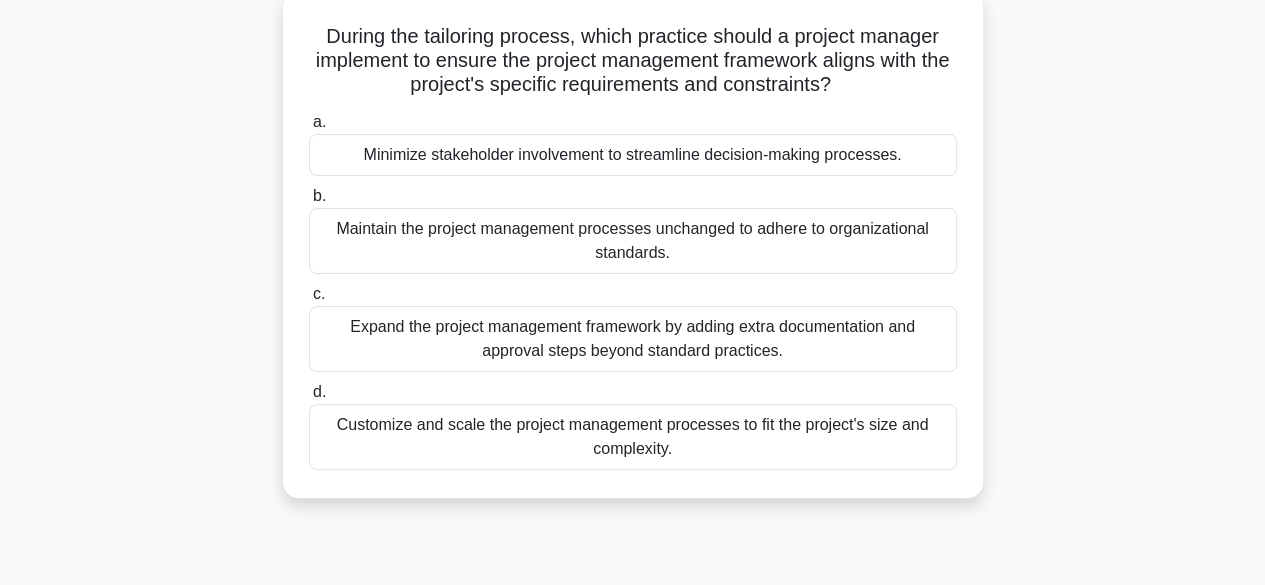 click on "Customize and scale the project management processes to fit the project's size and complexity." at bounding box center [633, 437] 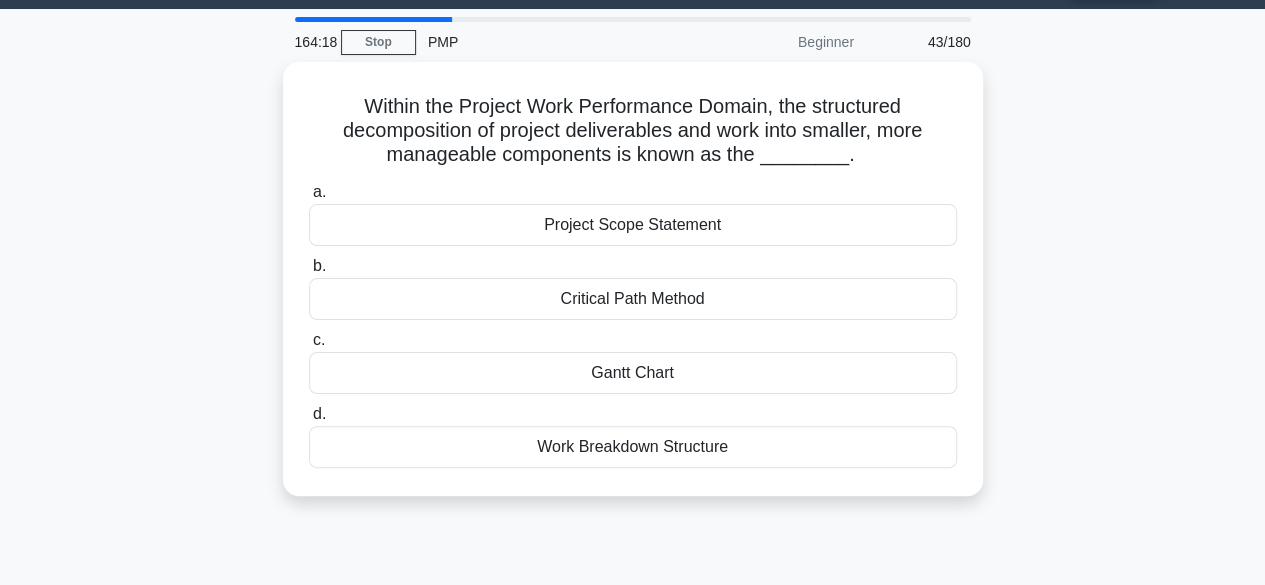 scroll, scrollTop: 0, scrollLeft: 0, axis: both 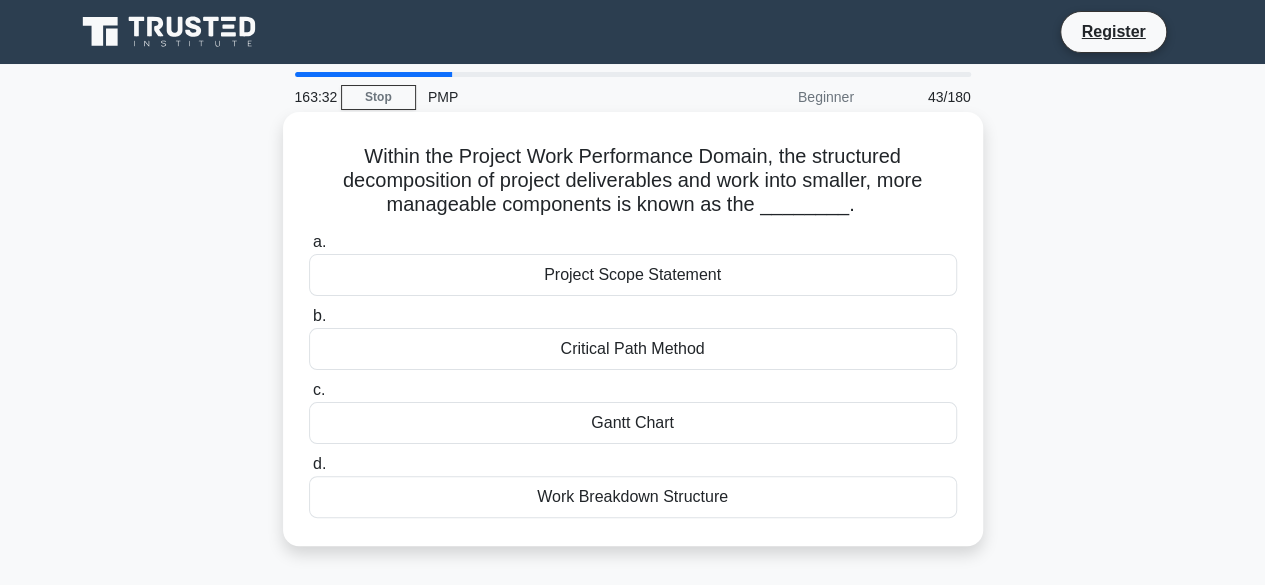 click on "Work Breakdown Structure" at bounding box center (633, 497) 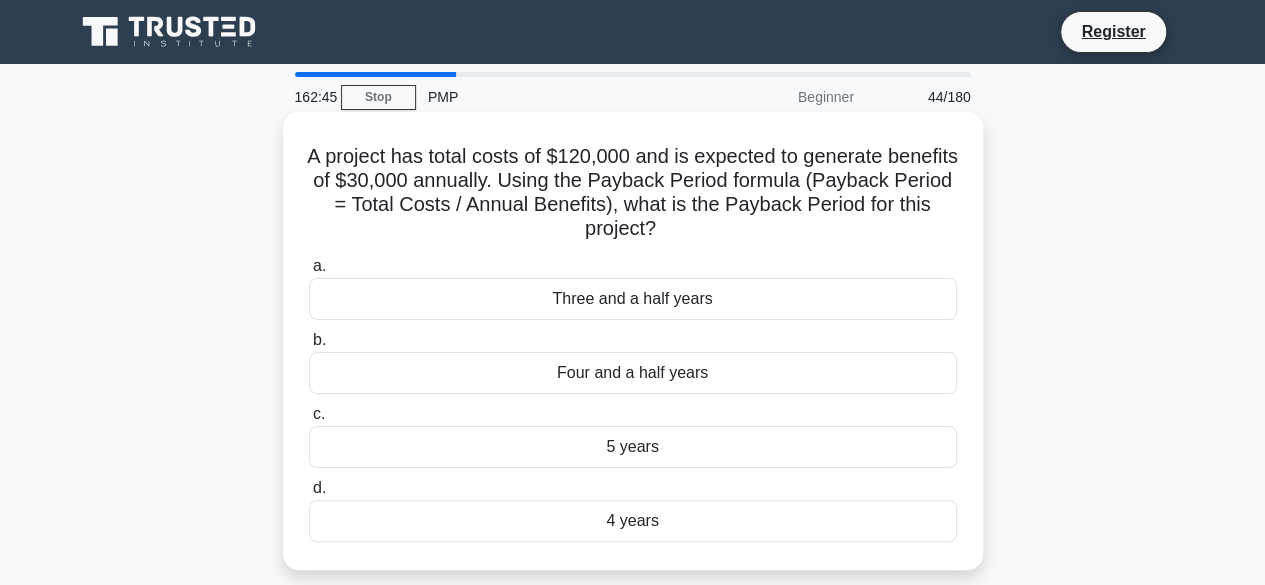 click on "4 years" at bounding box center [633, 521] 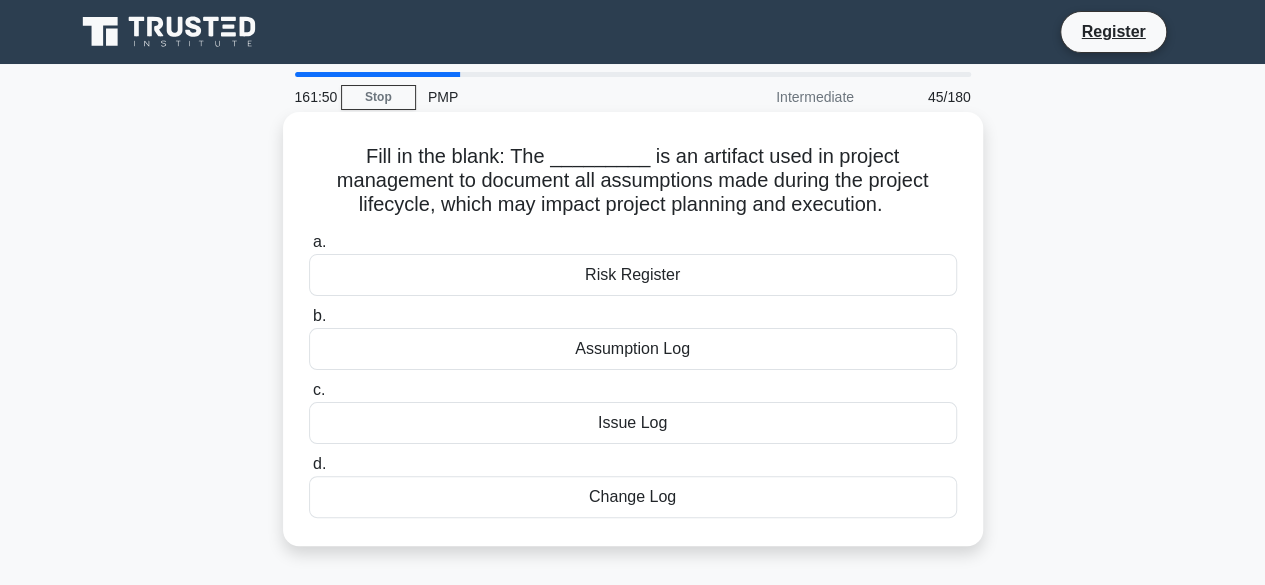 click on "Assumption Log" at bounding box center [633, 349] 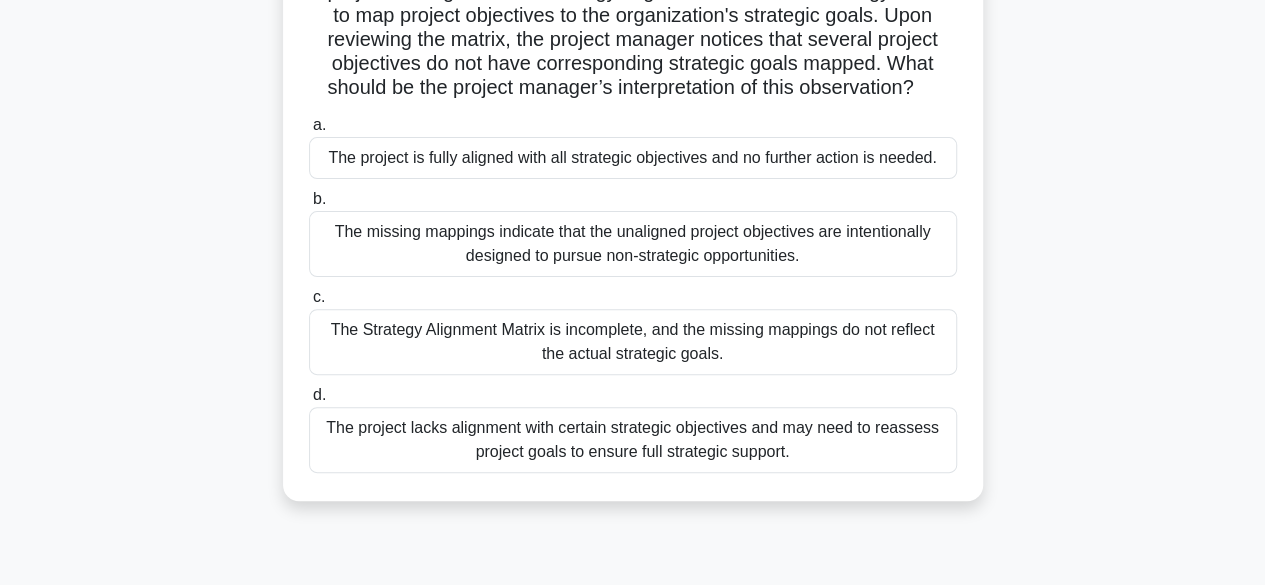 scroll, scrollTop: 200, scrollLeft: 0, axis: vertical 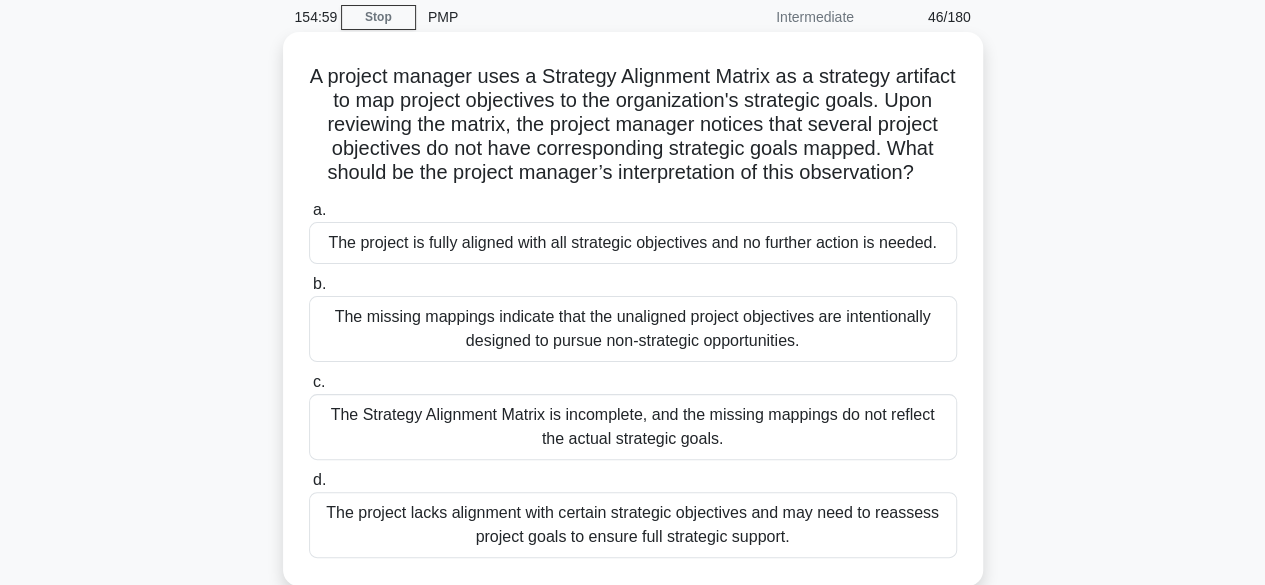 click on "The project lacks alignment with certain strategic objectives and may need to reassess project goals to ensure full strategic support." at bounding box center (633, 525) 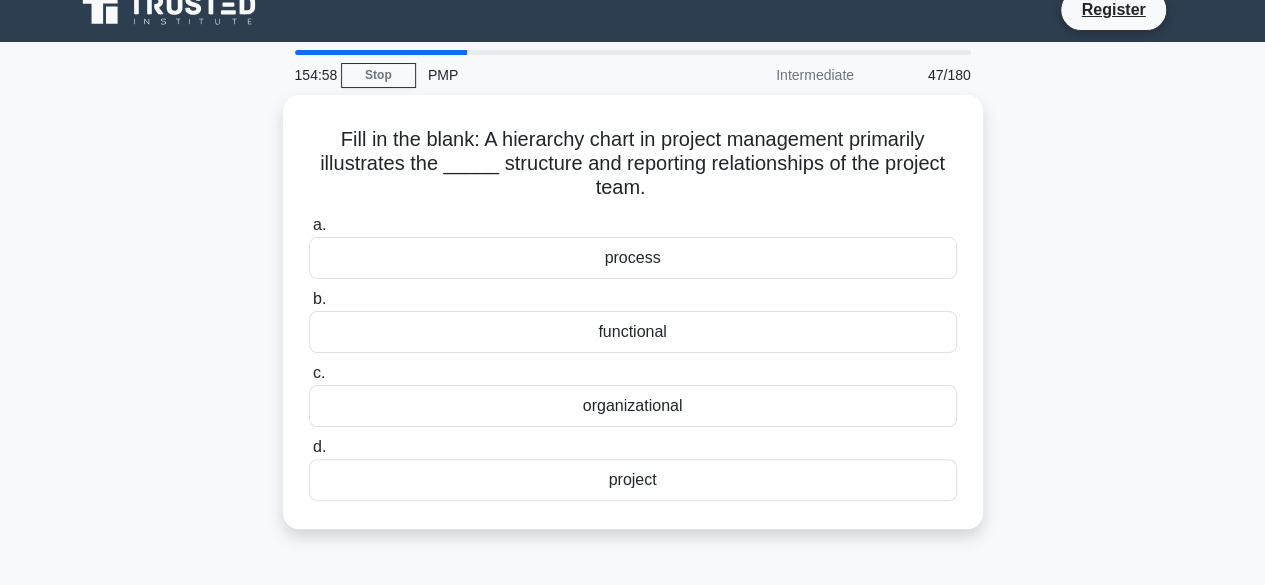 scroll, scrollTop: 0, scrollLeft: 0, axis: both 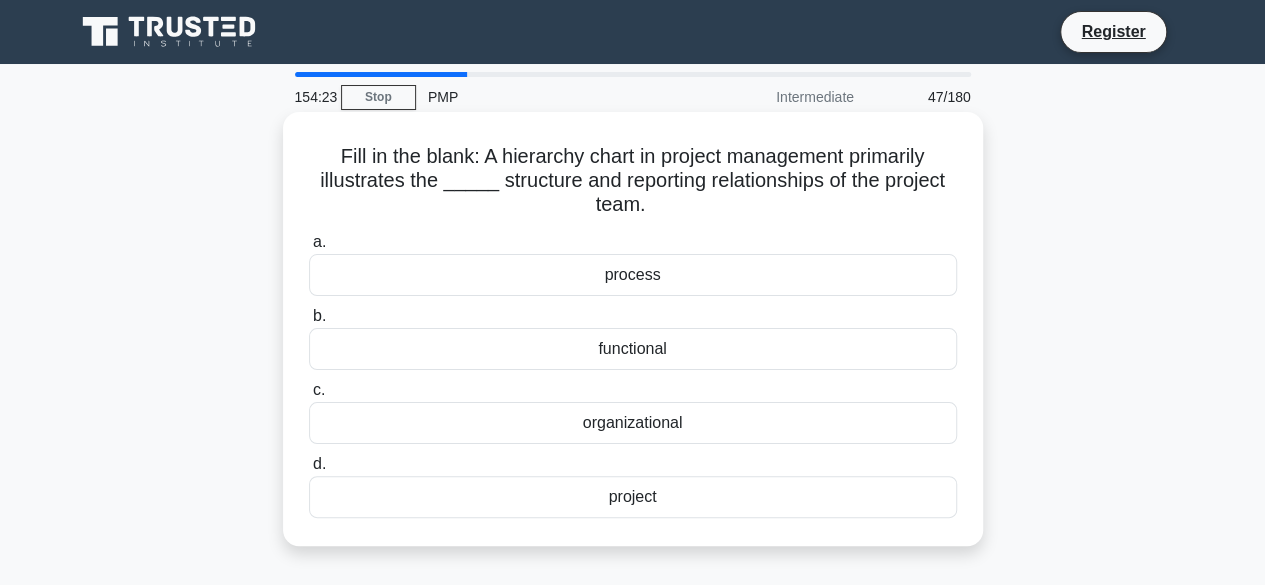 click on "organizational" at bounding box center (633, 423) 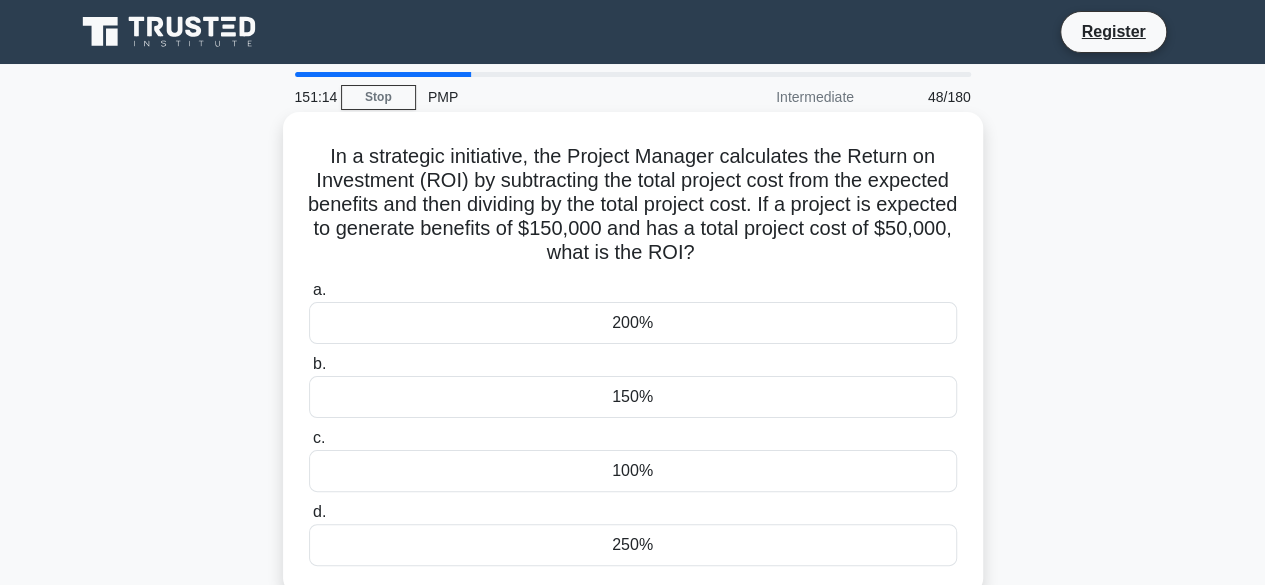 click on "100%" at bounding box center (633, 471) 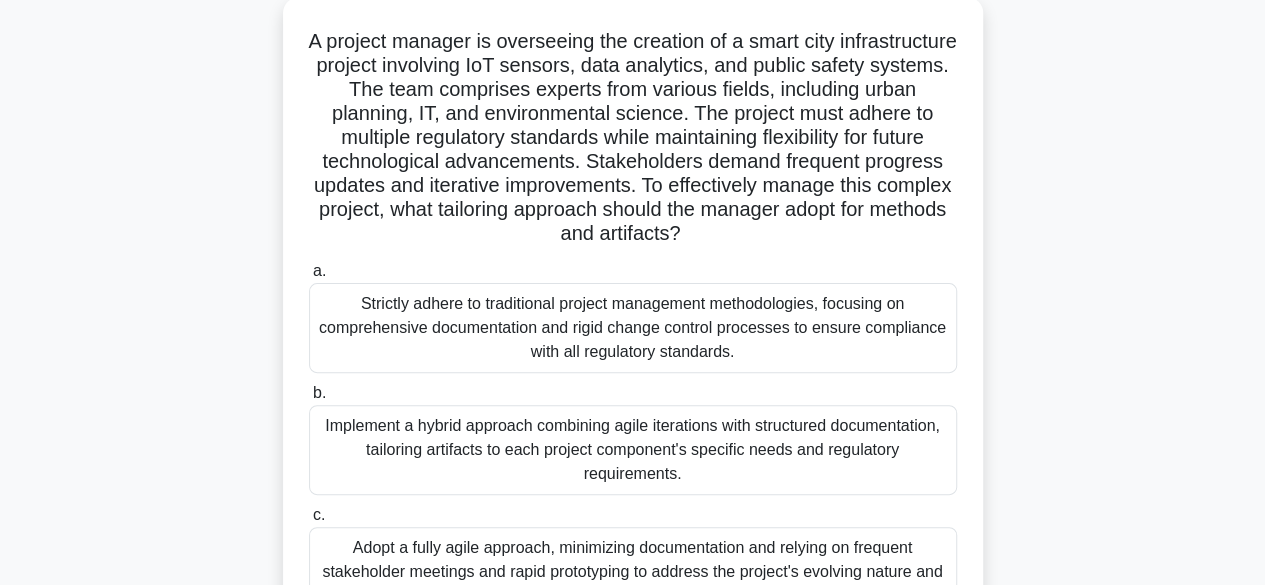 scroll, scrollTop: 160, scrollLeft: 0, axis: vertical 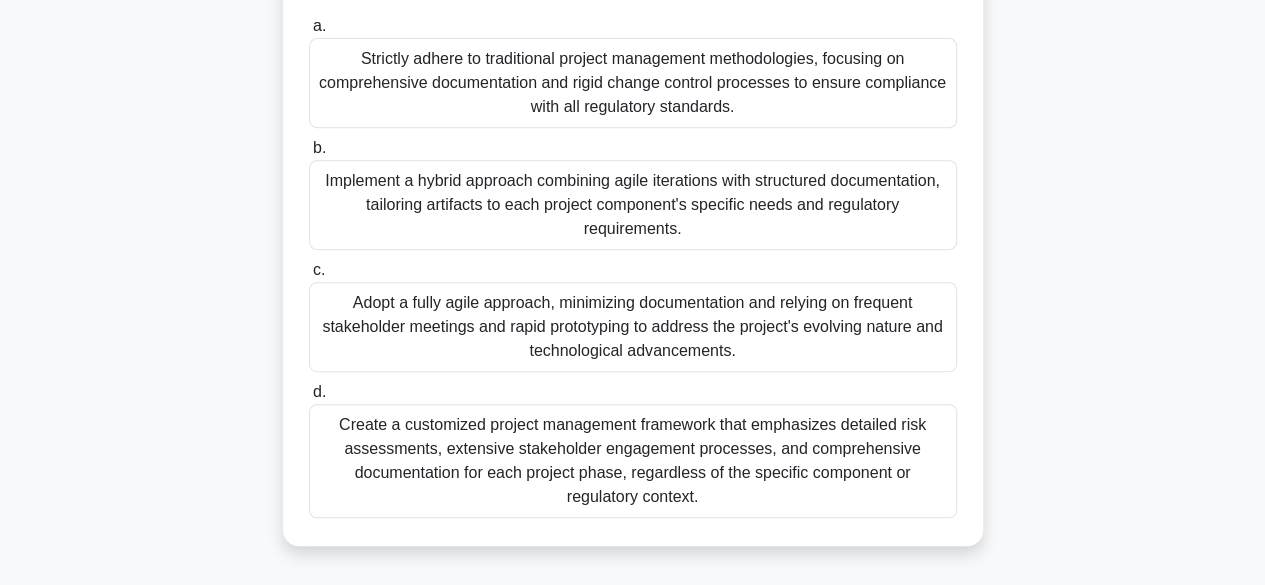 click on "Create a customized project management framework that emphasizes detailed risk assessments, extensive stakeholder engagement processes, and comprehensive documentation for each project phase, regardless of the specific component or regulatory context." at bounding box center (633, 461) 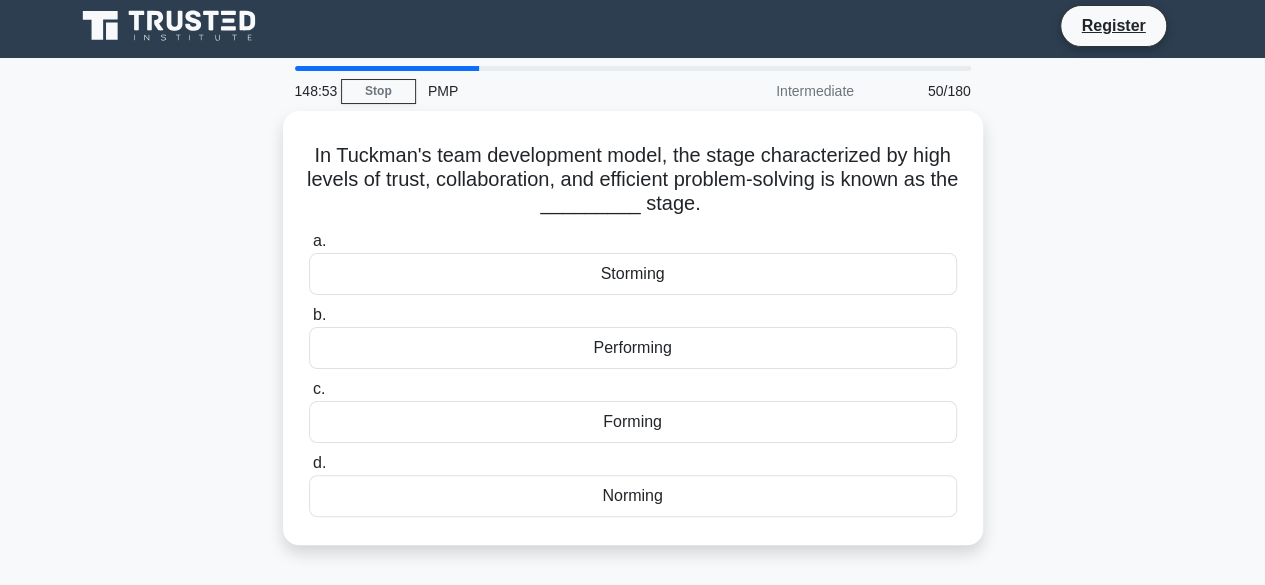 scroll, scrollTop: 0, scrollLeft: 0, axis: both 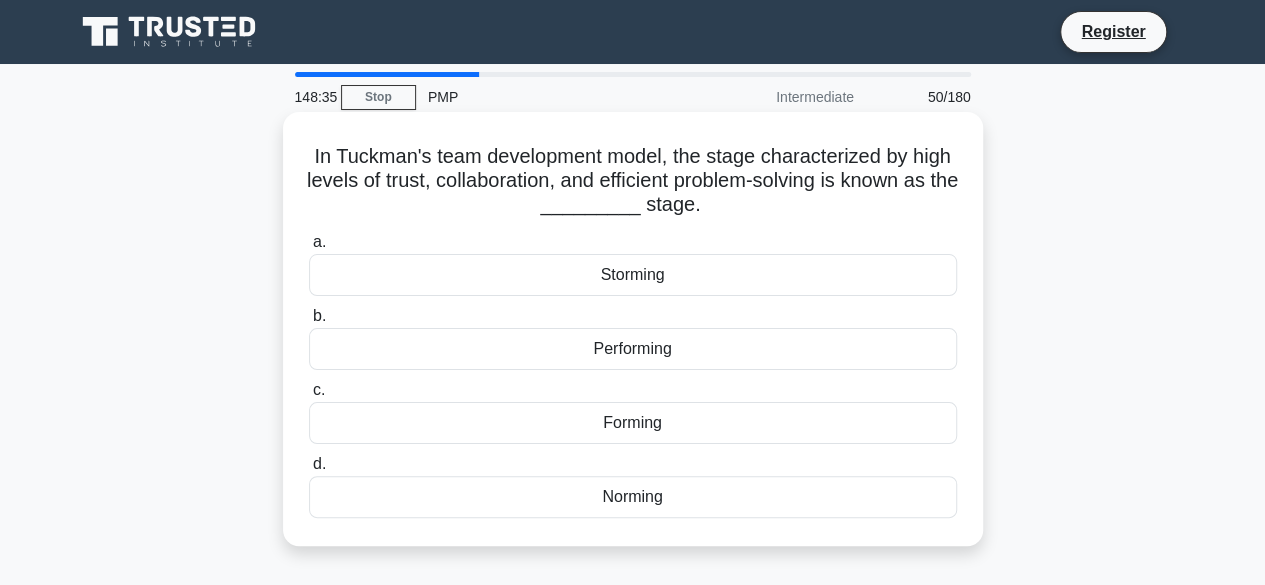 click on "Performing" at bounding box center [633, 349] 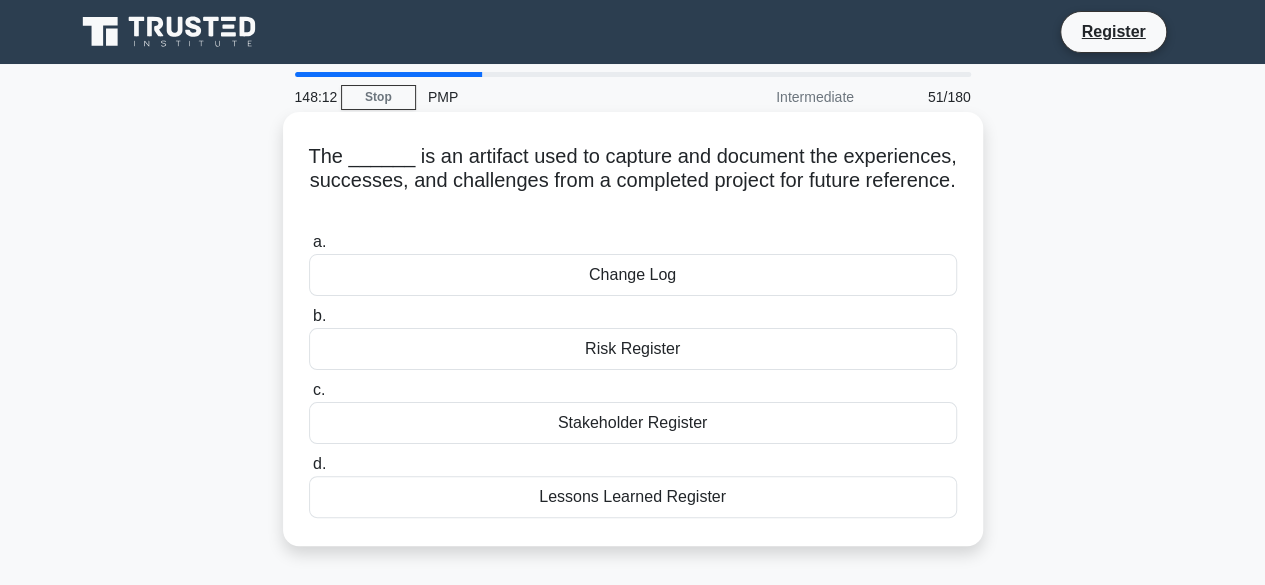 click on "Lessons Learned Register" at bounding box center (633, 497) 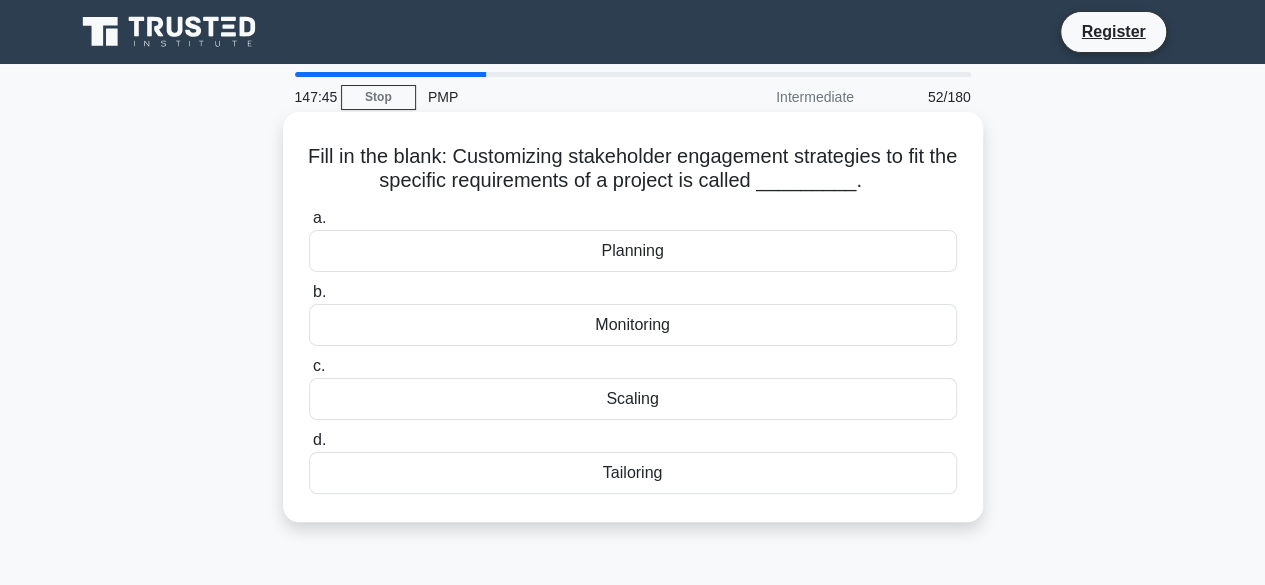 click on "Tailoring" at bounding box center [633, 473] 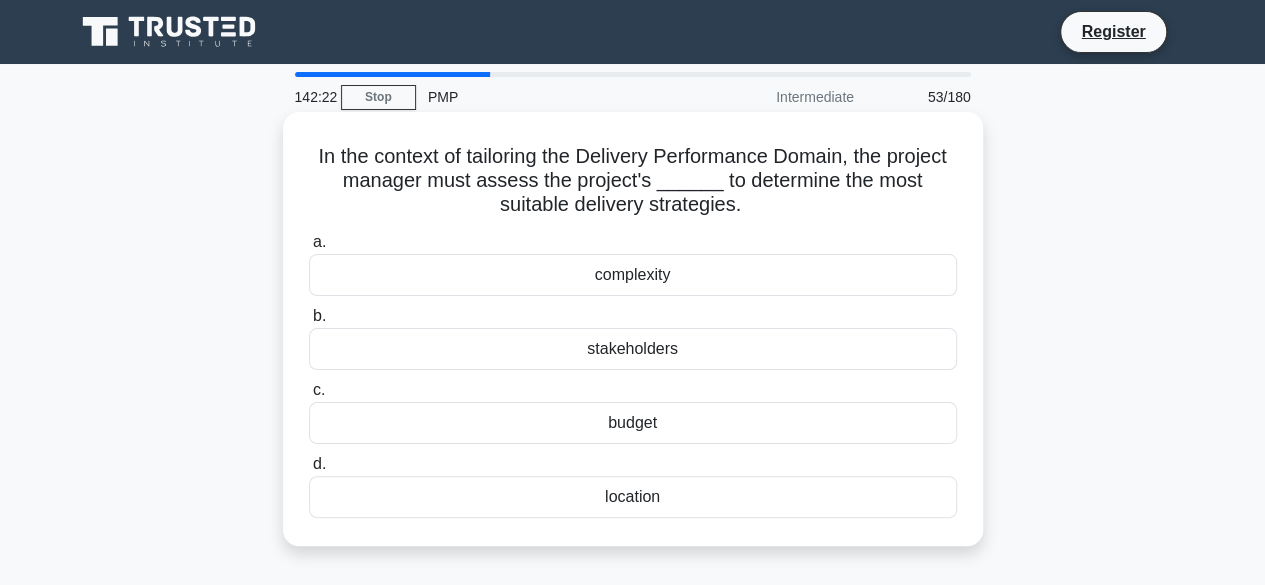 click on "complexity" at bounding box center [633, 275] 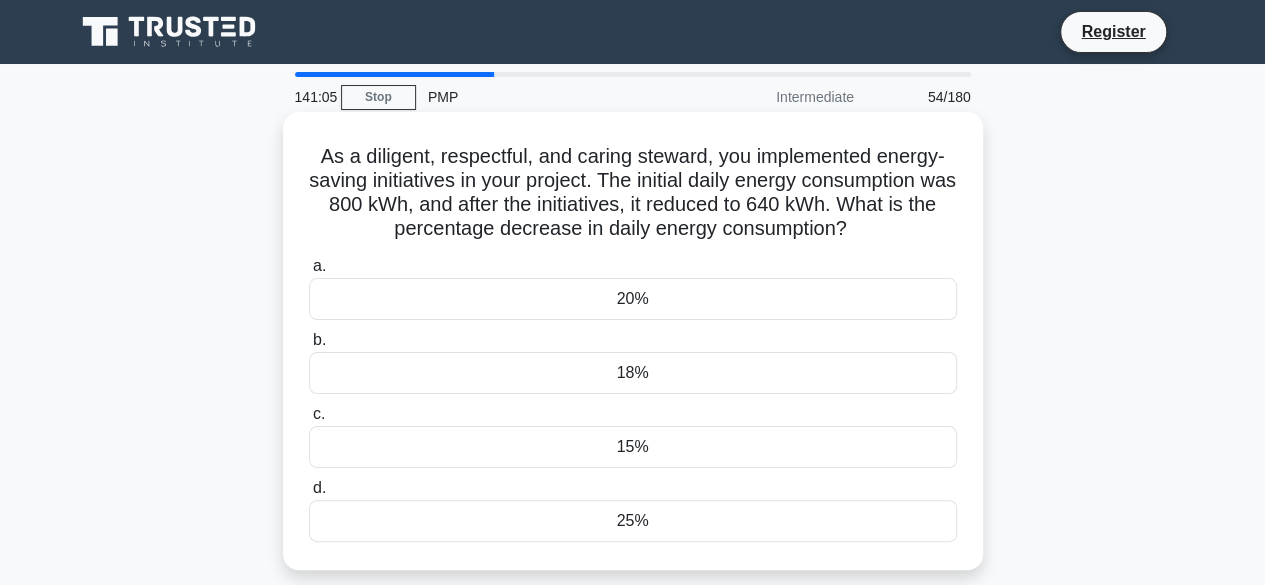 click on "20%" at bounding box center [633, 299] 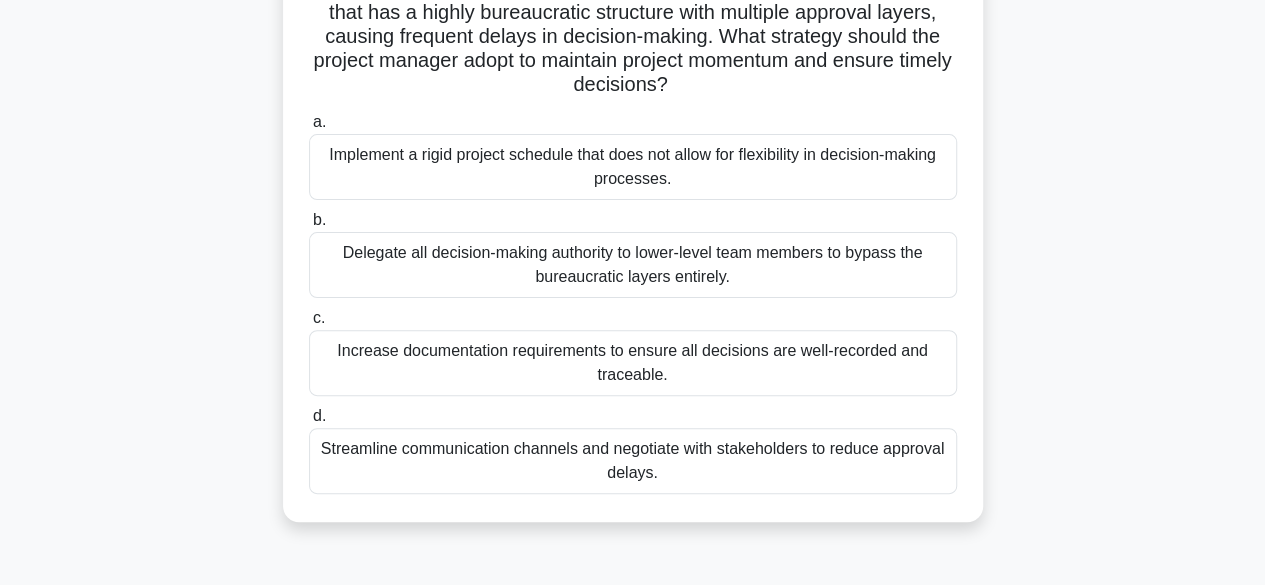 scroll, scrollTop: 266, scrollLeft: 0, axis: vertical 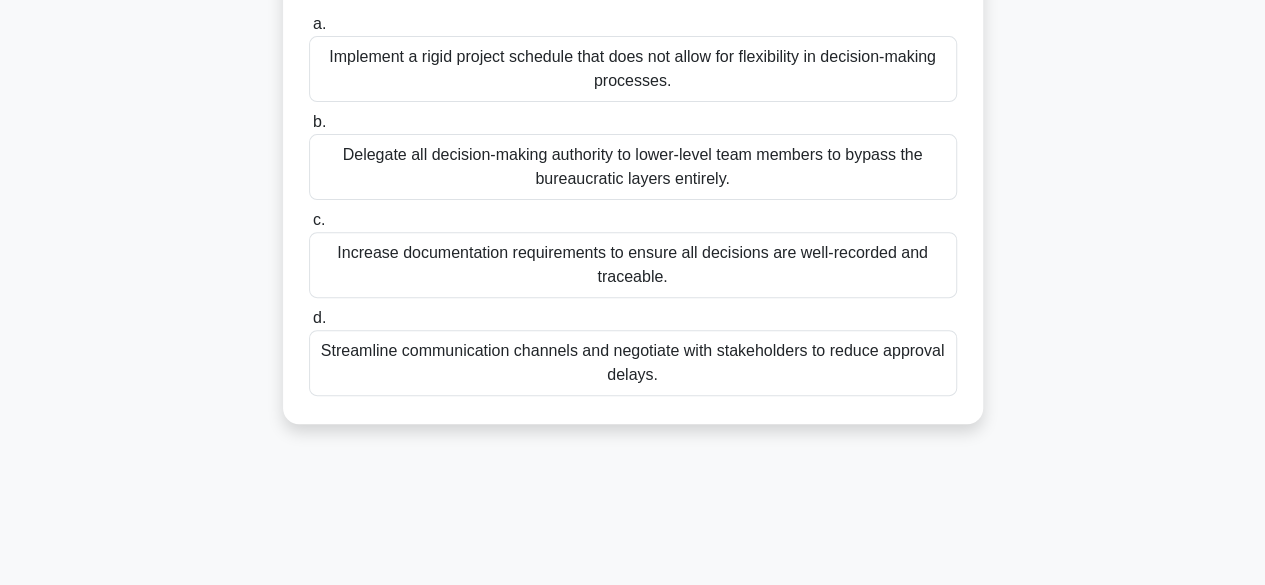 click on "Streamline communication channels and negotiate with stakeholders to reduce approval delays." at bounding box center (633, 363) 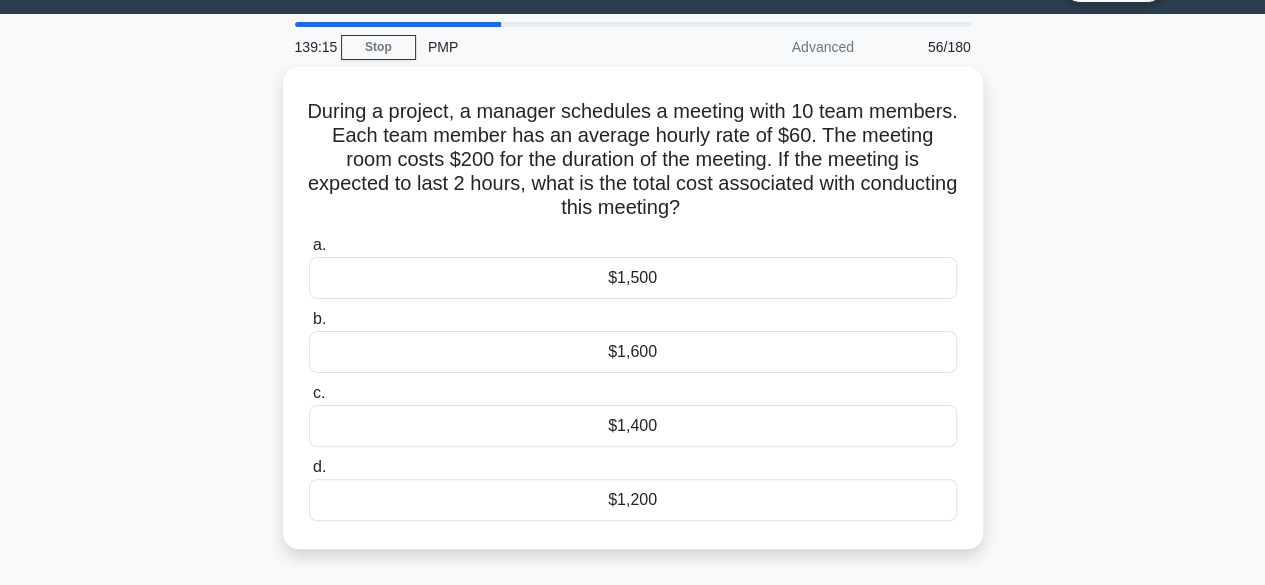 scroll, scrollTop: 0, scrollLeft: 0, axis: both 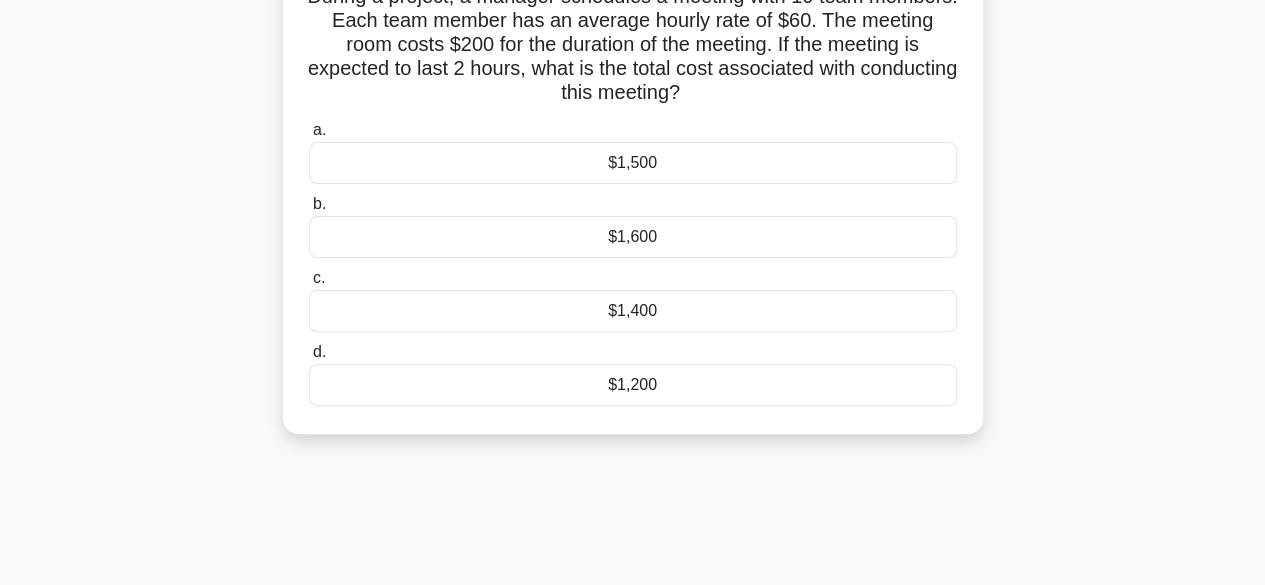 click on "$1,200" at bounding box center [633, 385] 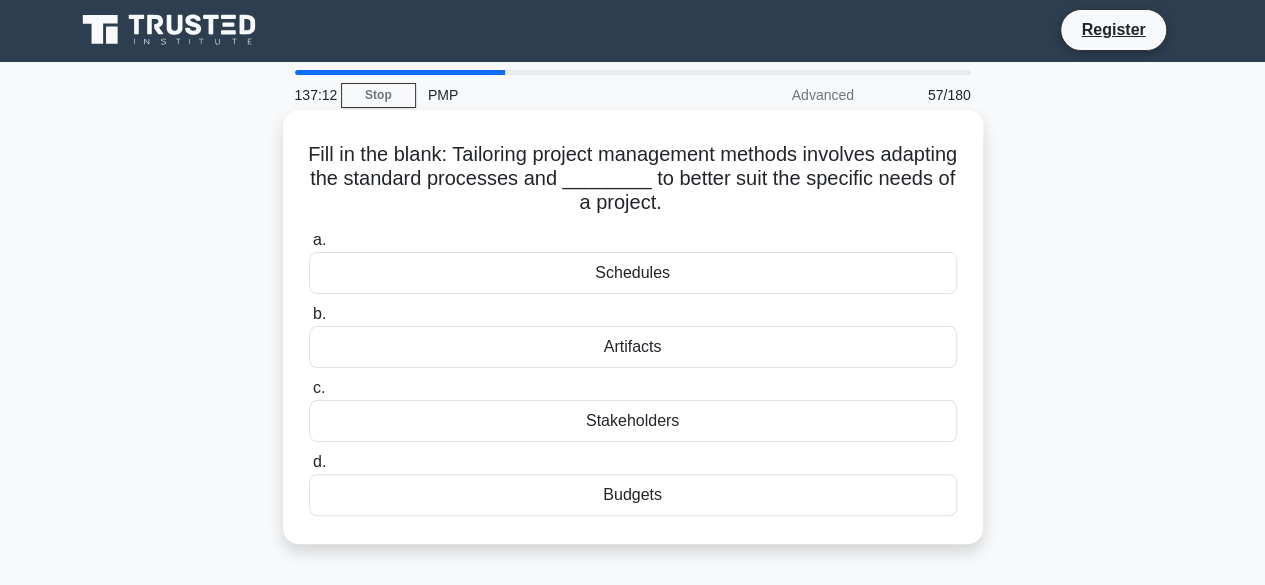 scroll, scrollTop: 0, scrollLeft: 0, axis: both 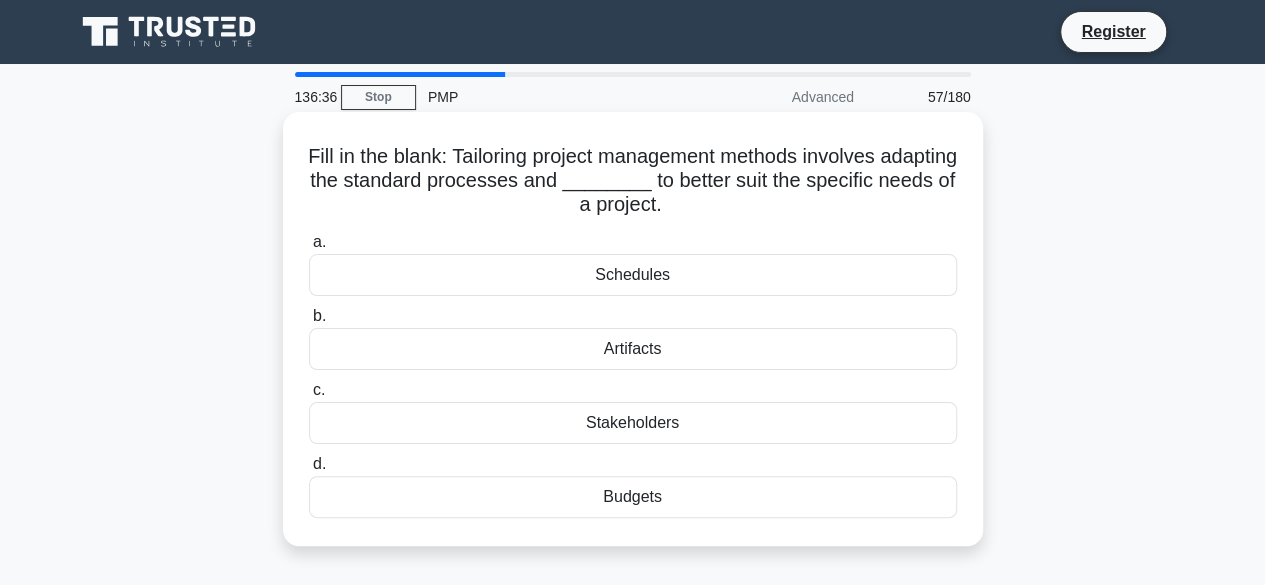 click on "Schedules" at bounding box center [633, 275] 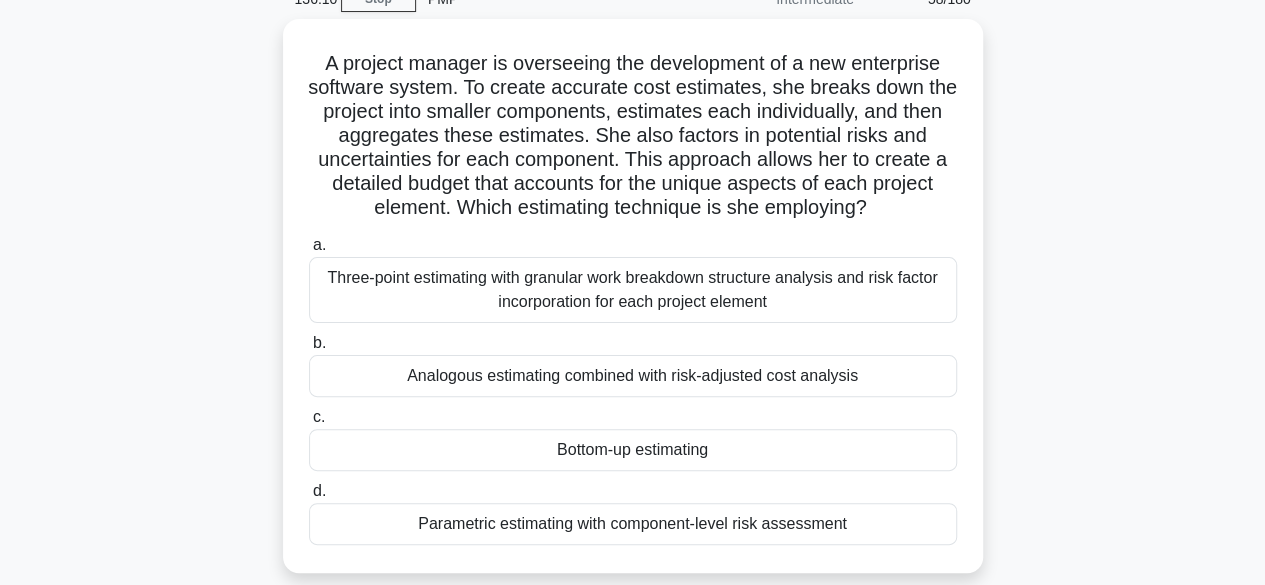 scroll, scrollTop: 104, scrollLeft: 0, axis: vertical 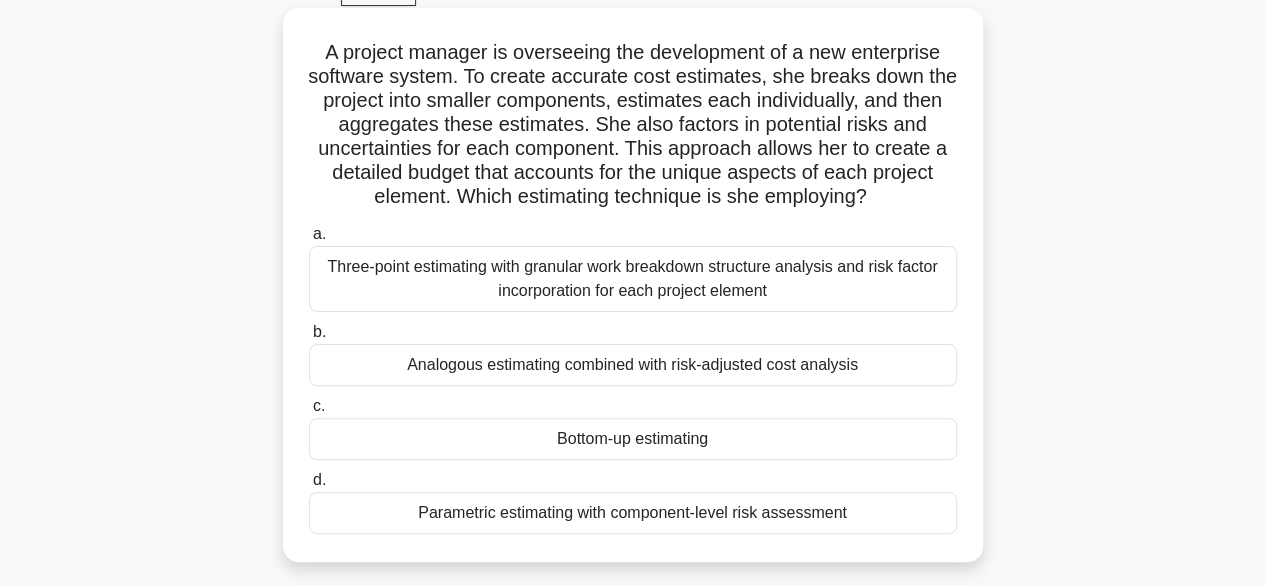click on "Three-point estimating with granular work breakdown structure analysis and risk factor incorporation for each project element" at bounding box center [633, 279] 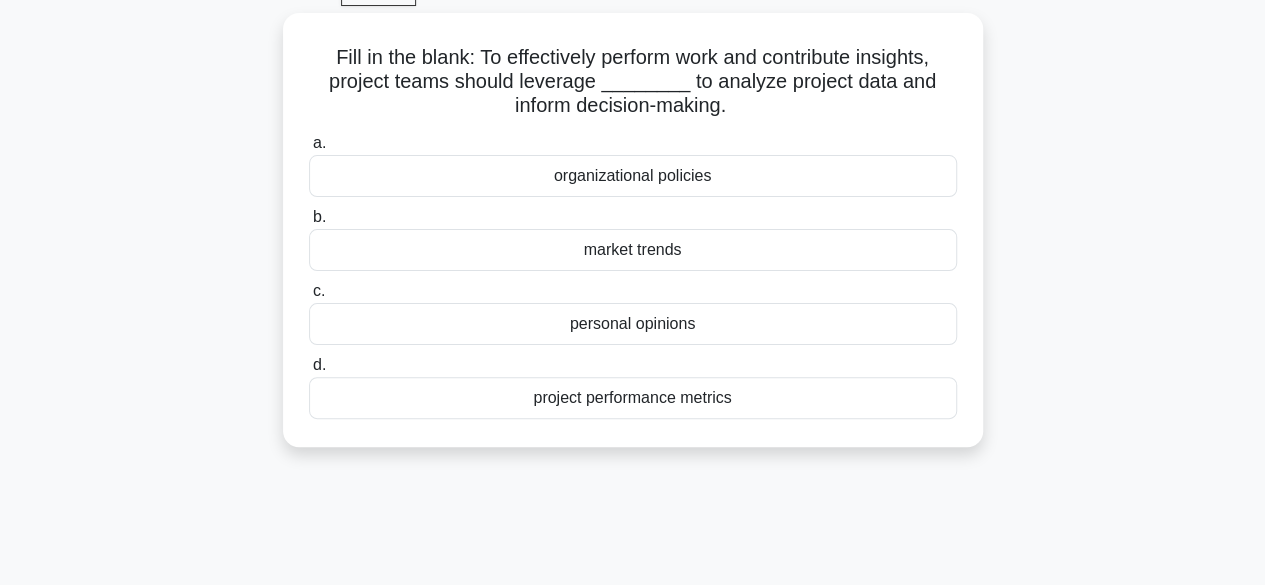 scroll, scrollTop: 0, scrollLeft: 0, axis: both 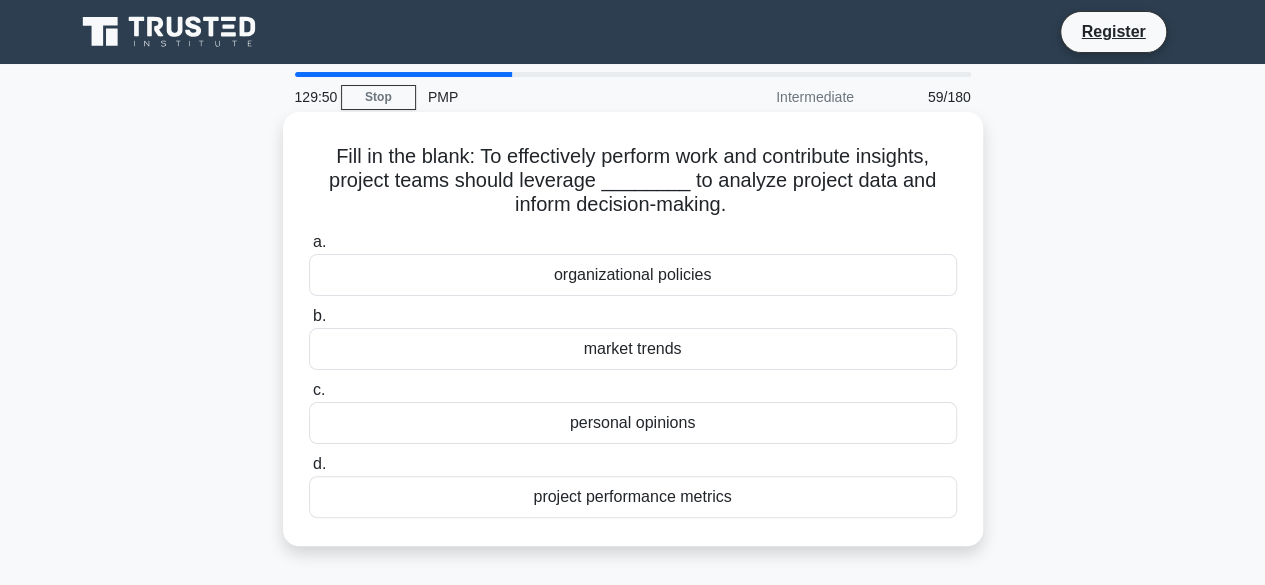 click on "market trends" at bounding box center [633, 349] 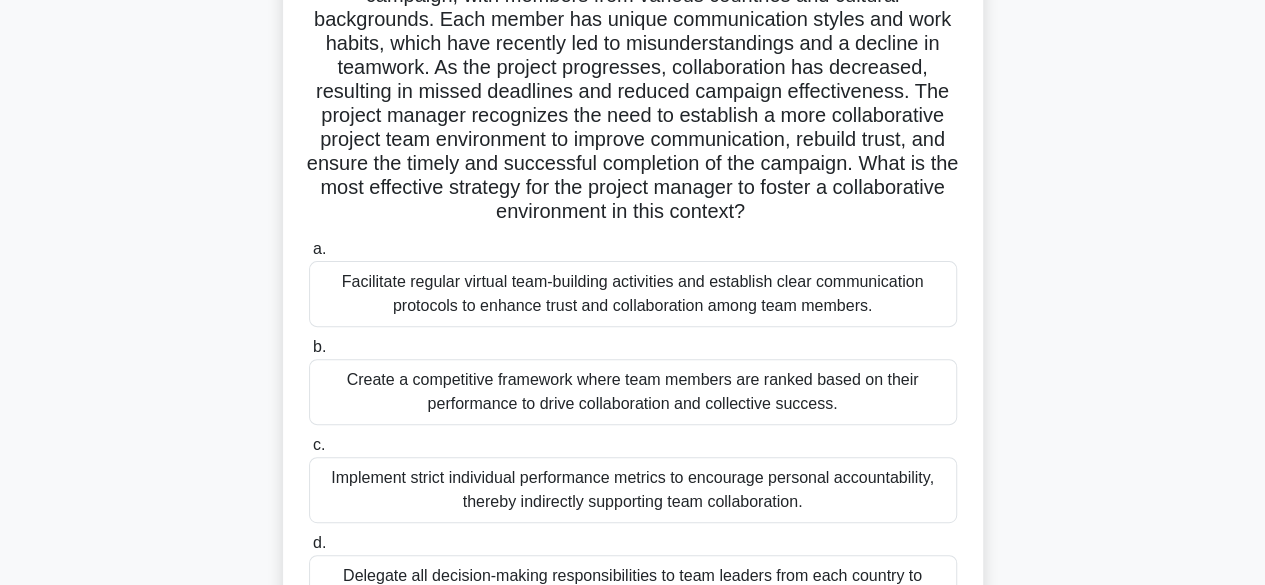 scroll, scrollTop: 166, scrollLeft: 0, axis: vertical 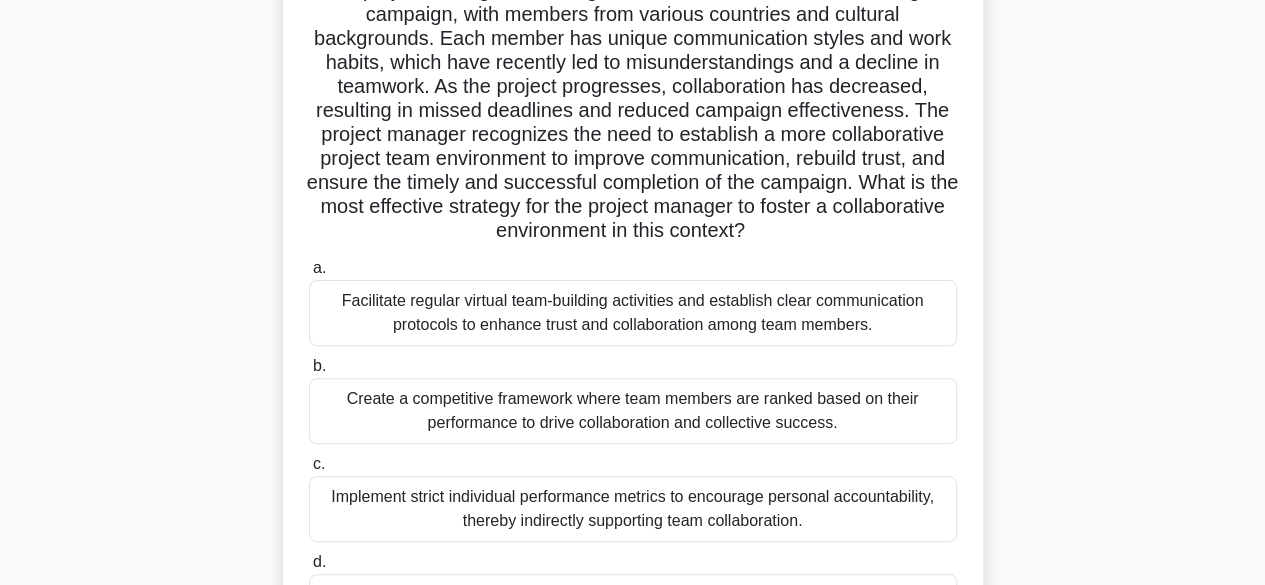 click on "Facilitate regular virtual team-building activities and establish clear communication protocols to enhance trust and collaboration among team members." at bounding box center [633, 313] 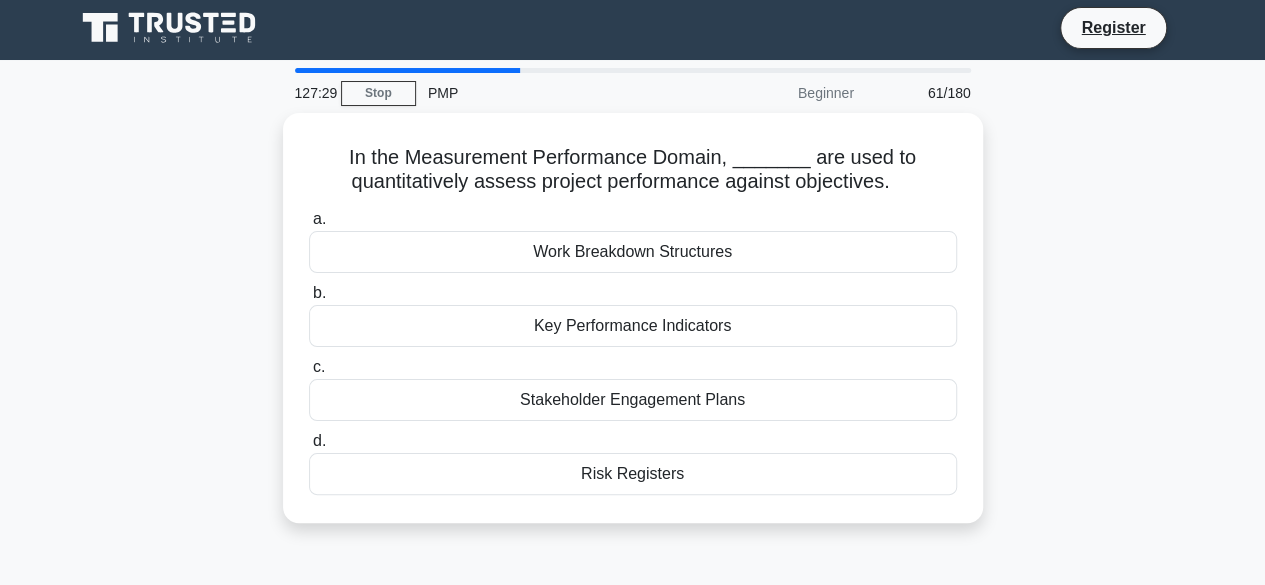 scroll, scrollTop: 0, scrollLeft: 0, axis: both 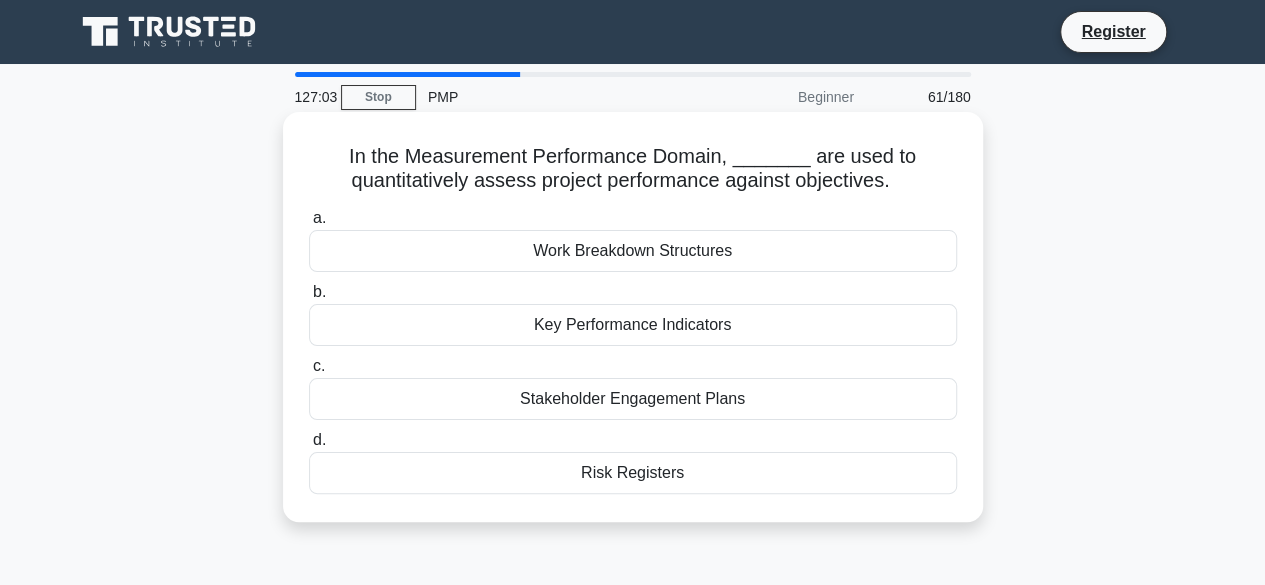 click on "Key Performance Indicators" at bounding box center [633, 325] 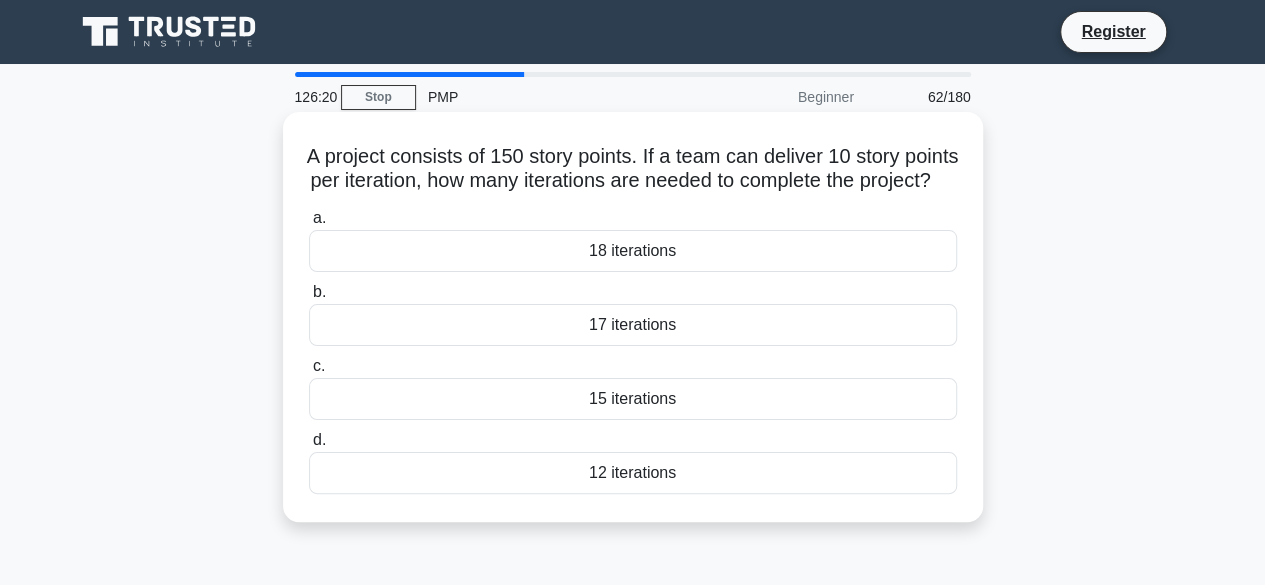 click on "15 iterations" at bounding box center [633, 399] 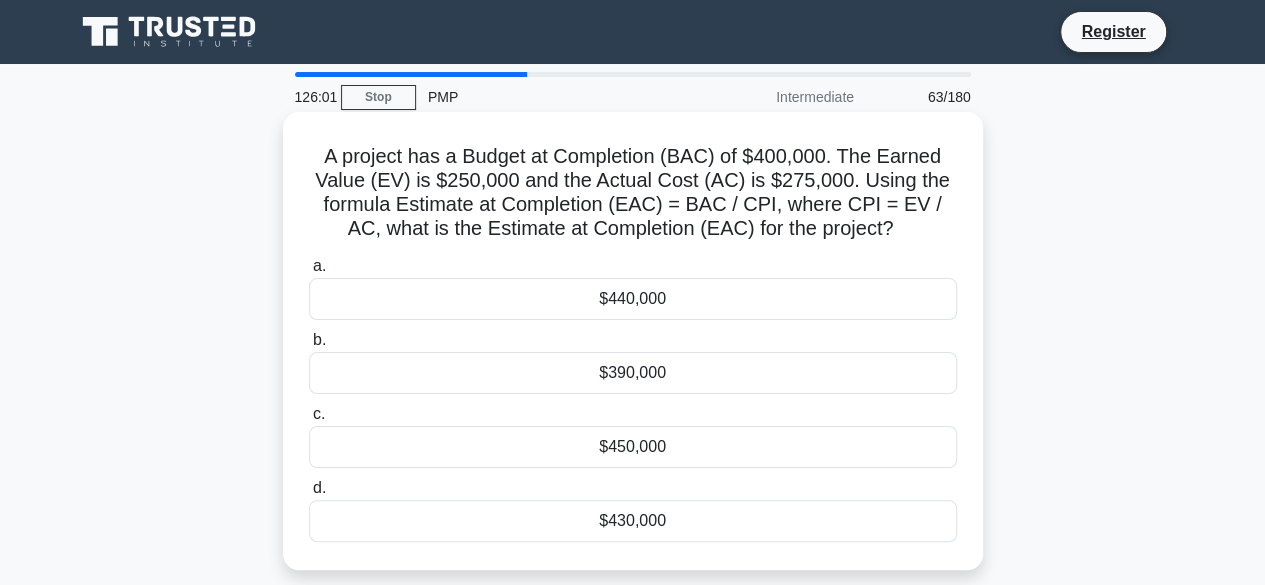 click on "$440,000" at bounding box center (633, 299) 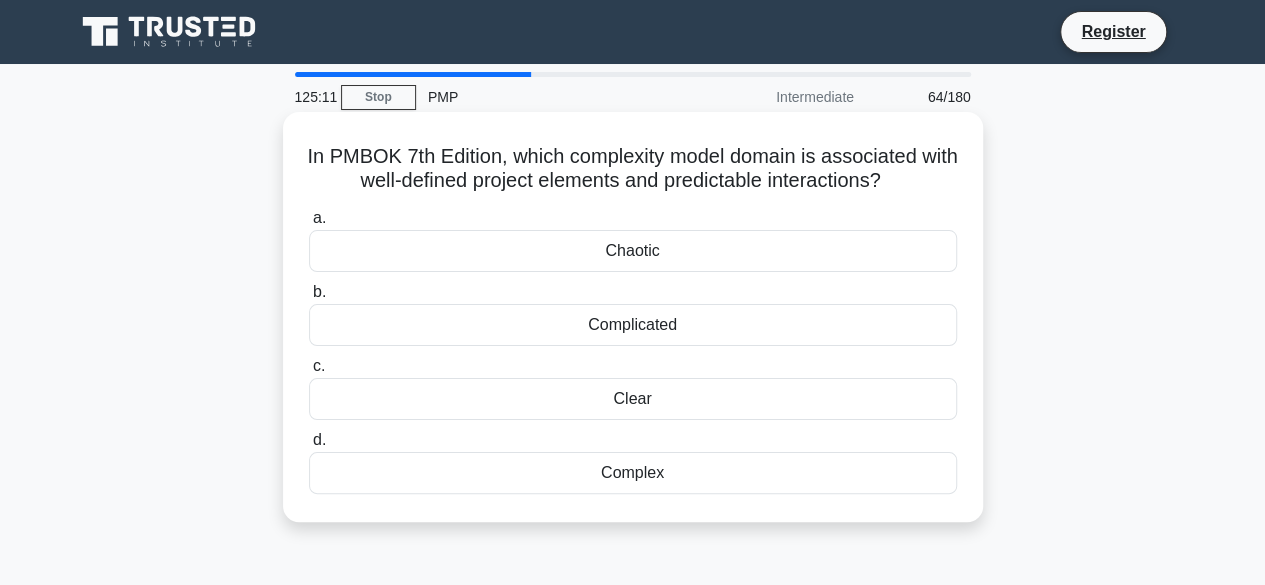 click on "Complex" at bounding box center (633, 473) 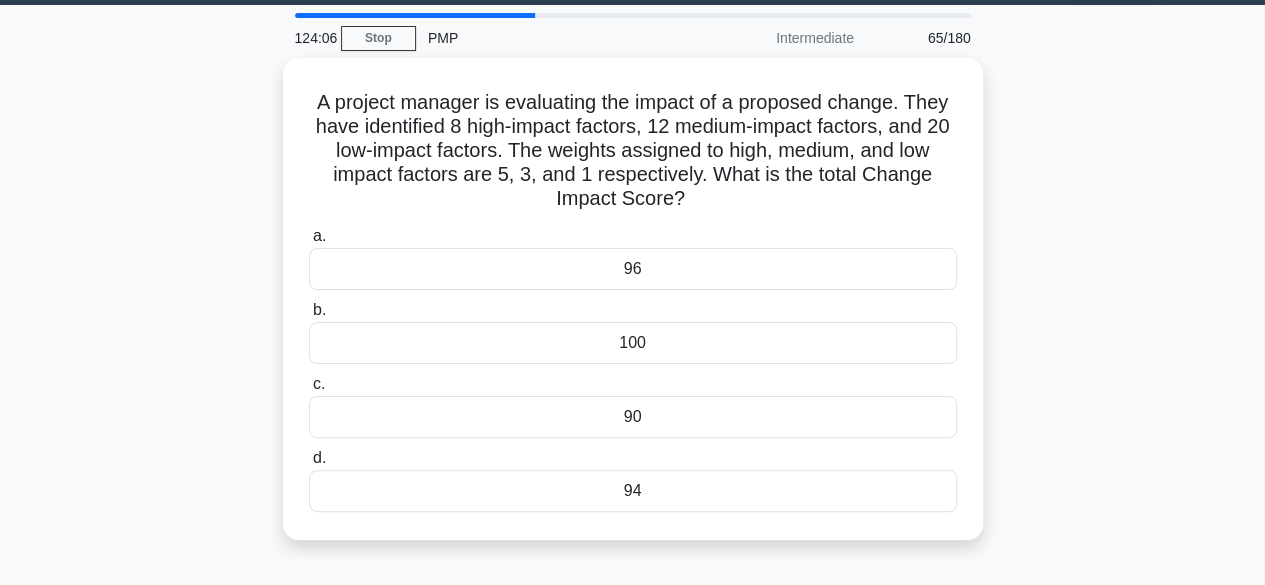 scroll, scrollTop: 63, scrollLeft: 0, axis: vertical 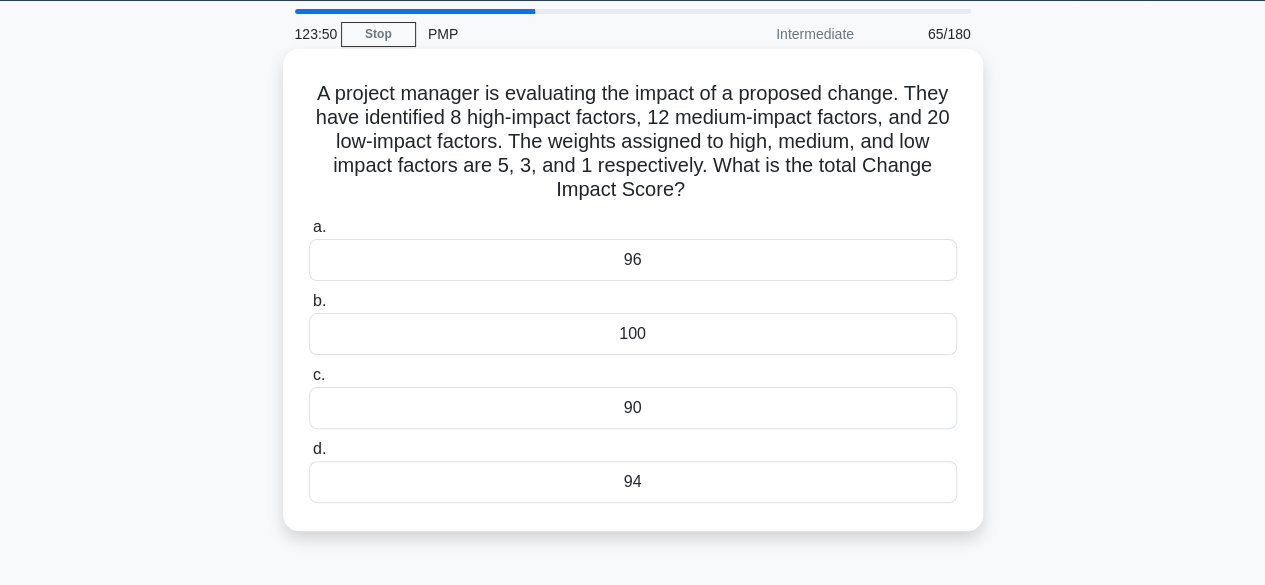 click on "94" at bounding box center [633, 482] 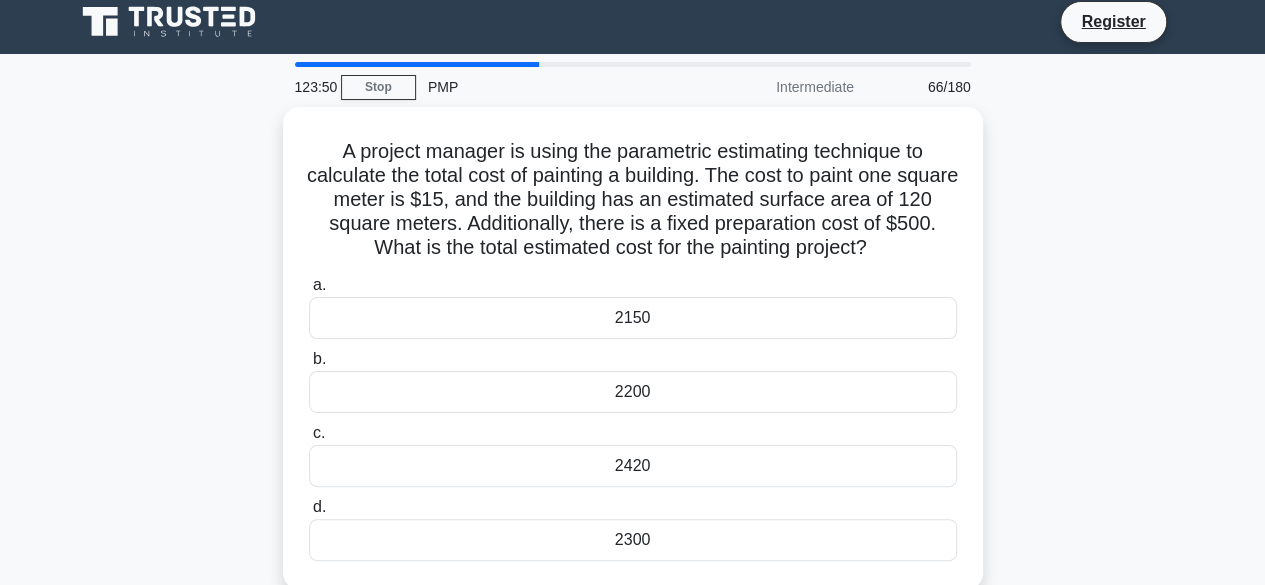 scroll, scrollTop: 0, scrollLeft: 0, axis: both 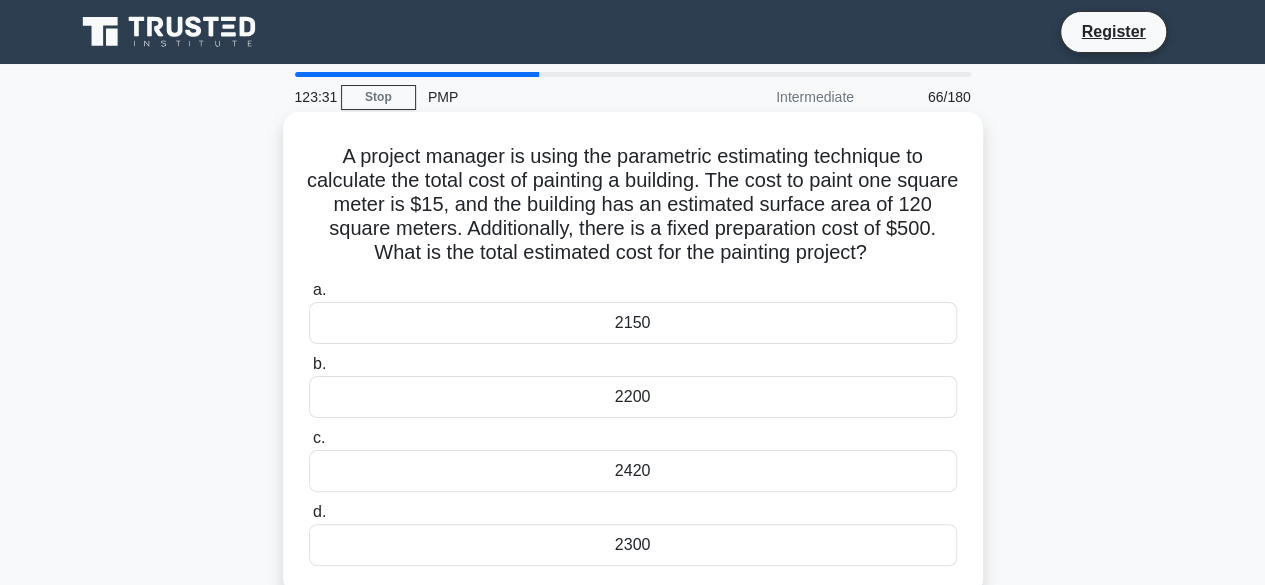 click on "2200" at bounding box center [633, 397] 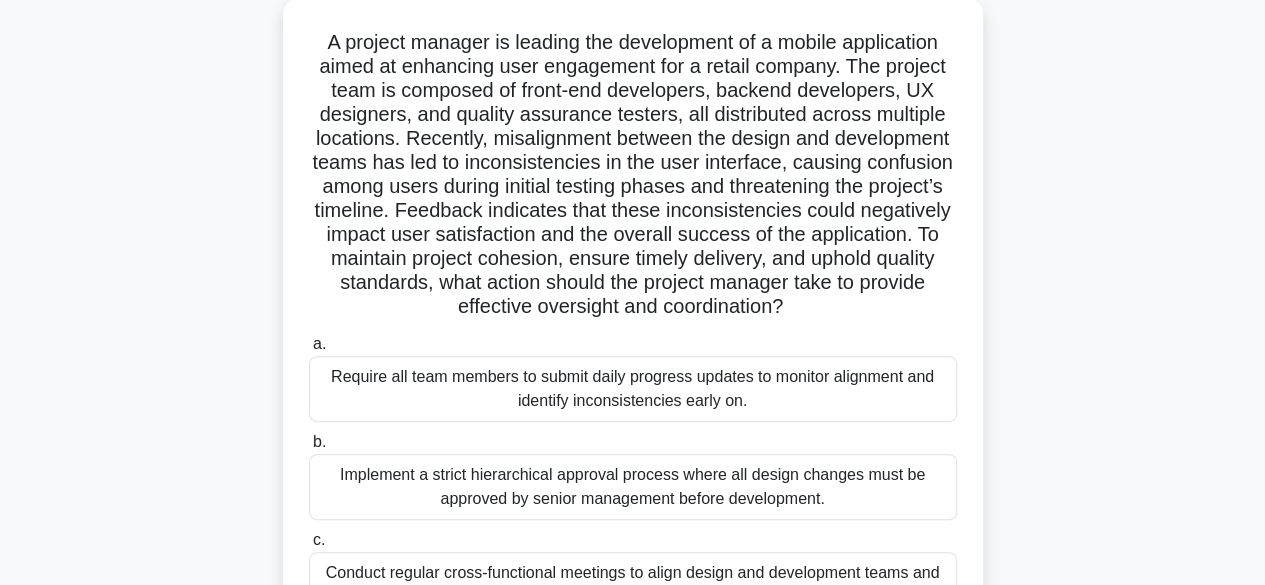 scroll, scrollTop: 132, scrollLeft: 0, axis: vertical 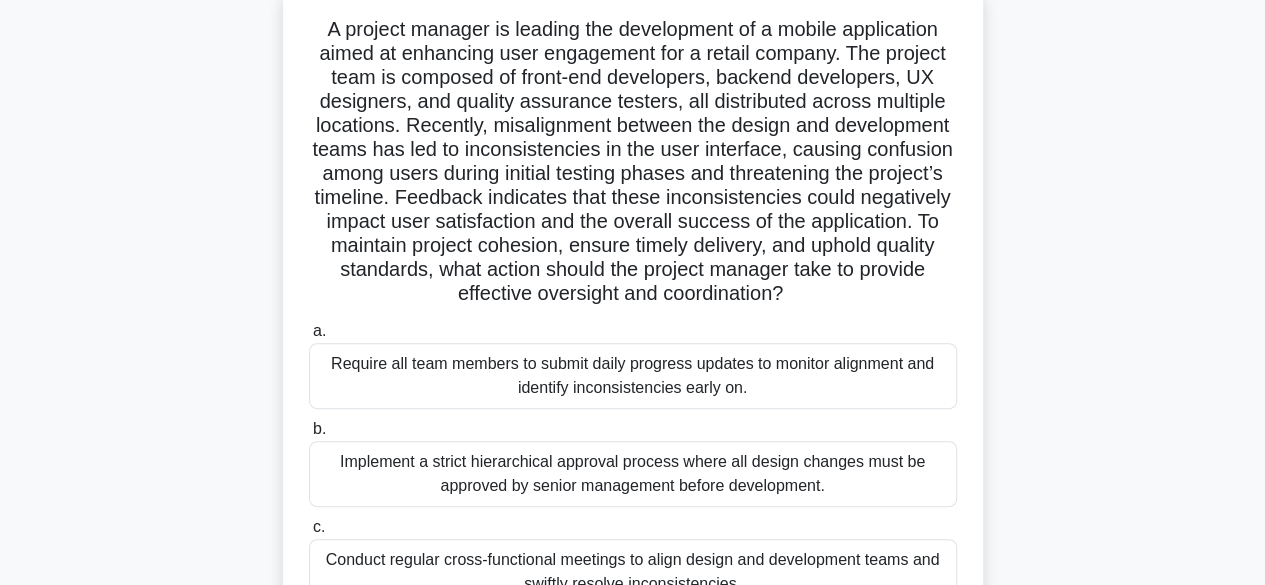 click on "A project manager is leading the development of a mobile application aimed at enhancing user engagement for a retail company. The project team is composed of front-end developers, backend developers, UX designers, and quality assurance testers, all distributed across multiple locations. Recently, misalignment between the design and development teams has led to inconsistencies in the user interface, causing confusion among users during initial testing phases and threatening the project’s timeline. Feedback indicates that these inconsistencies could negatively impact user satisfaction and the overall success of the application. To maintain project cohesion, ensure timely delivery, and uphold quality standards, what action should the project manager take to provide effective oversight and coordination?
a." at bounding box center (633, 370) 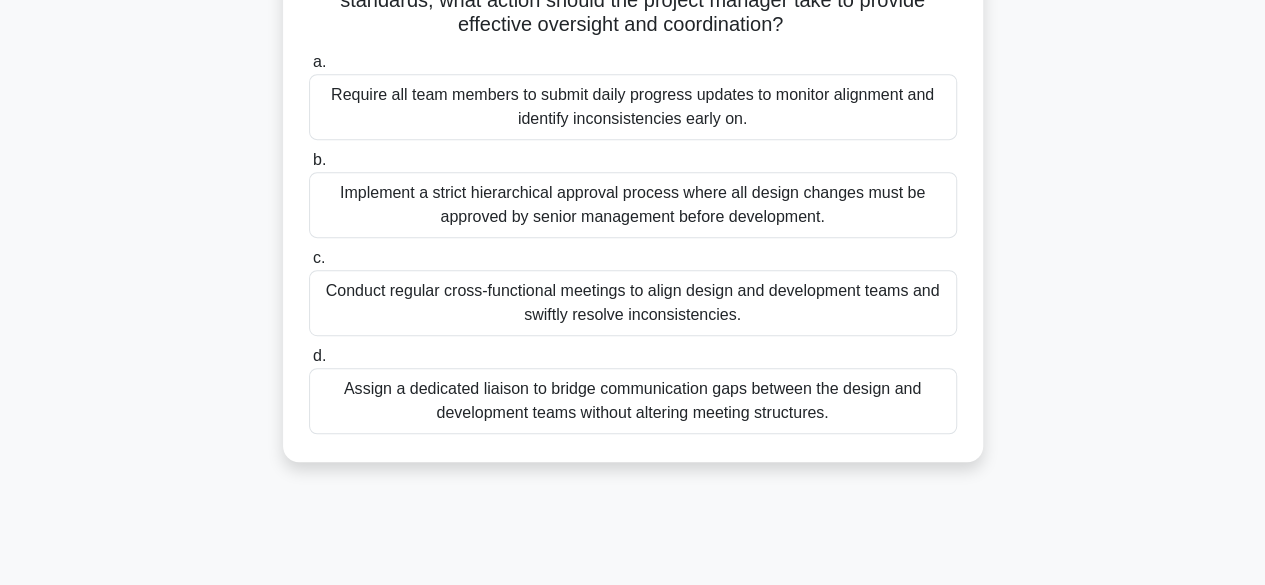 scroll, scrollTop: 406, scrollLeft: 0, axis: vertical 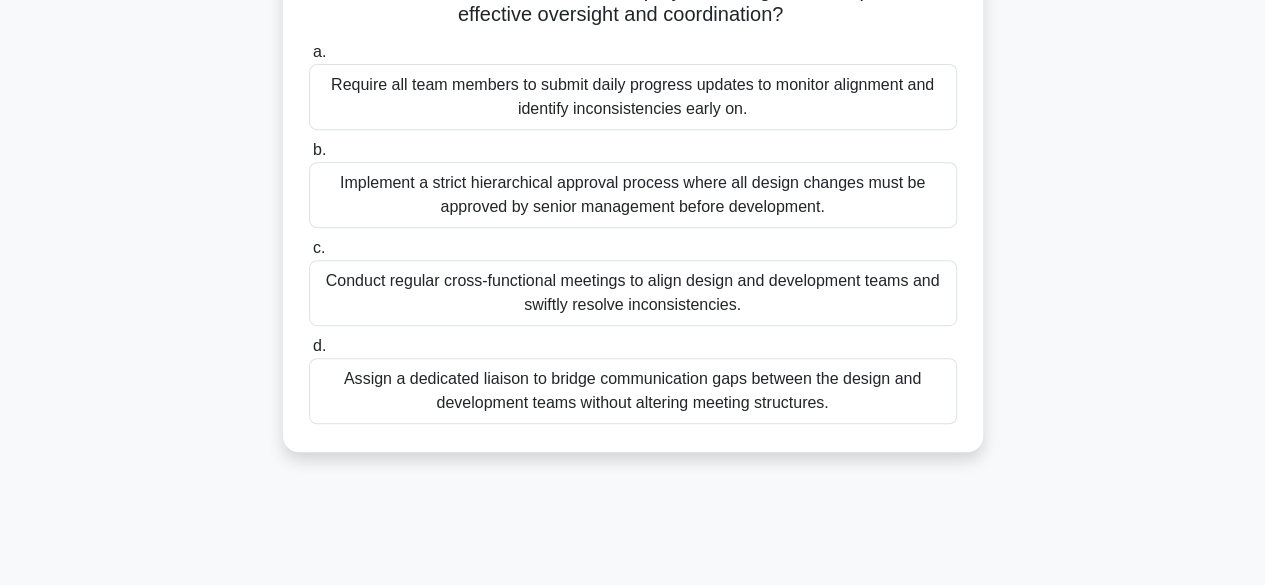 click on "Conduct regular cross-functional meetings to align design and development teams and swiftly resolve inconsistencies." at bounding box center (633, 293) 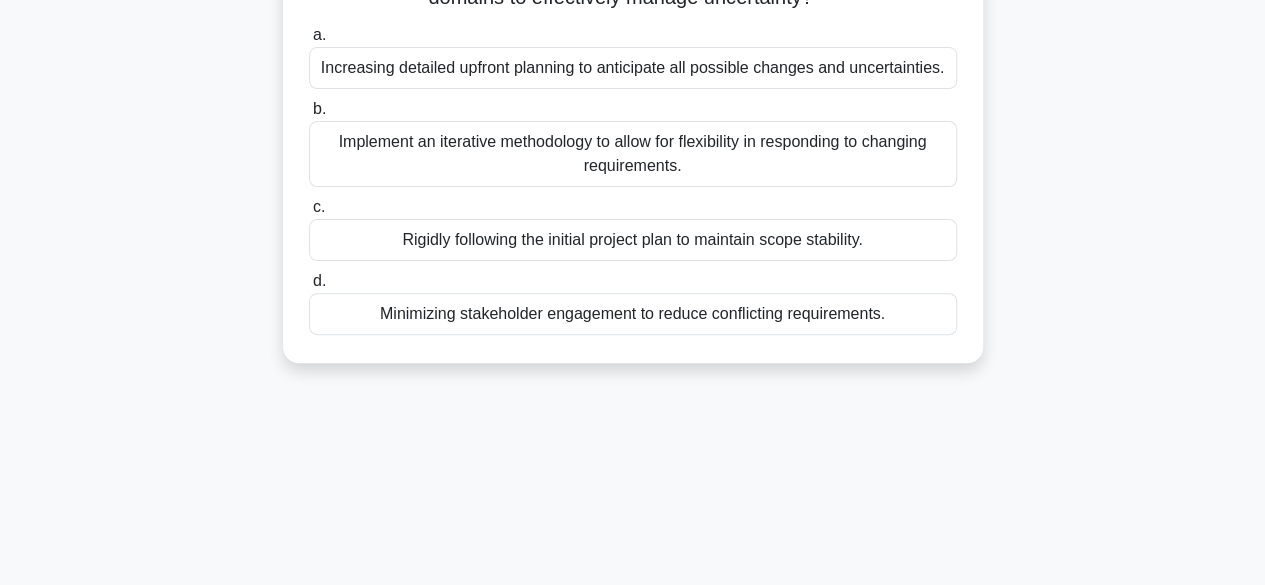 scroll, scrollTop: 0, scrollLeft: 0, axis: both 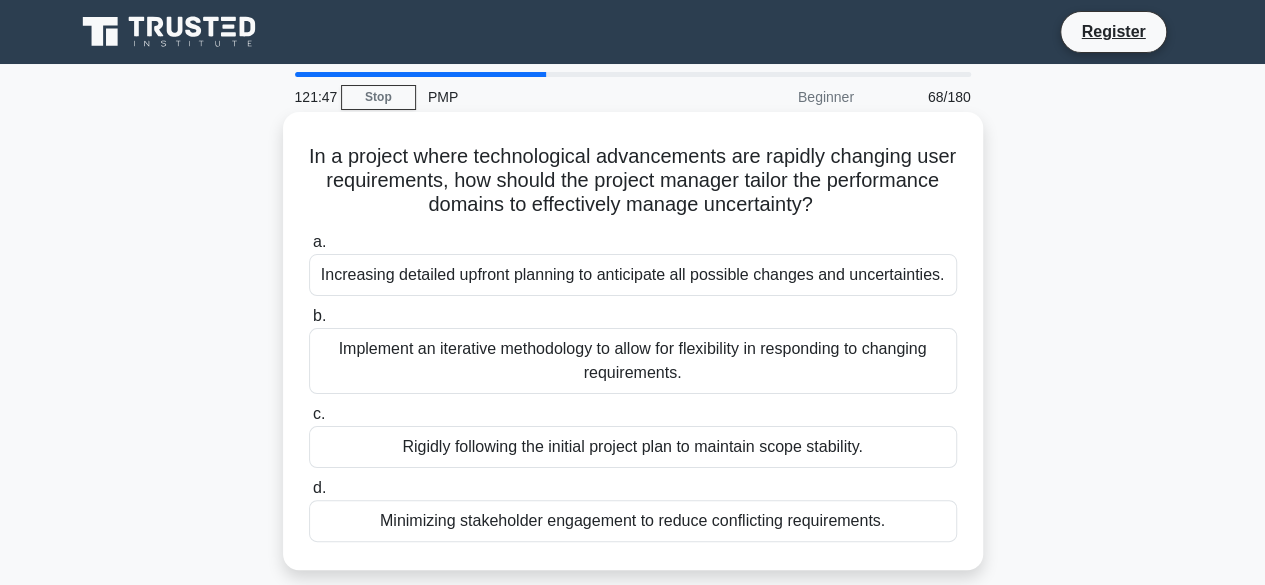 click on "Implement an iterative methodology to allow for flexibility in responding to changing requirements." at bounding box center (633, 361) 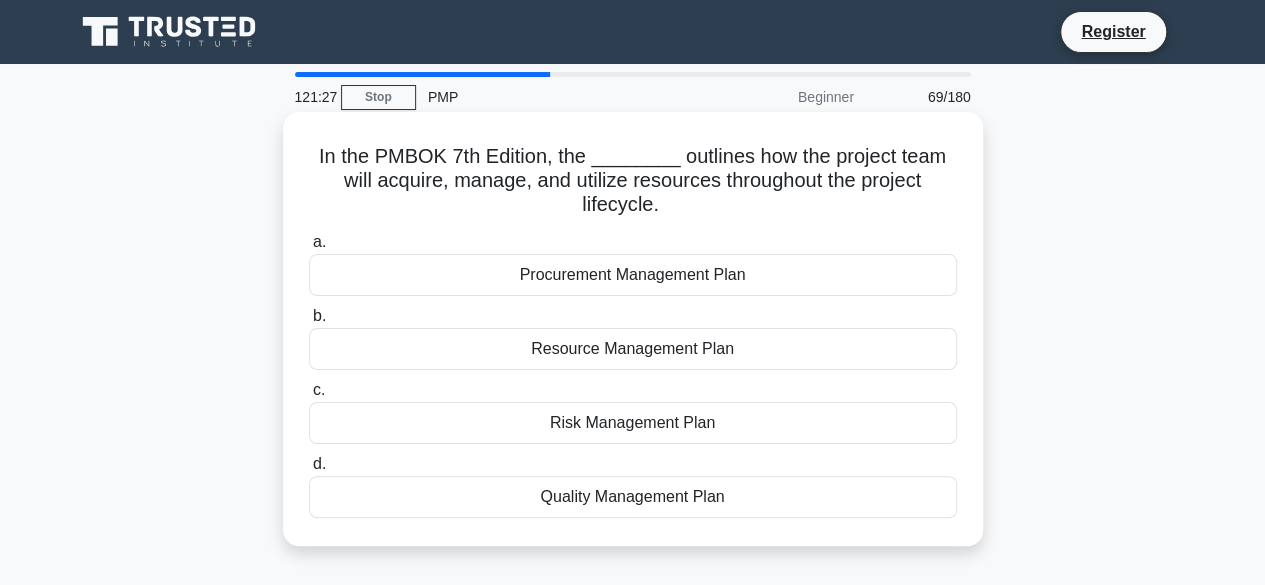 click on "Resource Management Plan" at bounding box center [633, 349] 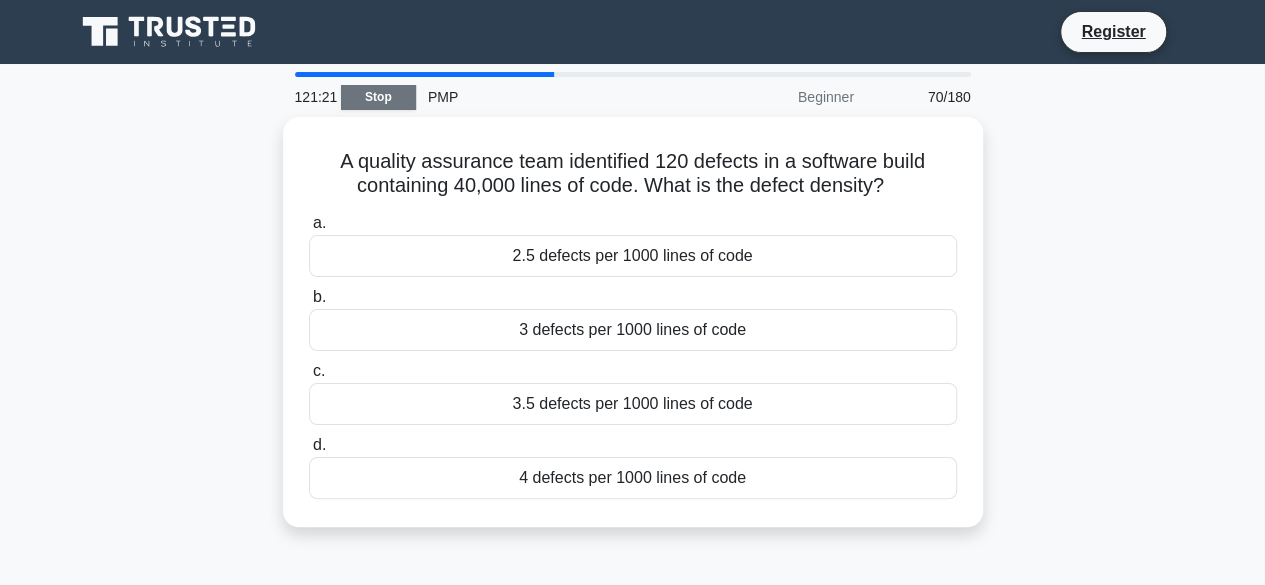 click on "Stop" at bounding box center [378, 97] 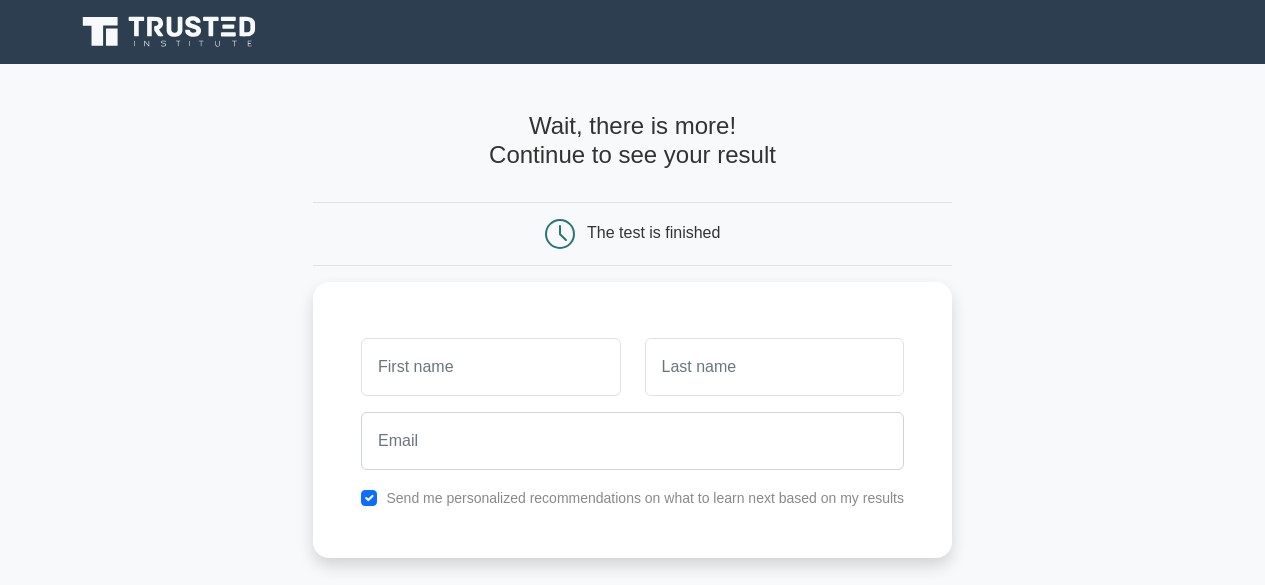 scroll, scrollTop: 0, scrollLeft: 0, axis: both 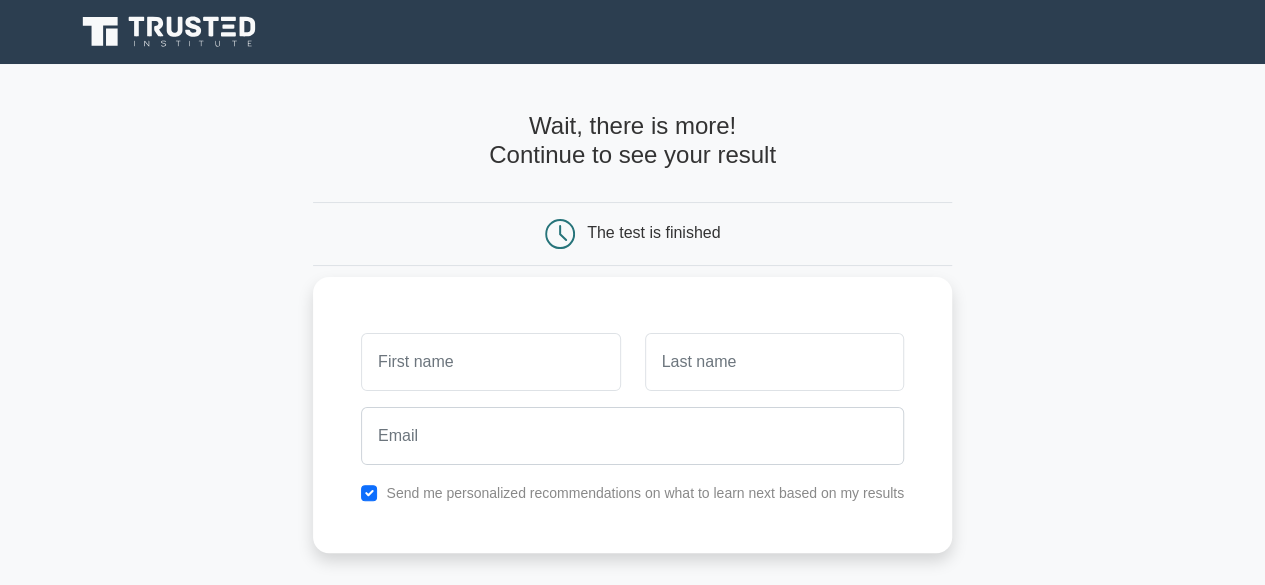 click at bounding box center (490, 362) 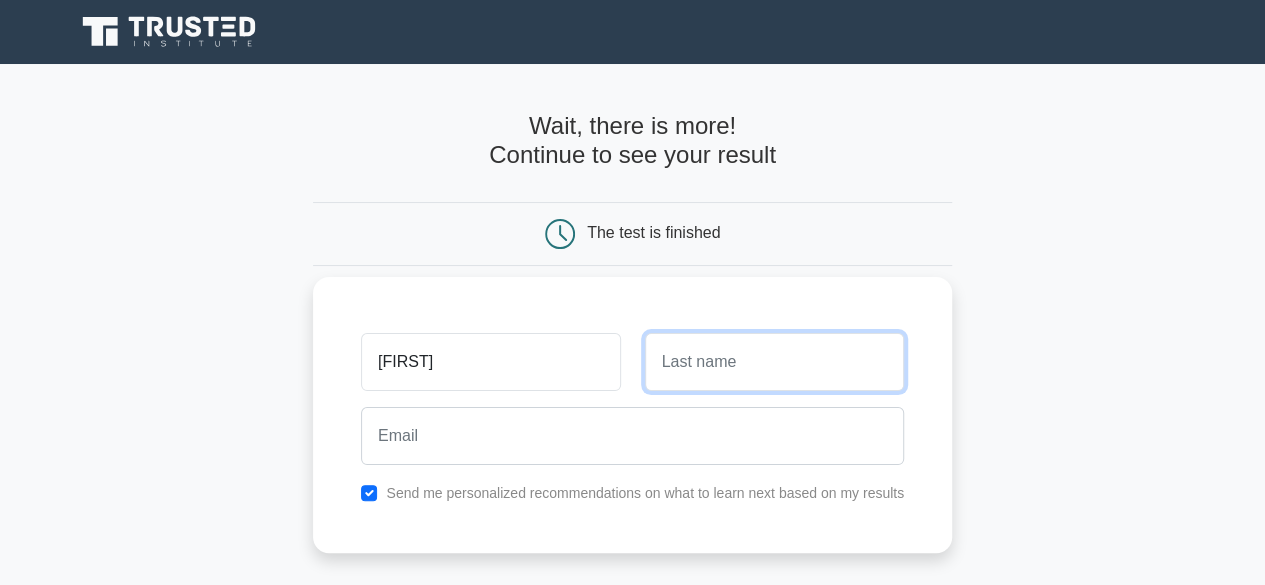 click at bounding box center (774, 362) 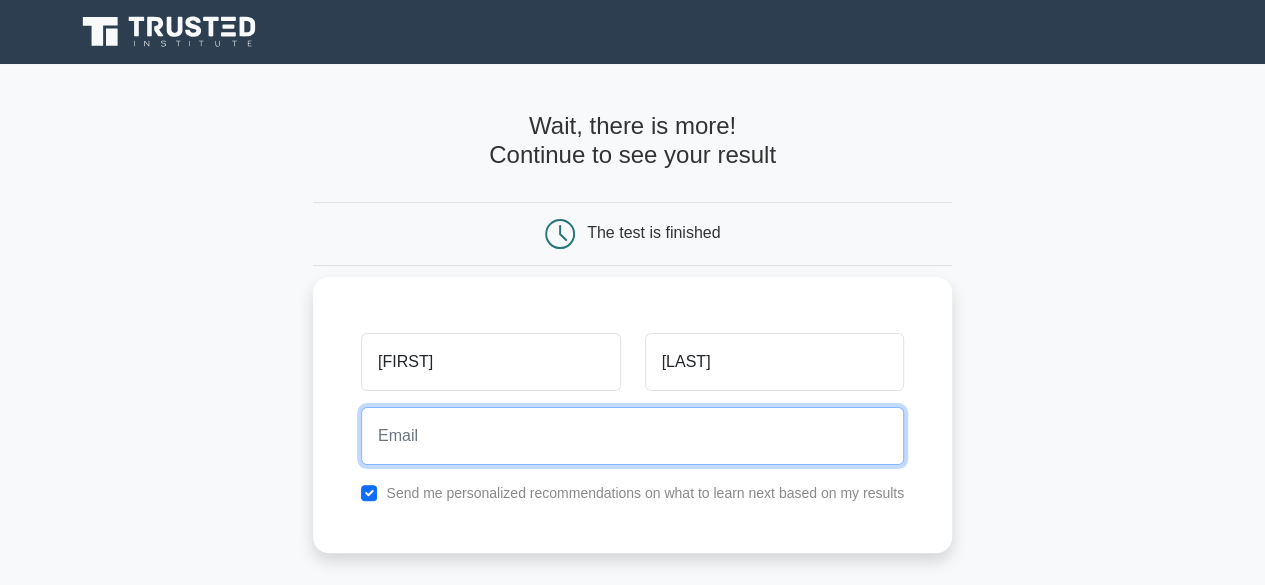 click at bounding box center [632, 436] 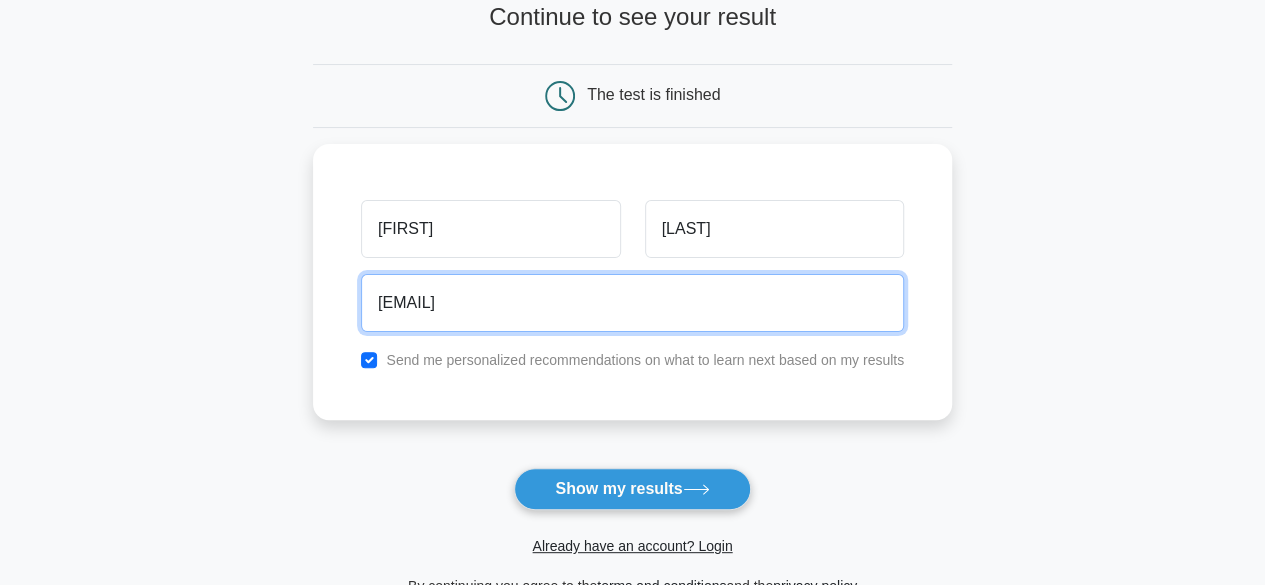 scroll, scrollTop: 146, scrollLeft: 0, axis: vertical 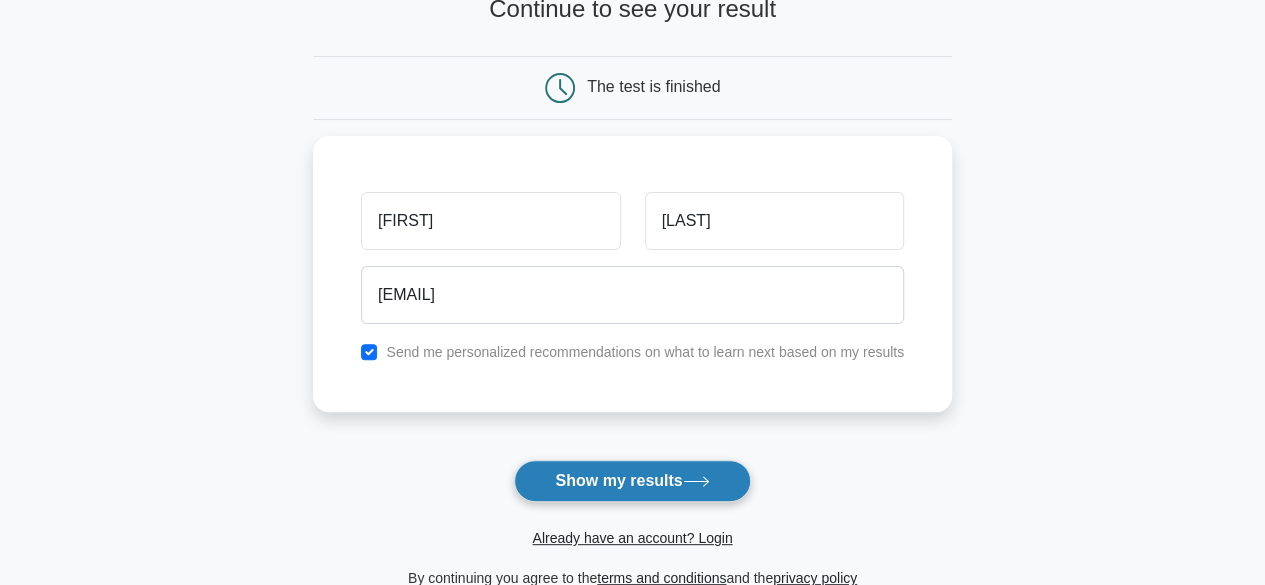 click on "Show my results" at bounding box center (632, 481) 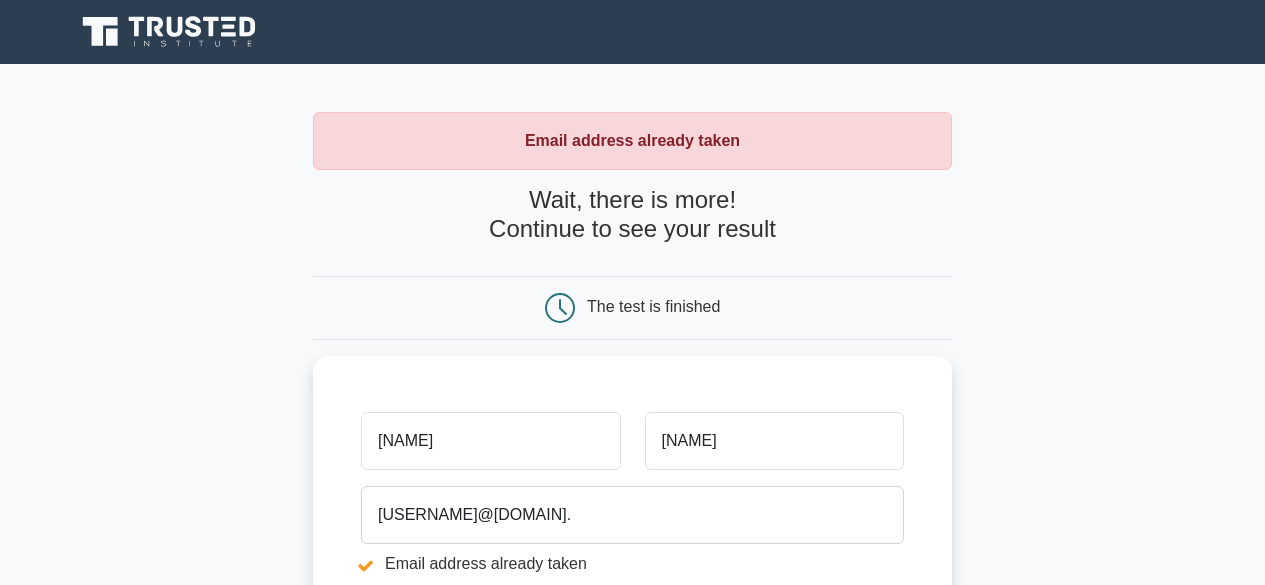scroll, scrollTop: 0, scrollLeft: 0, axis: both 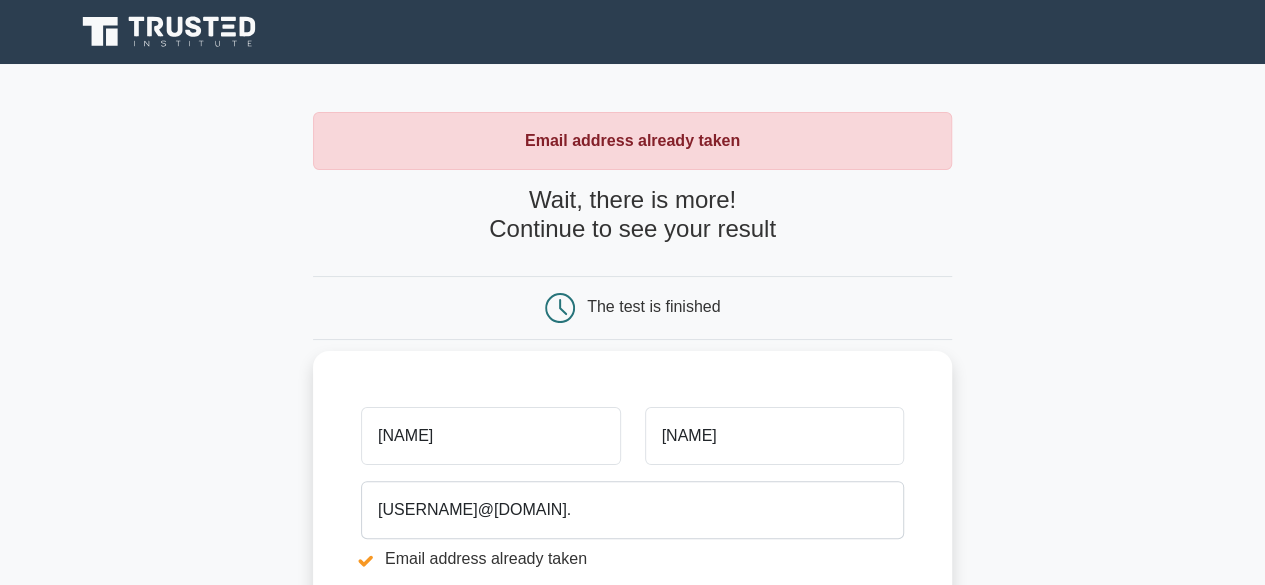 click on "[NAME]" at bounding box center (490, 436) 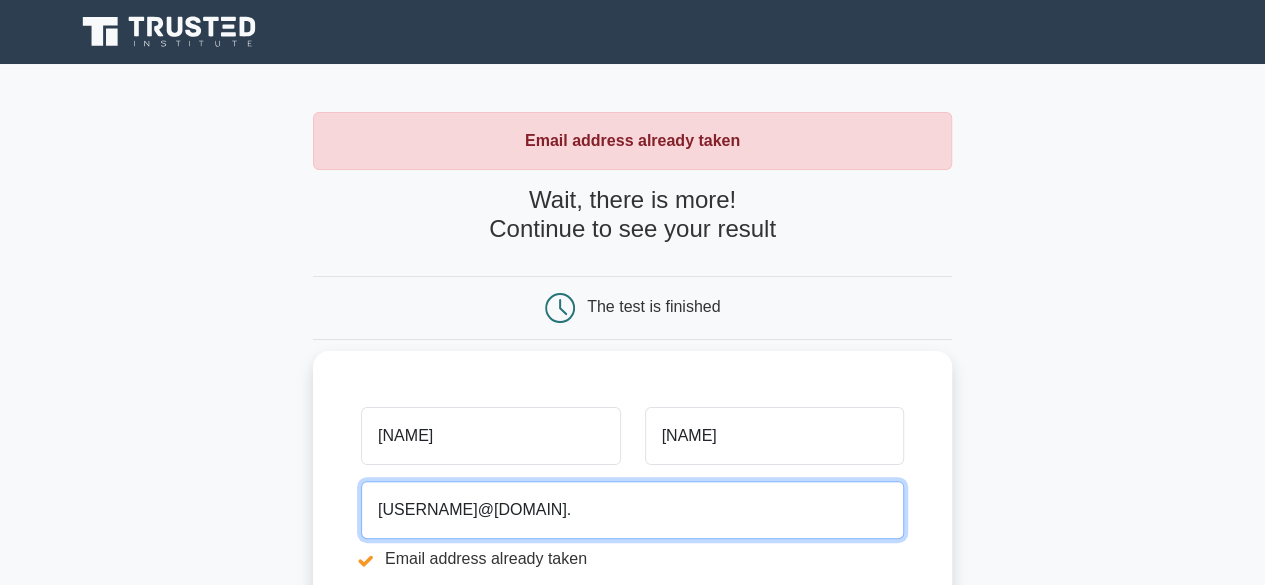 click on "[USERNAME]@[DOMAIN]." at bounding box center (632, 510) 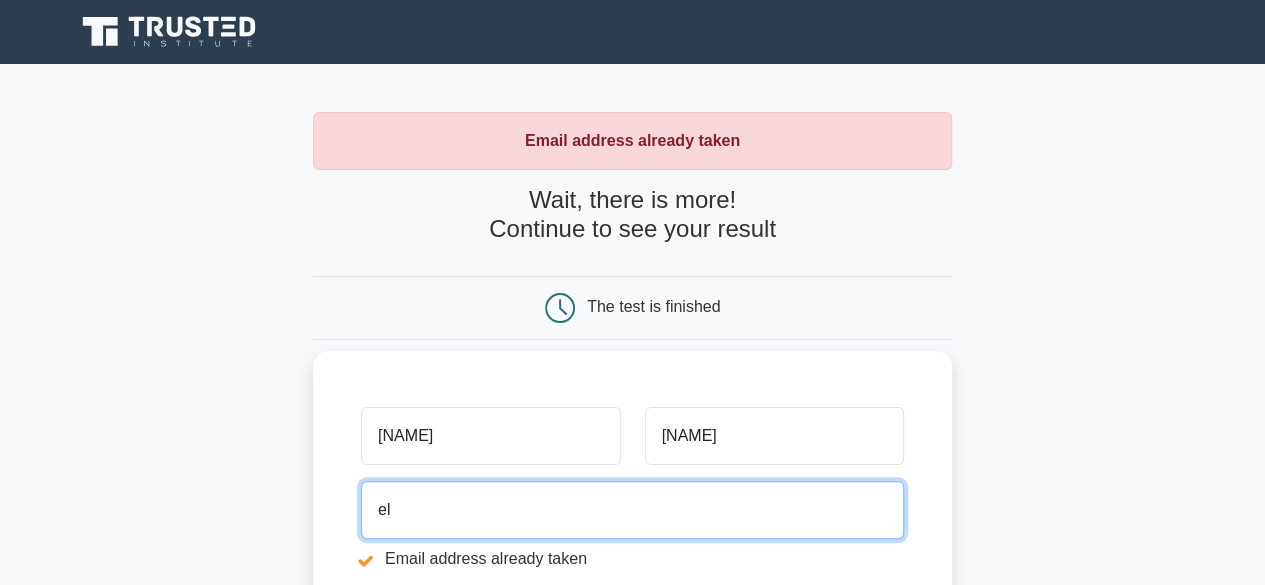 type on "e" 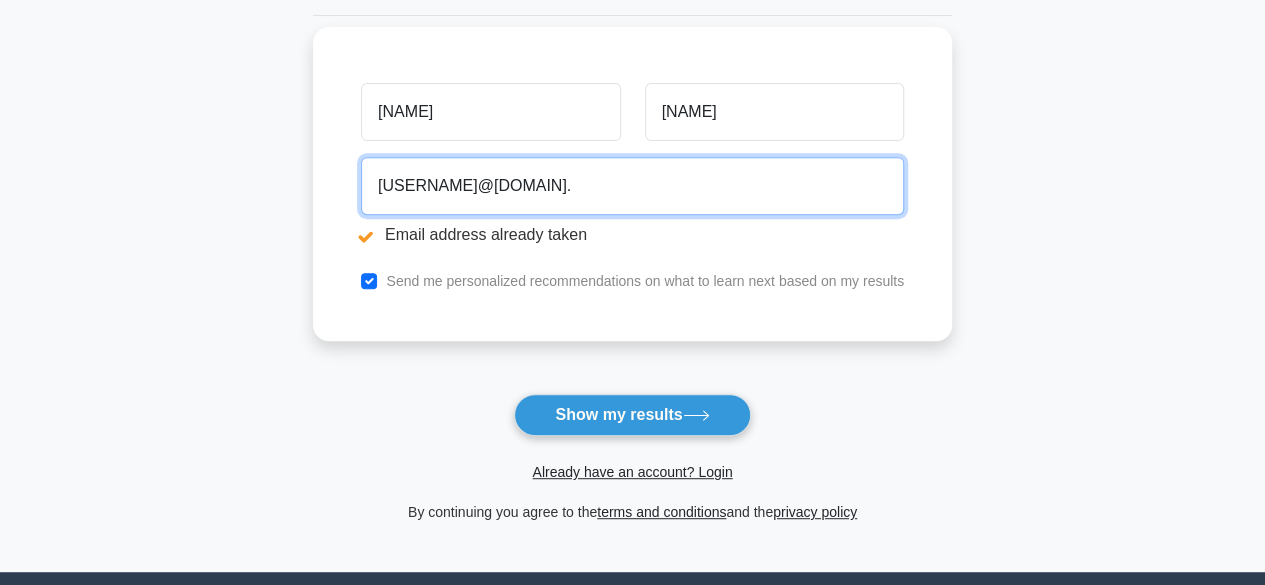 scroll, scrollTop: 324, scrollLeft: 0, axis: vertical 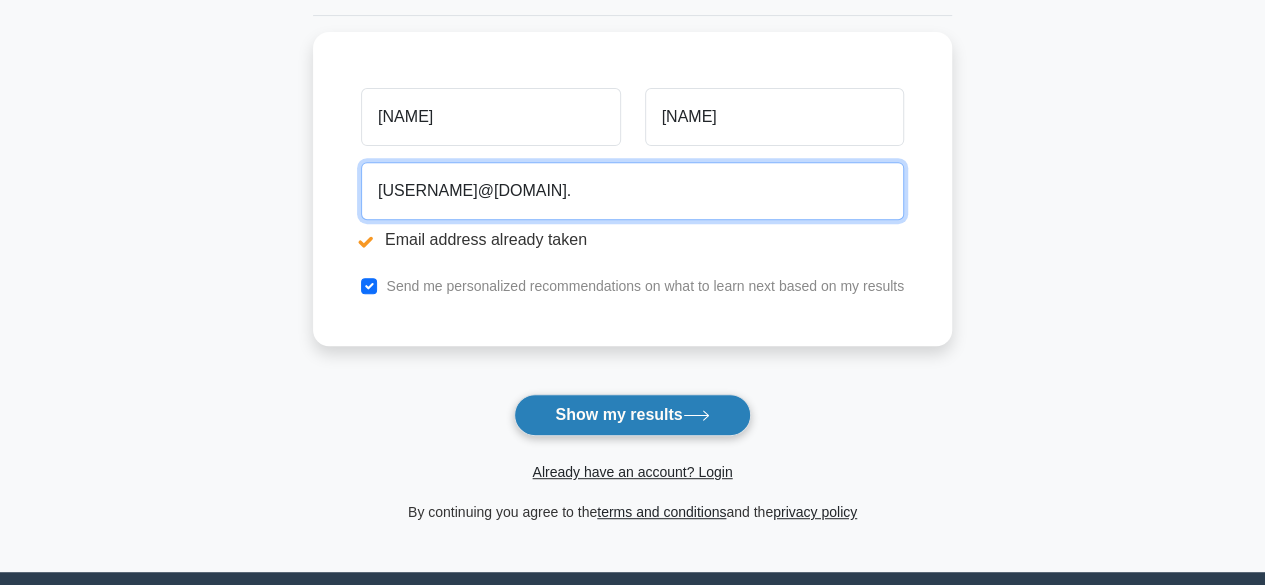 type on "[USERNAME]@[DOMAIN]." 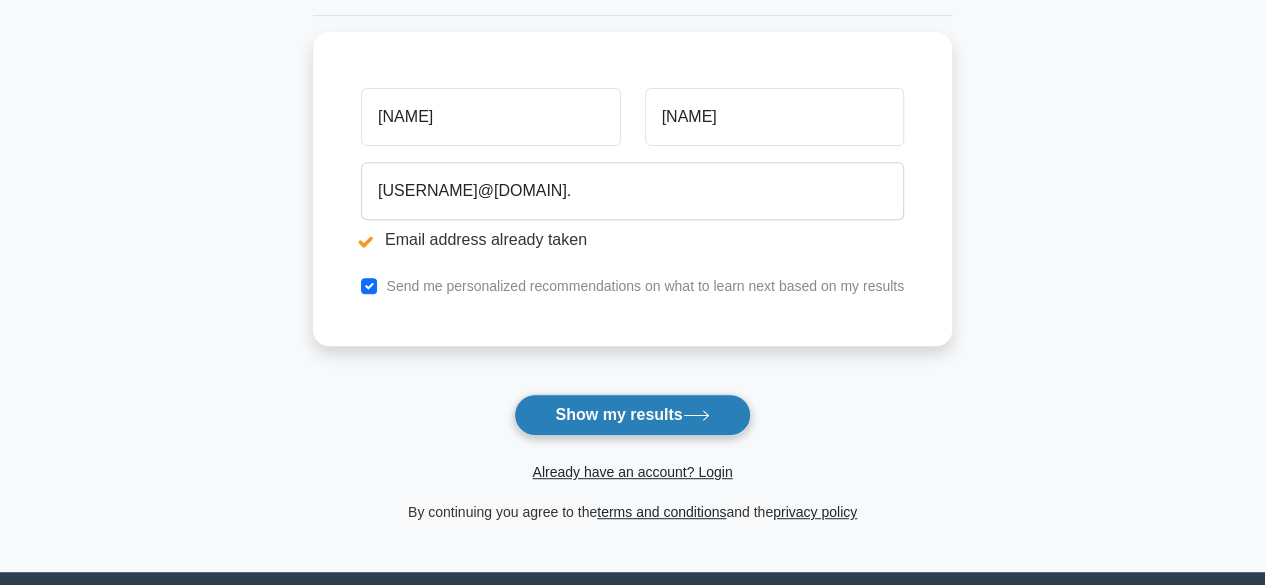 click on "Show my results" at bounding box center [632, 415] 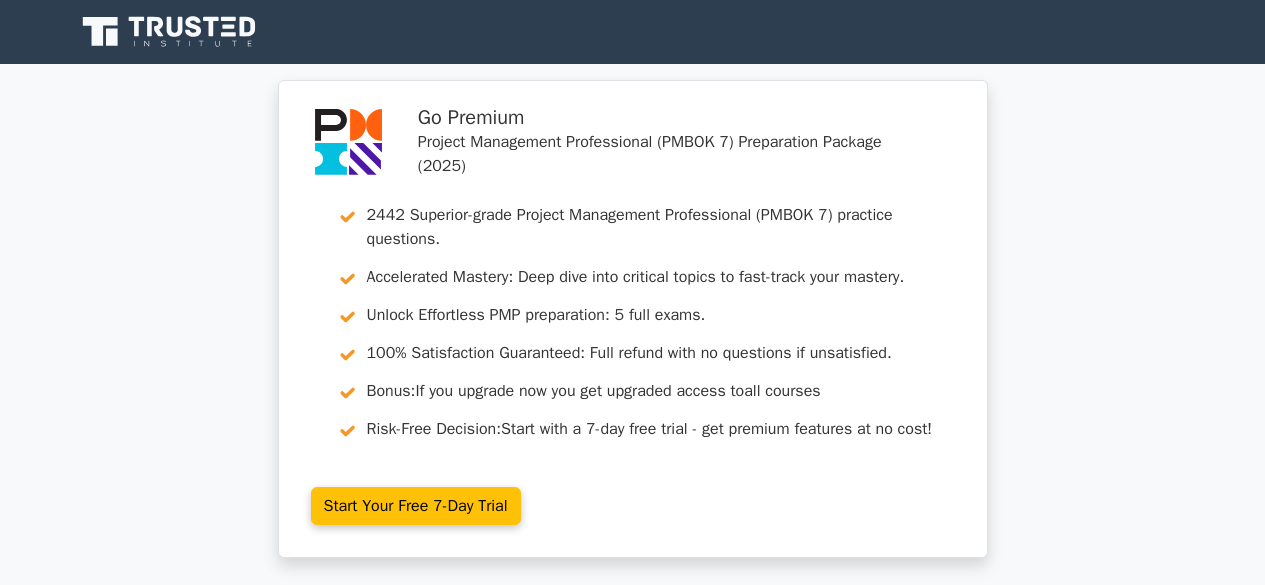scroll, scrollTop: 0, scrollLeft: 0, axis: both 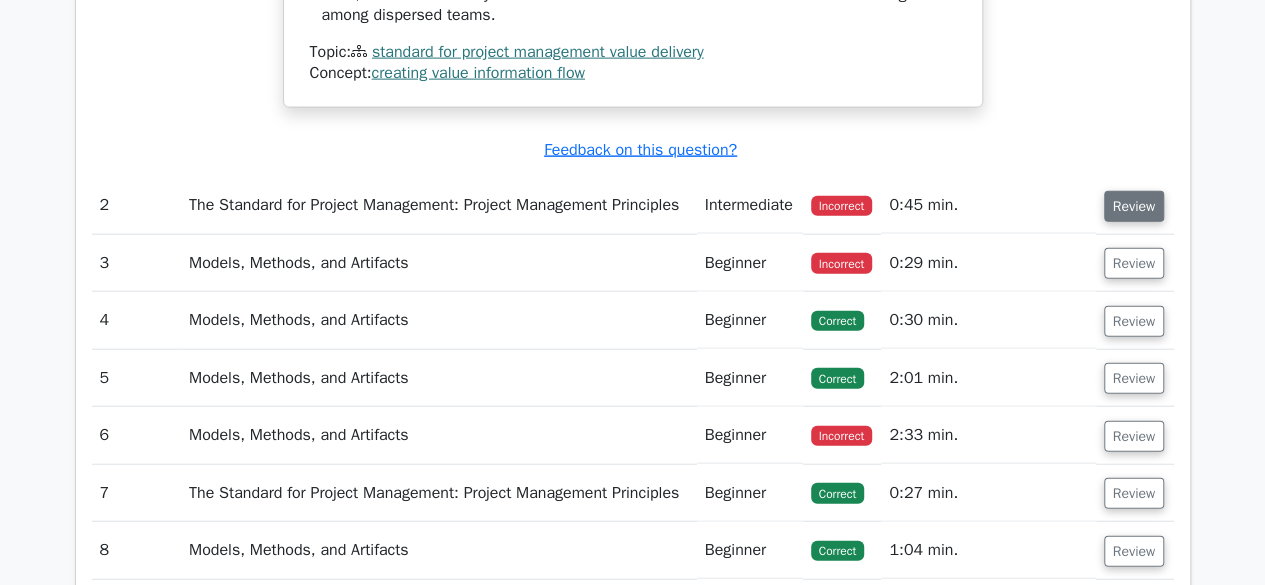 click on "Review" at bounding box center (1134, 206) 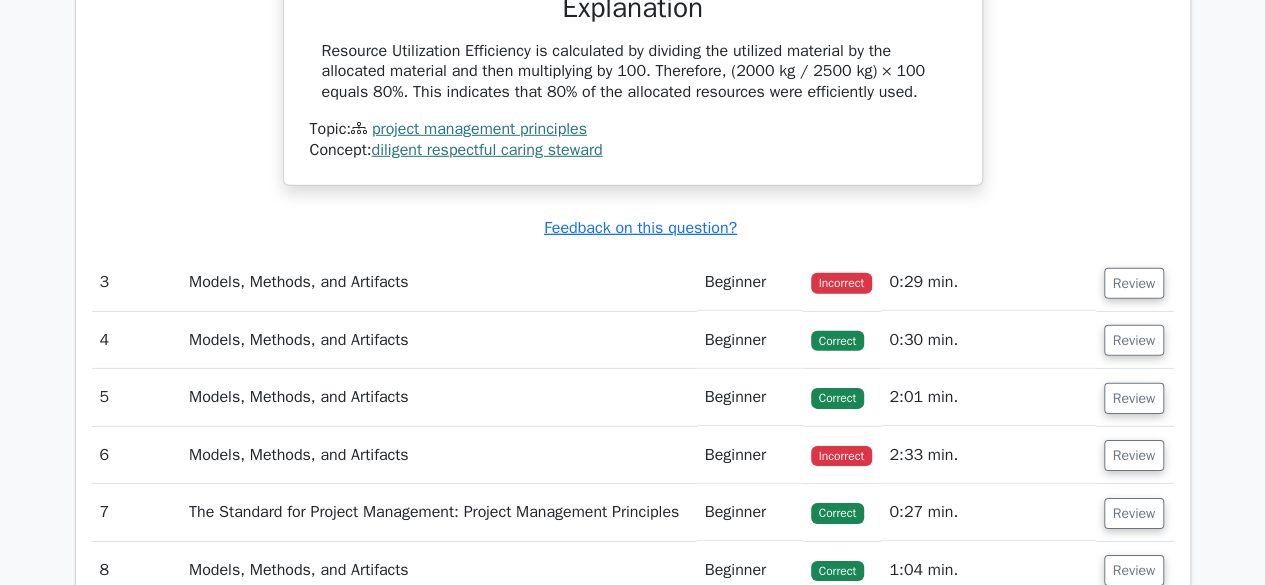 scroll, scrollTop: 2973, scrollLeft: 0, axis: vertical 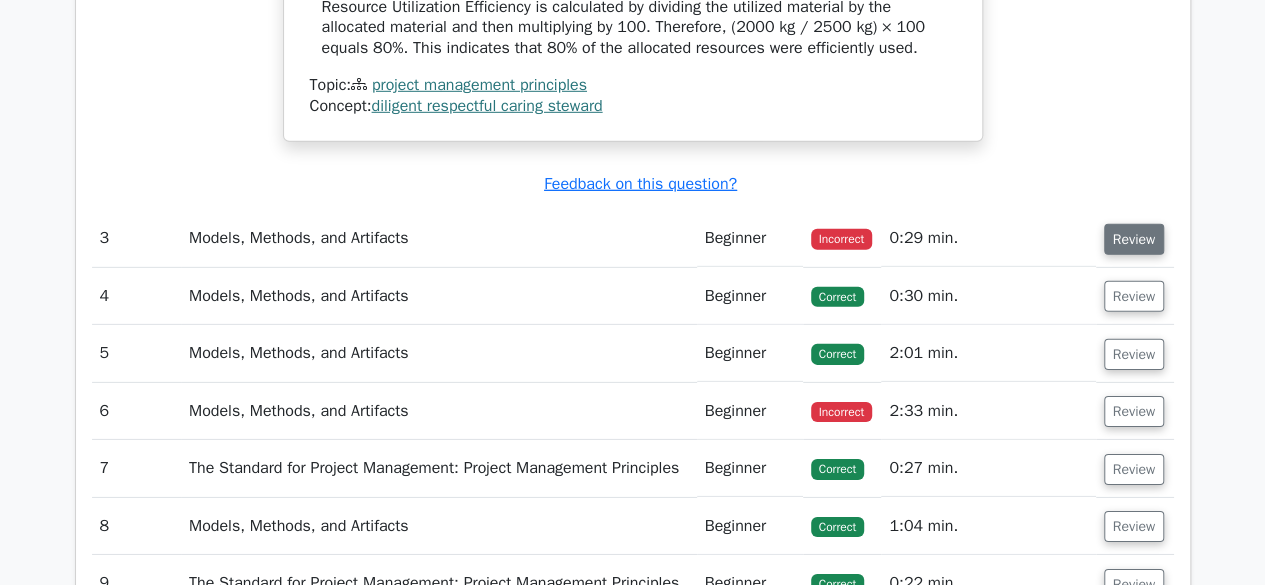 click on "Review" at bounding box center (1134, 239) 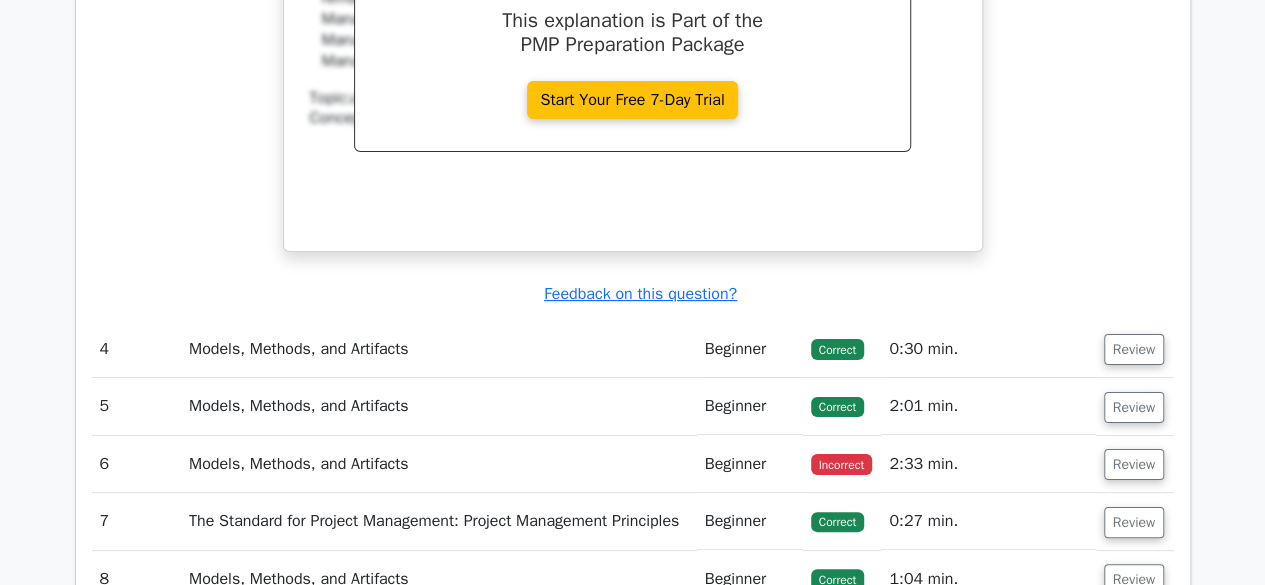 scroll, scrollTop: 3760, scrollLeft: 0, axis: vertical 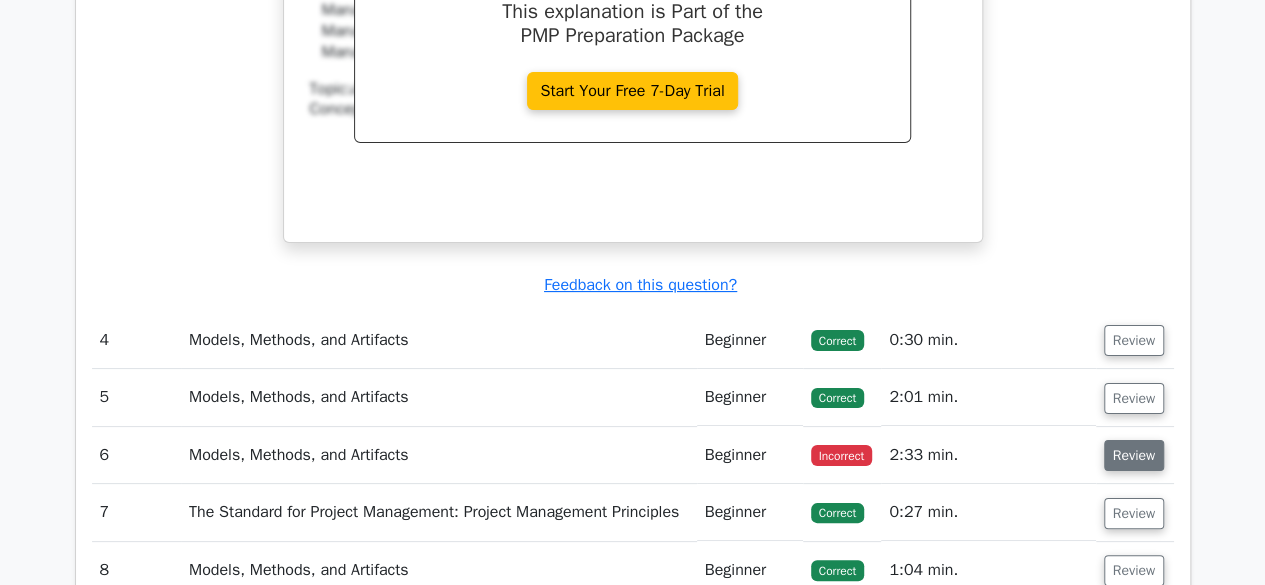 click on "Review" at bounding box center (1134, 455) 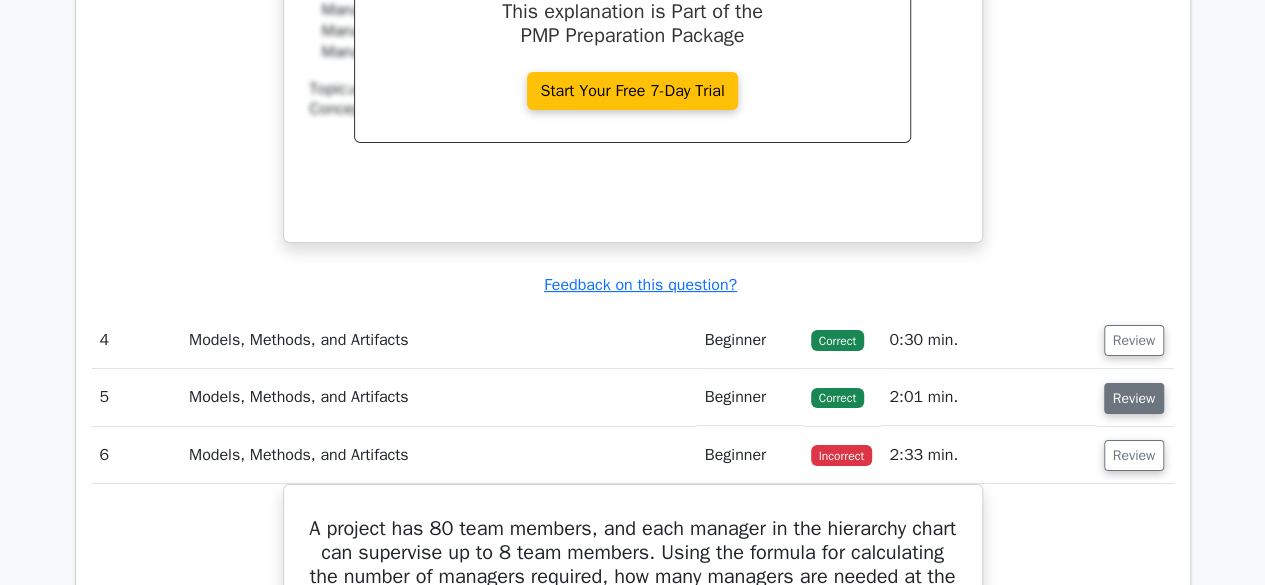 click on "Review" at bounding box center [1134, 398] 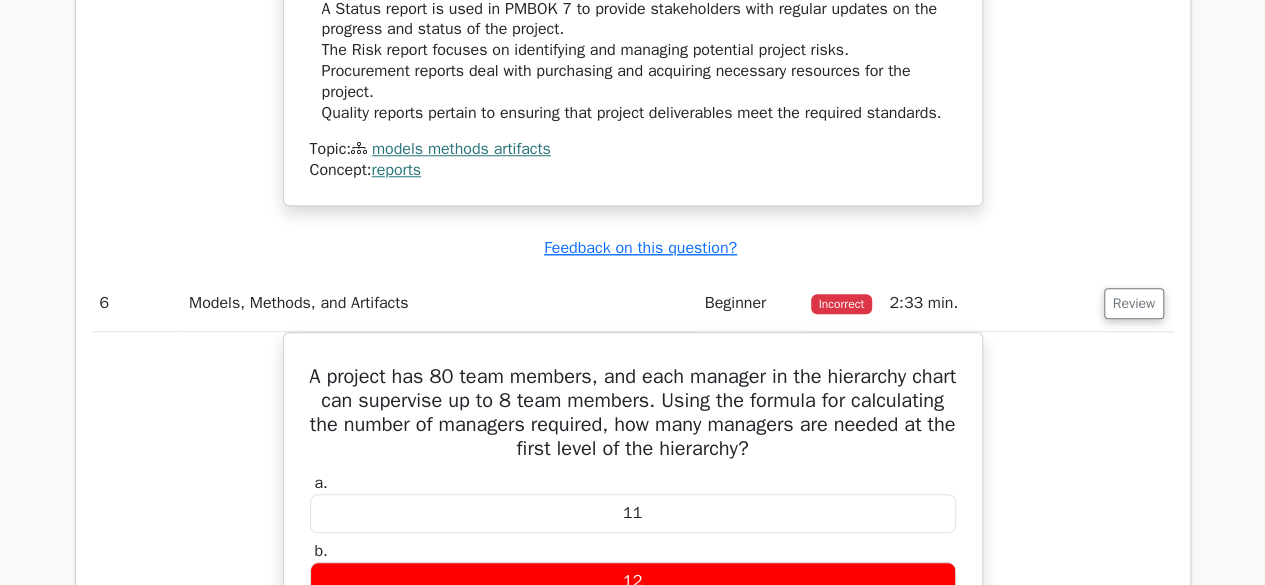 scroll, scrollTop: 4732, scrollLeft: 0, axis: vertical 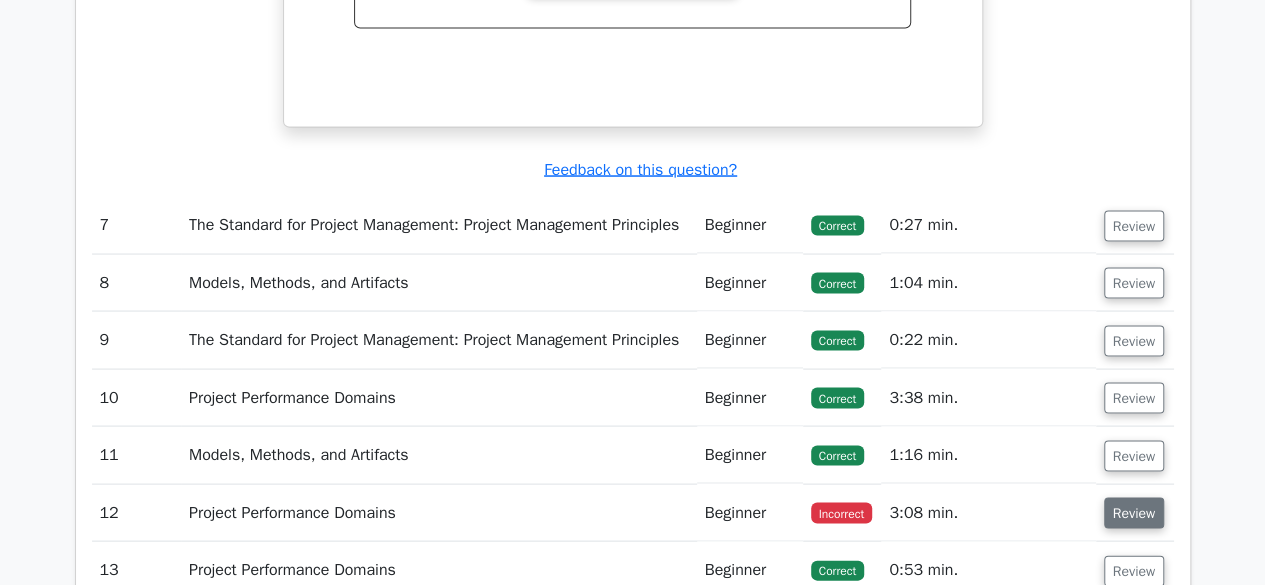 click on "Review" at bounding box center [1134, 512] 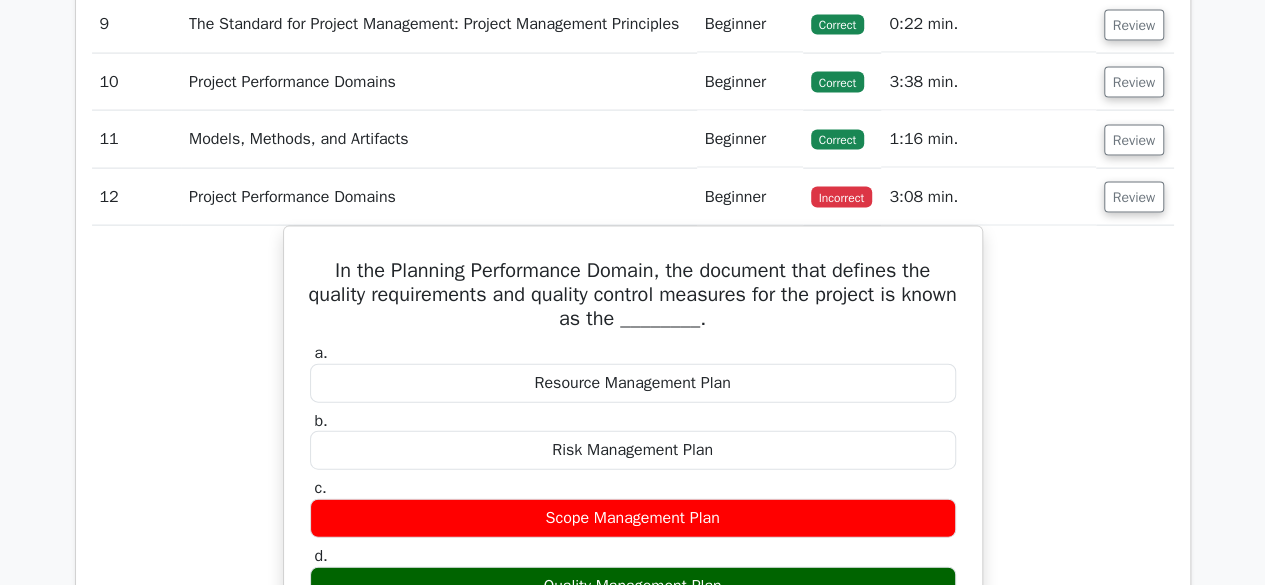 scroll, scrollTop: 5958, scrollLeft: 0, axis: vertical 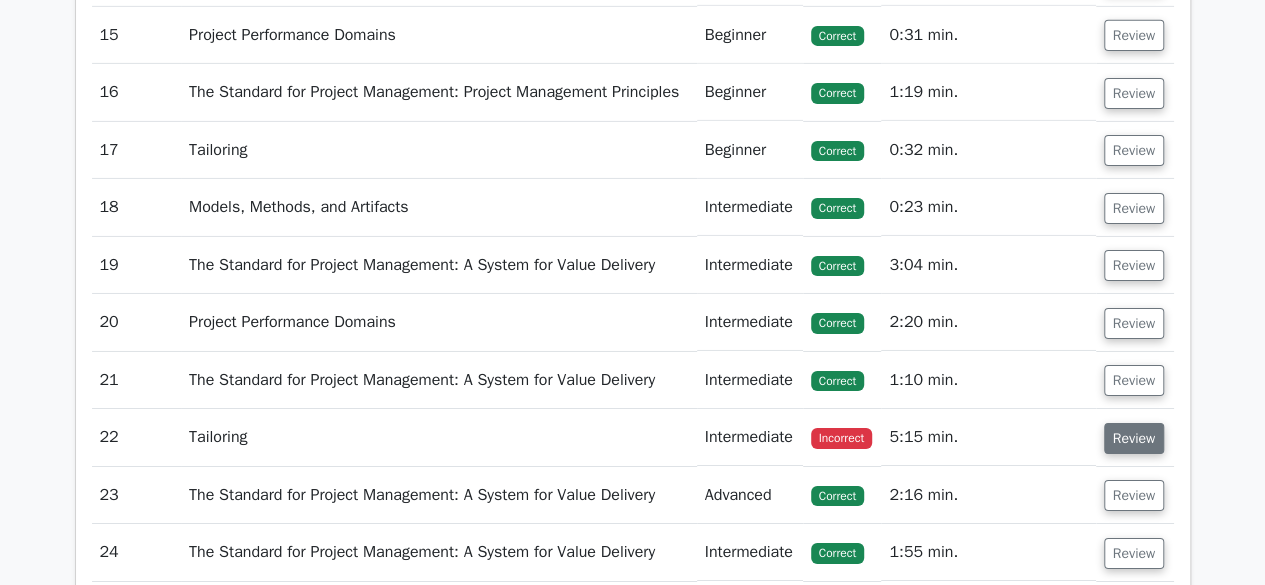click on "Review" at bounding box center [1134, 438] 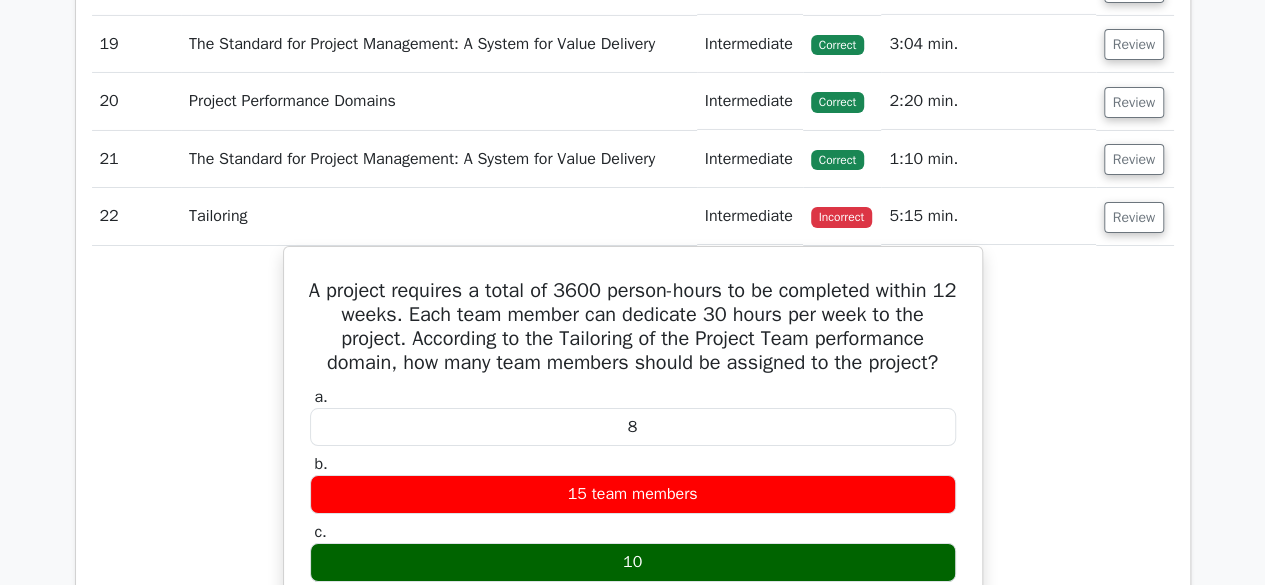 scroll, scrollTop: 7358, scrollLeft: 0, axis: vertical 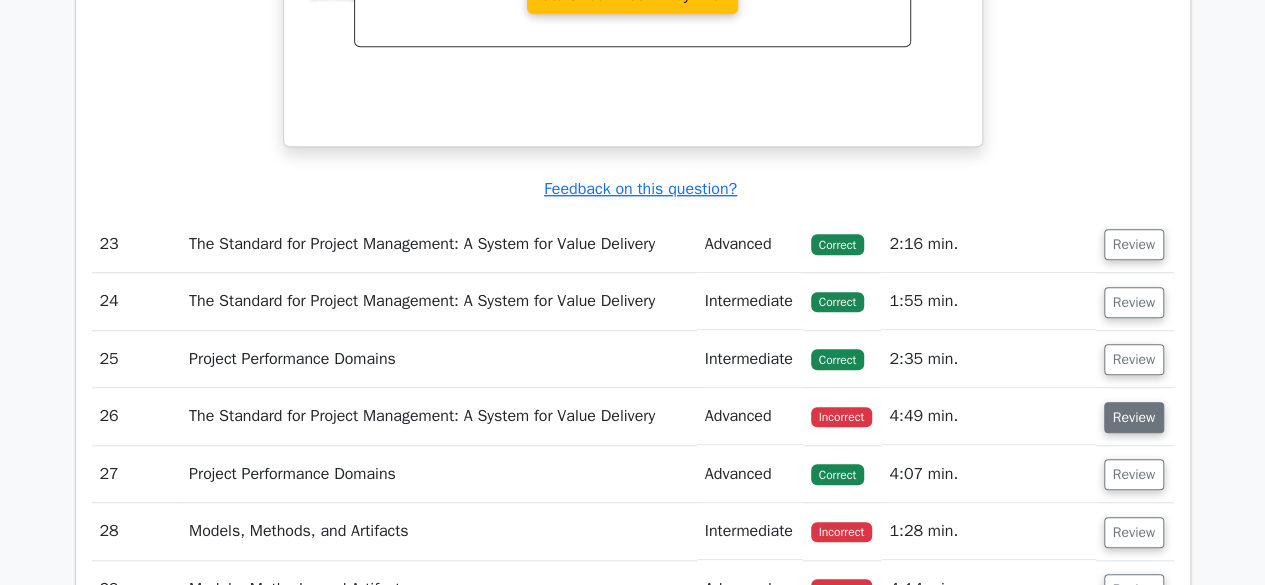 click on "Review" at bounding box center [1134, 417] 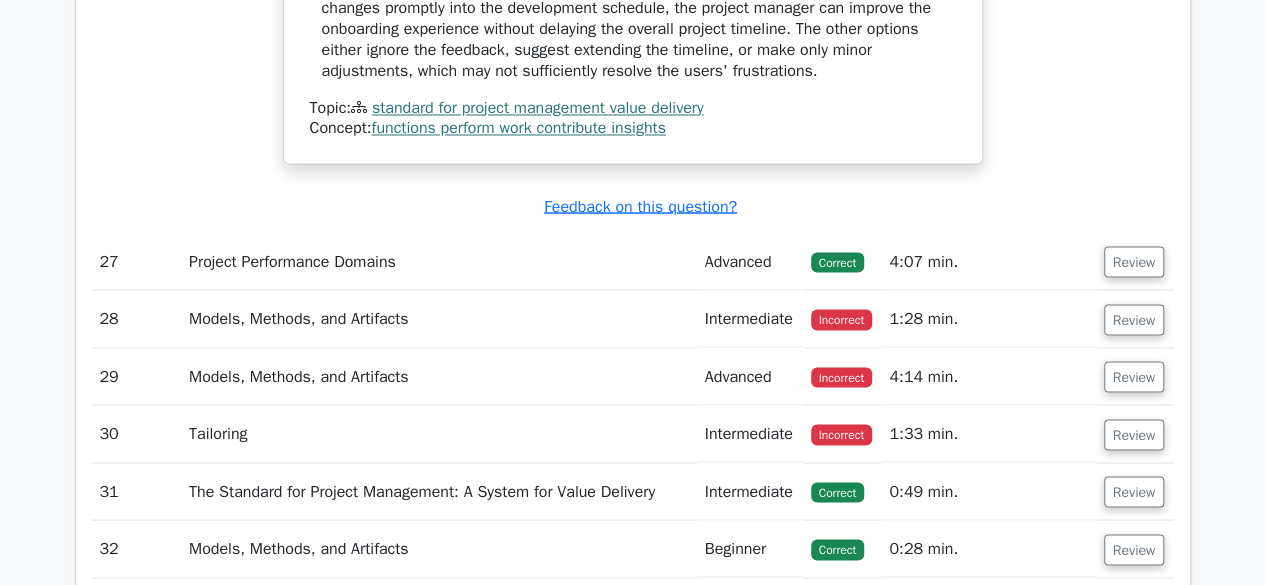 scroll, scrollTop: 9344, scrollLeft: 0, axis: vertical 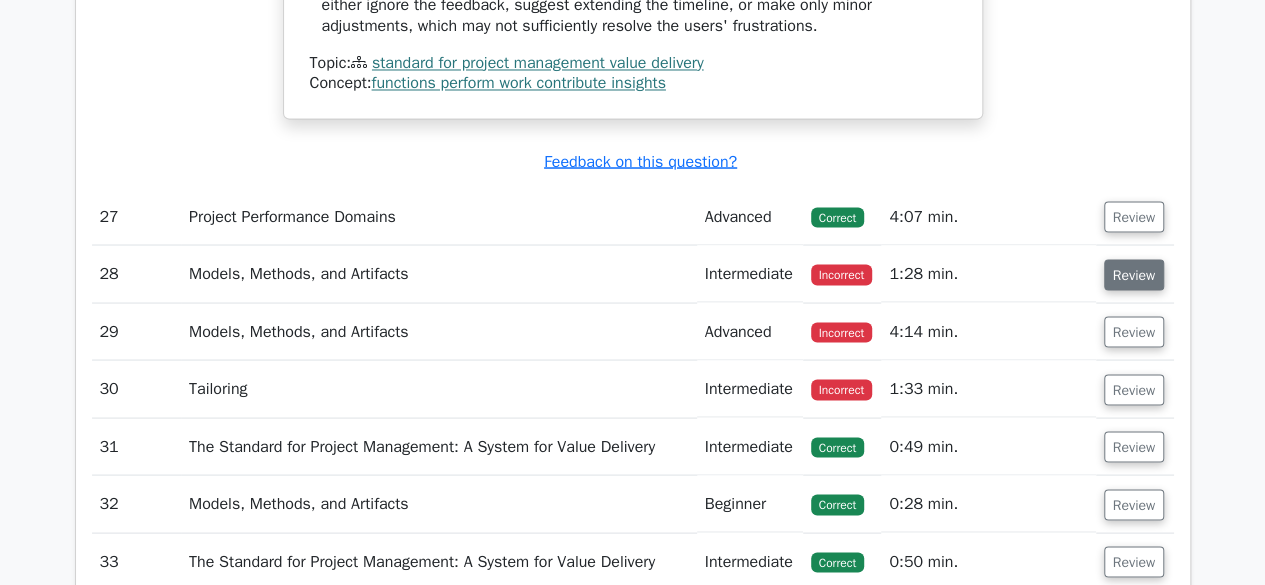click on "Review" at bounding box center [1134, 274] 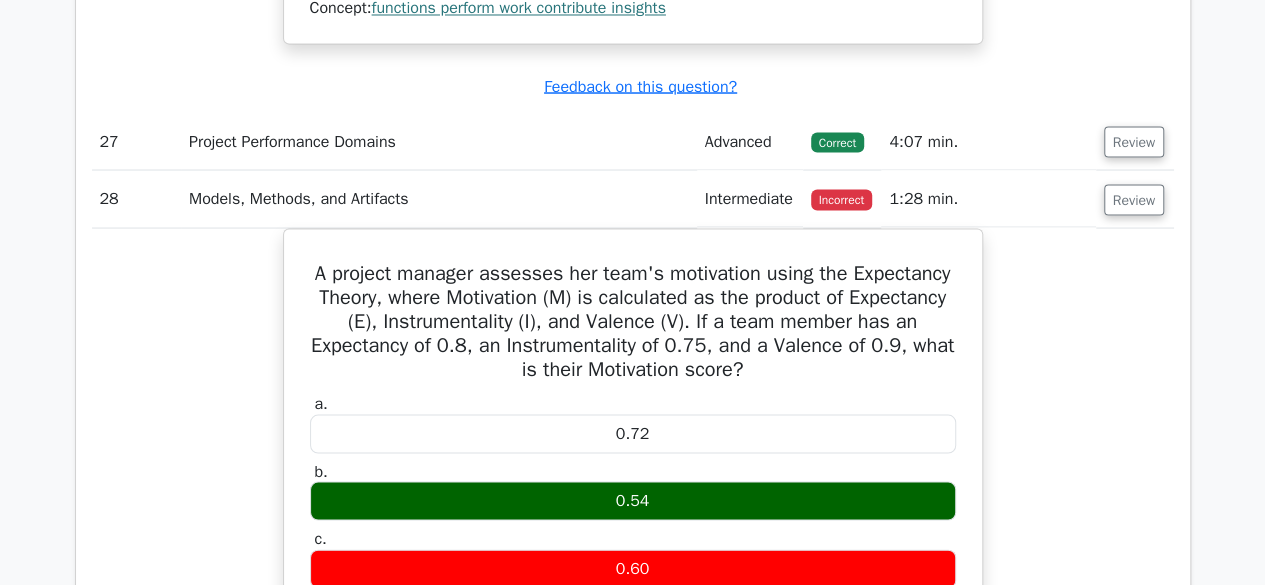 scroll, scrollTop: 9464, scrollLeft: 0, axis: vertical 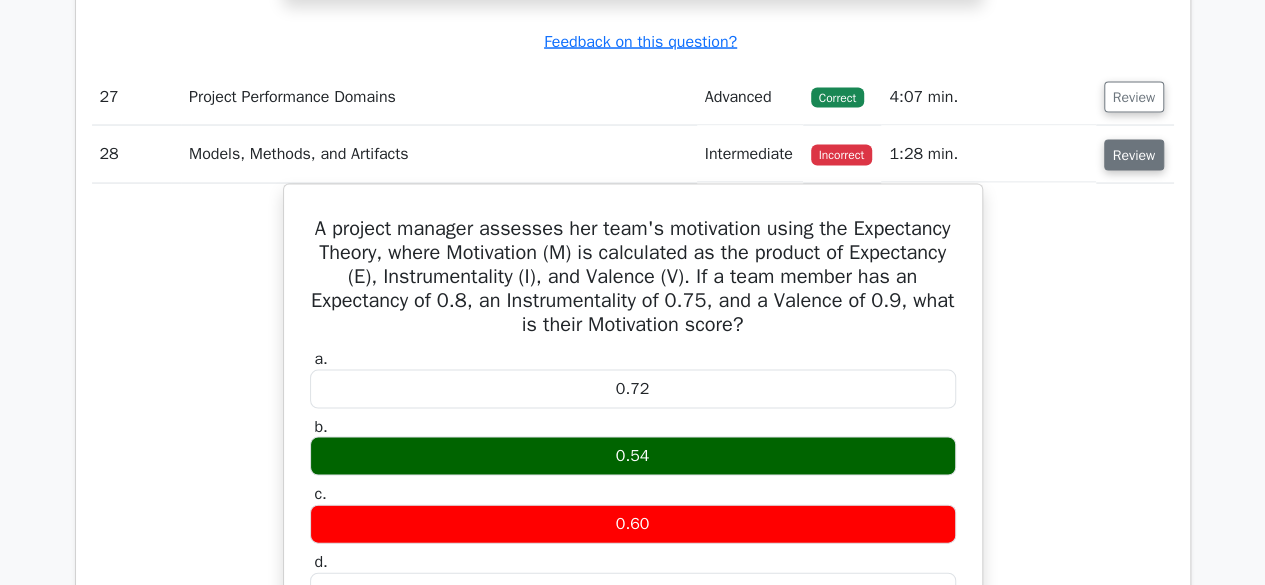 click on "Review" at bounding box center (1134, 154) 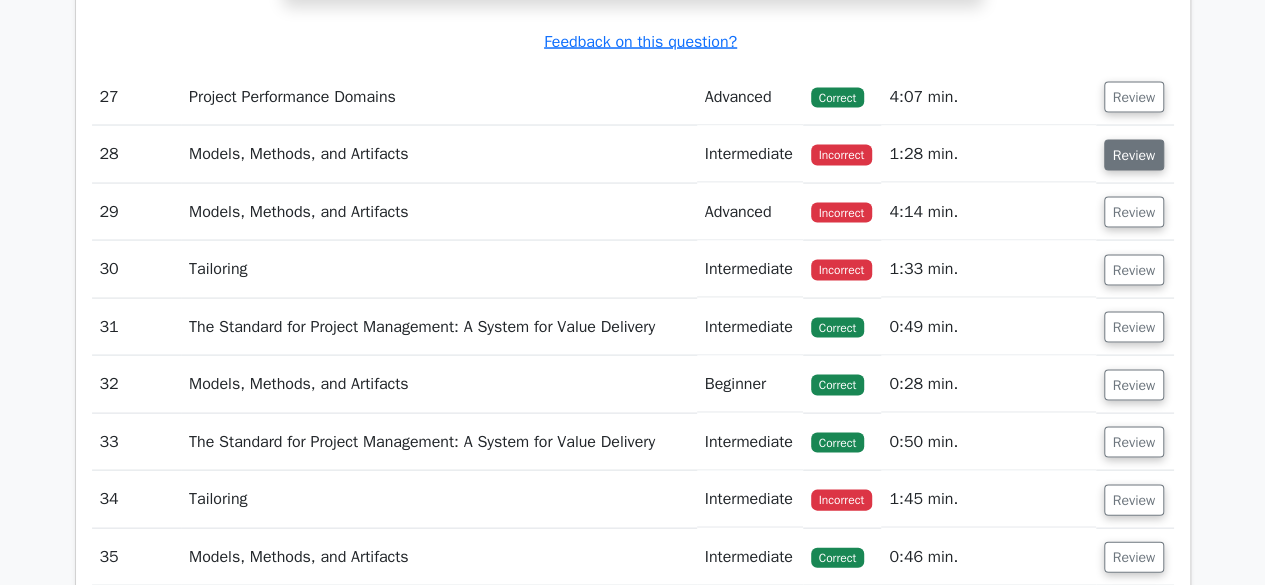 click on "Review" at bounding box center (1134, 154) 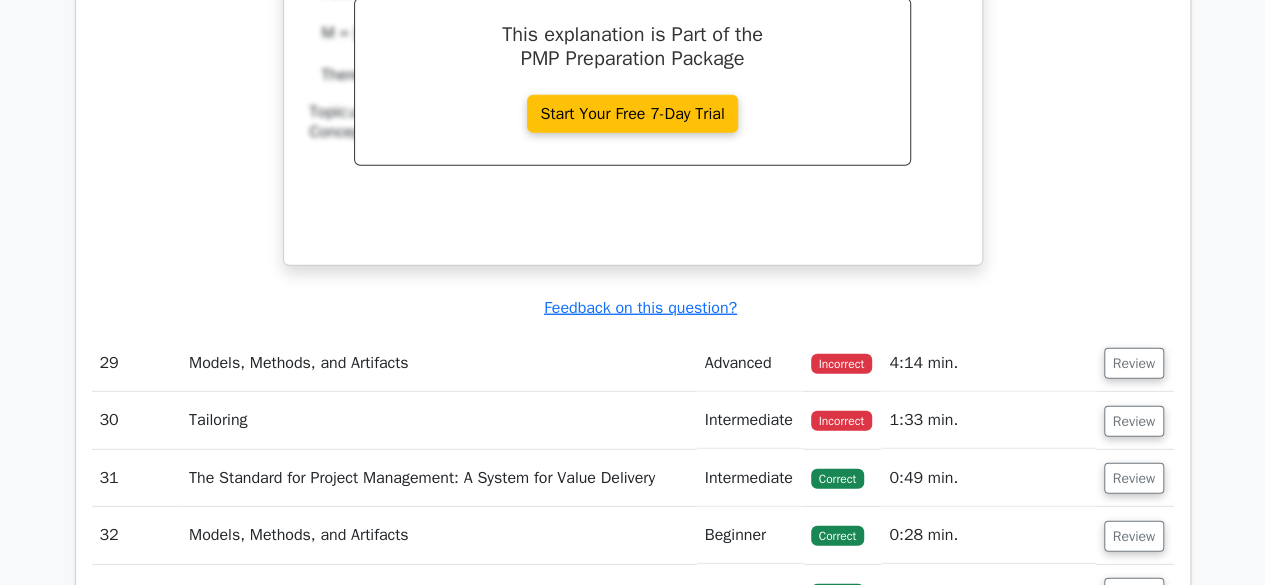 scroll, scrollTop: 10250, scrollLeft: 0, axis: vertical 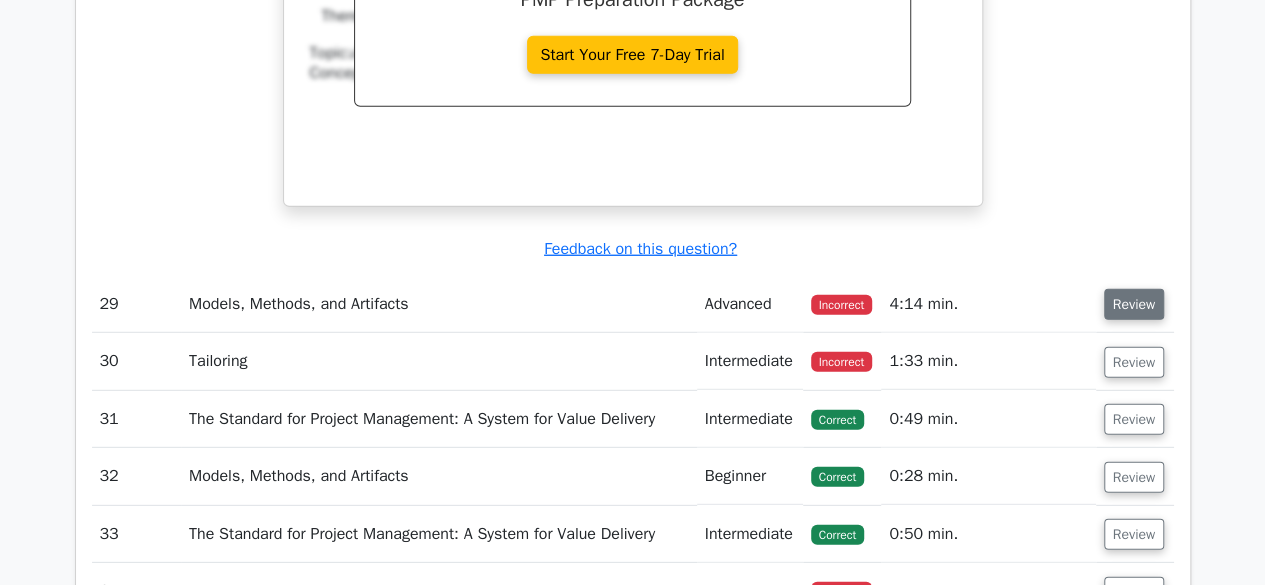 click on "Review" at bounding box center (1134, 304) 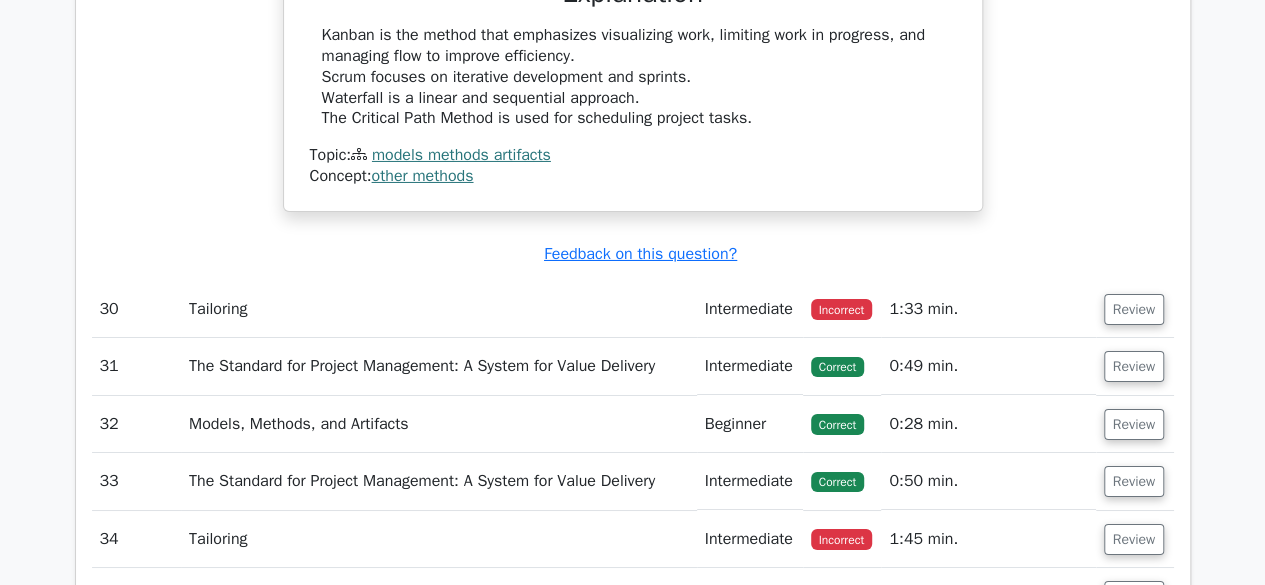 scroll, scrollTop: 11050, scrollLeft: 0, axis: vertical 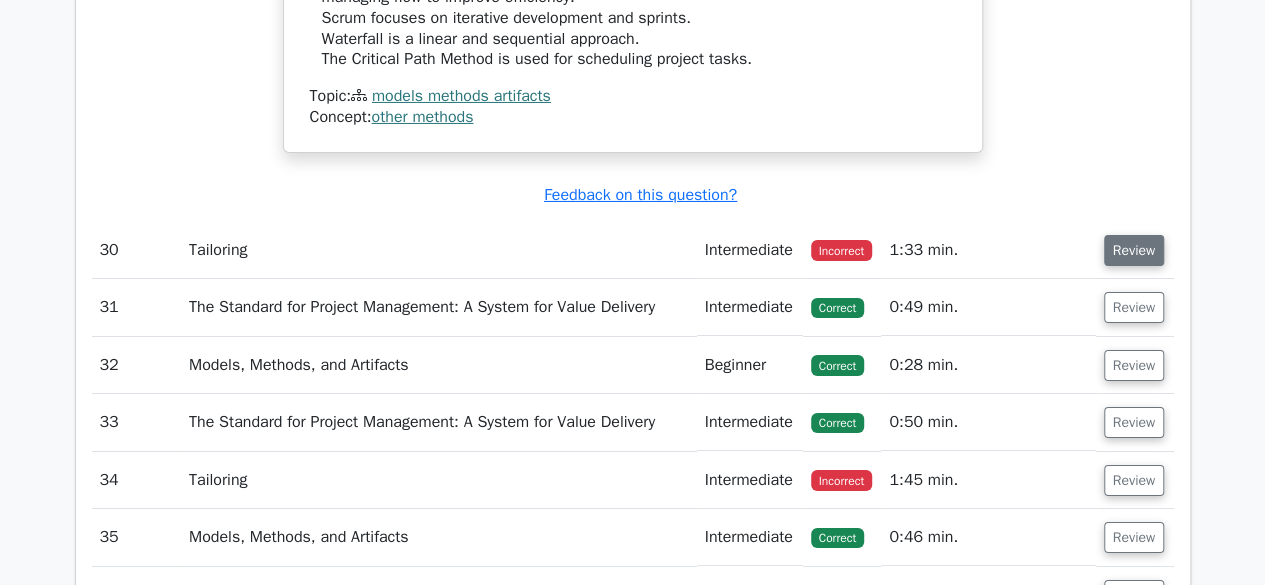 click on "Review" at bounding box center (1134, 250) 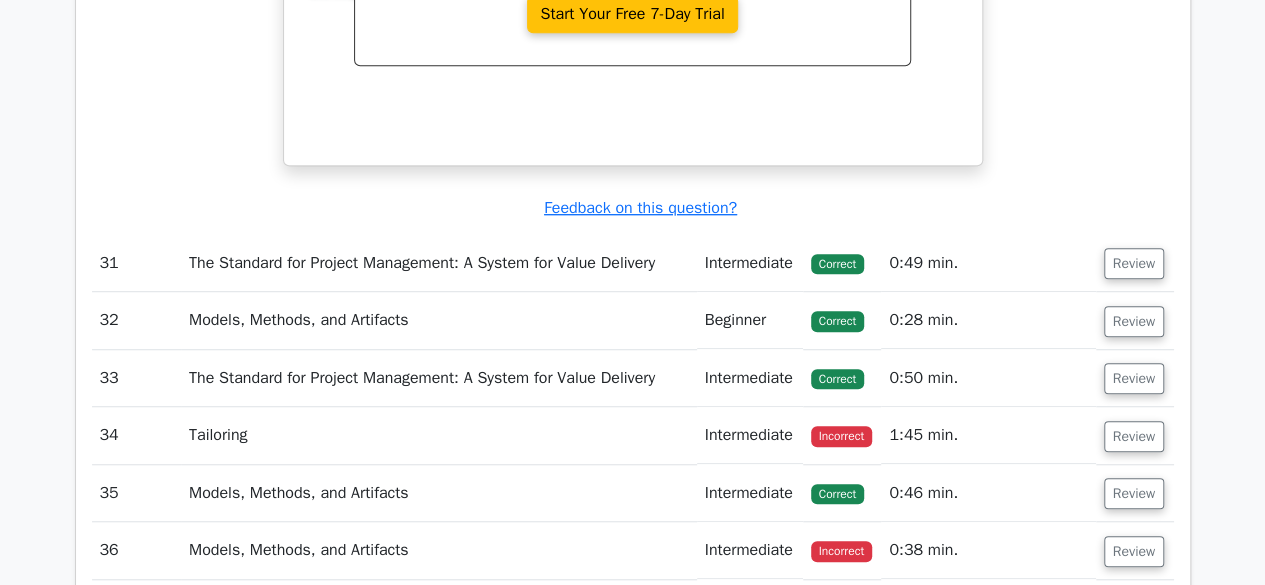 scroll, scrollTop: 12116, scrollLeft: 0, axis: vertical 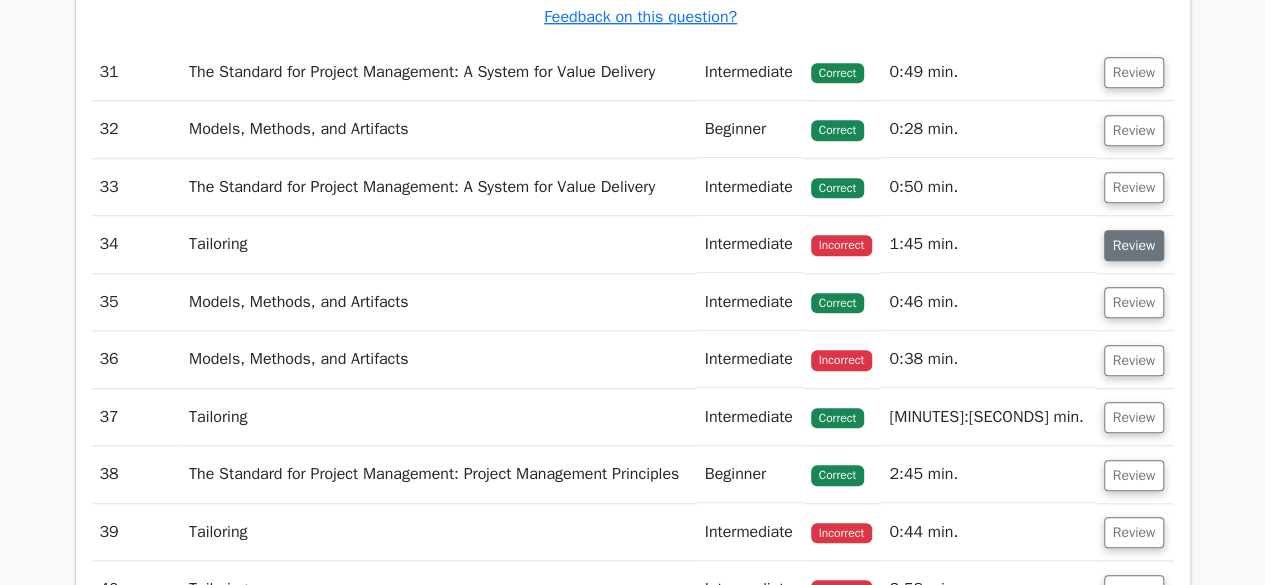click on "Review" at bounding box center [1134, 245] 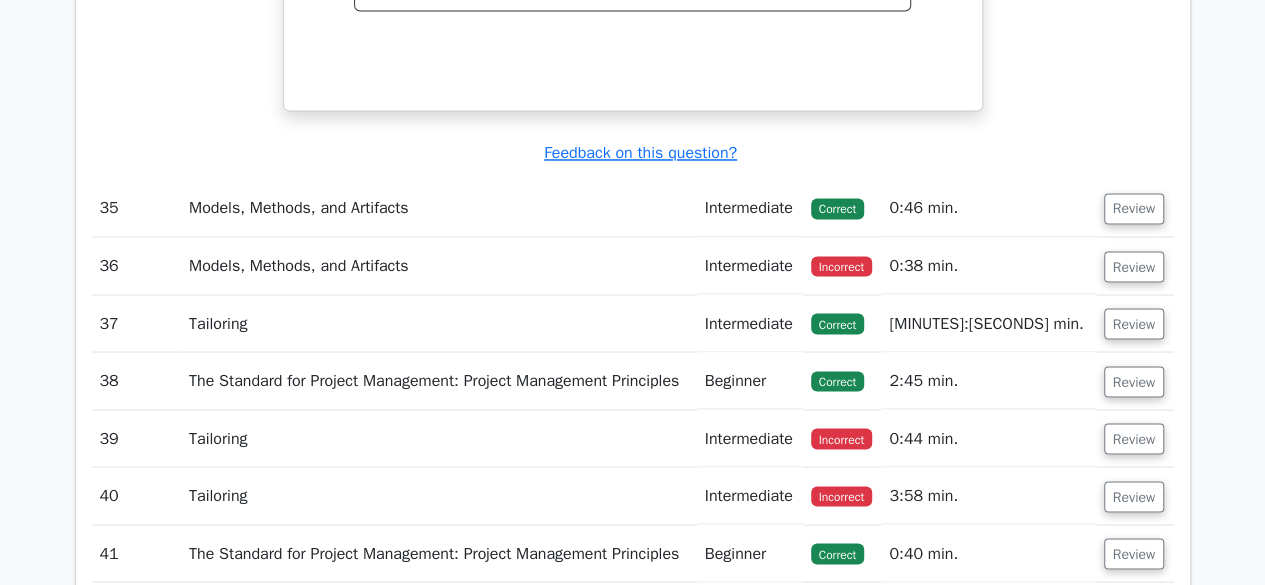 scroll, scrollTop: 13036, scrollLeft: 0, axis: vertical 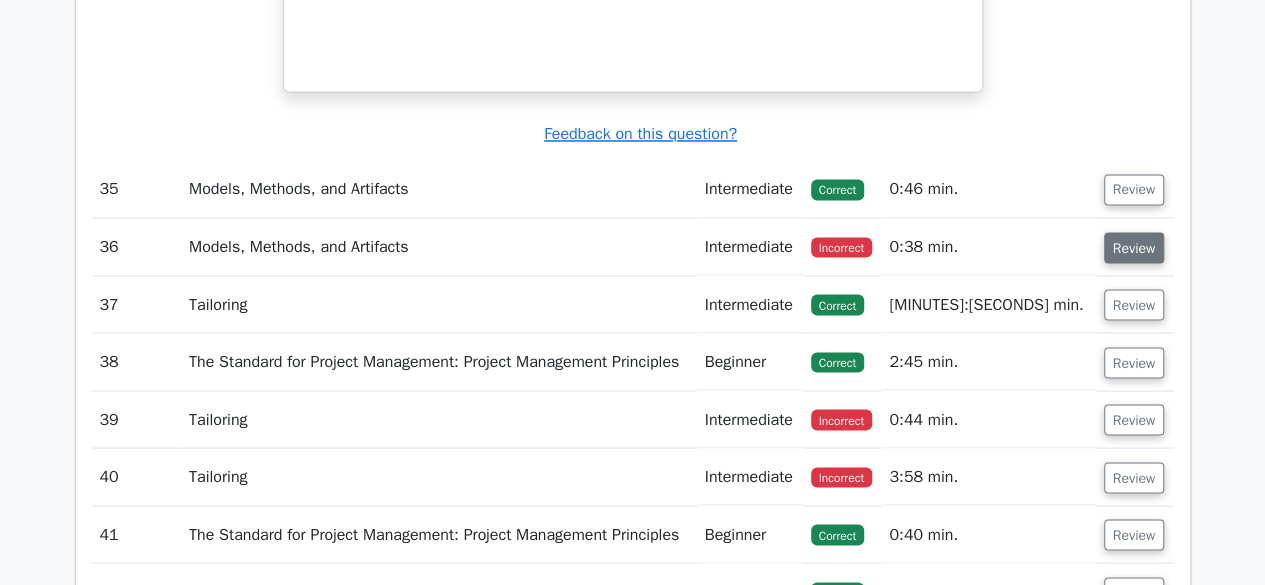 click on "Review" at bounding box center [1134, 247] 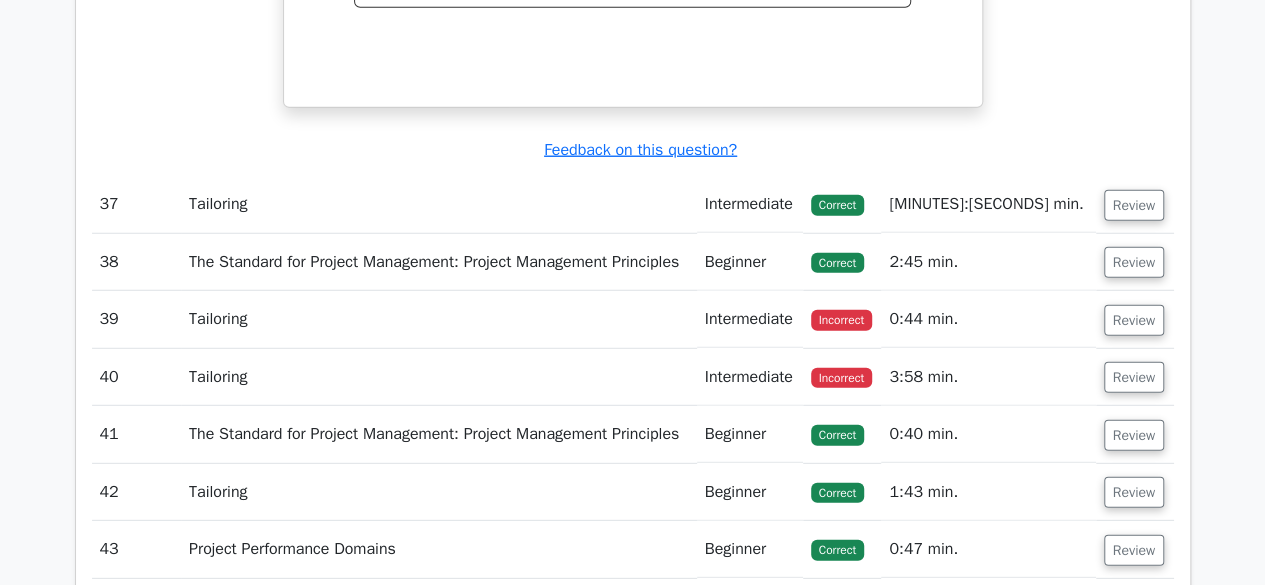 scroll, scrollTop: 14088, scrollLeft: 0, axis: vertical 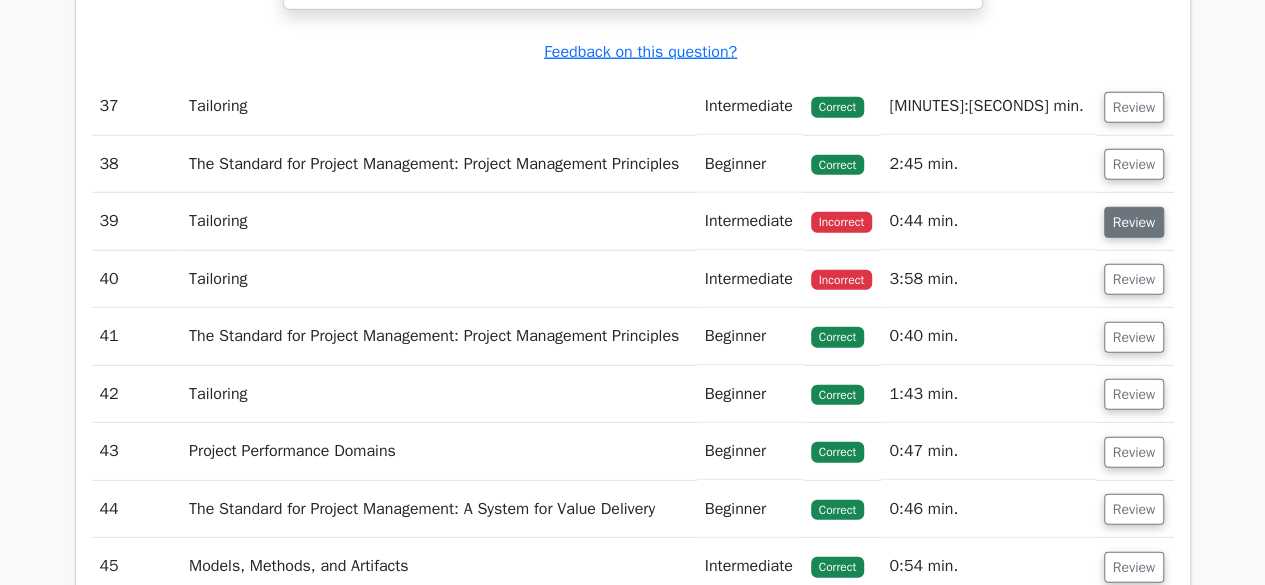 click on "Review" at bounding box center (1134, 222) 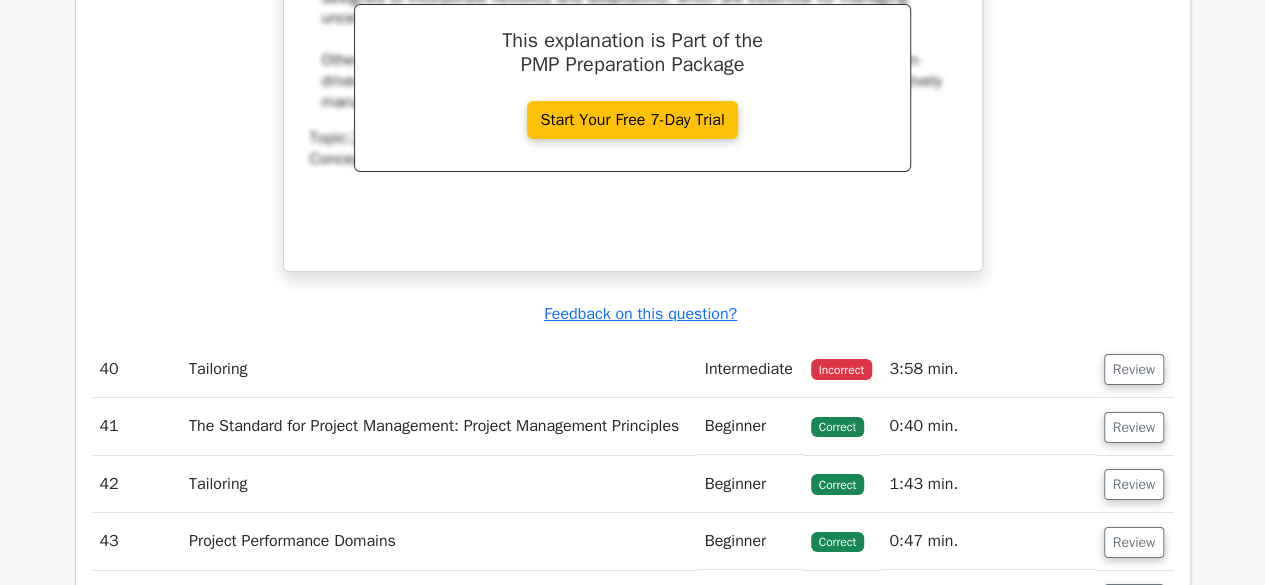 scroll, scrollTop: 15008, scrollLeft: 0, axis: vertical 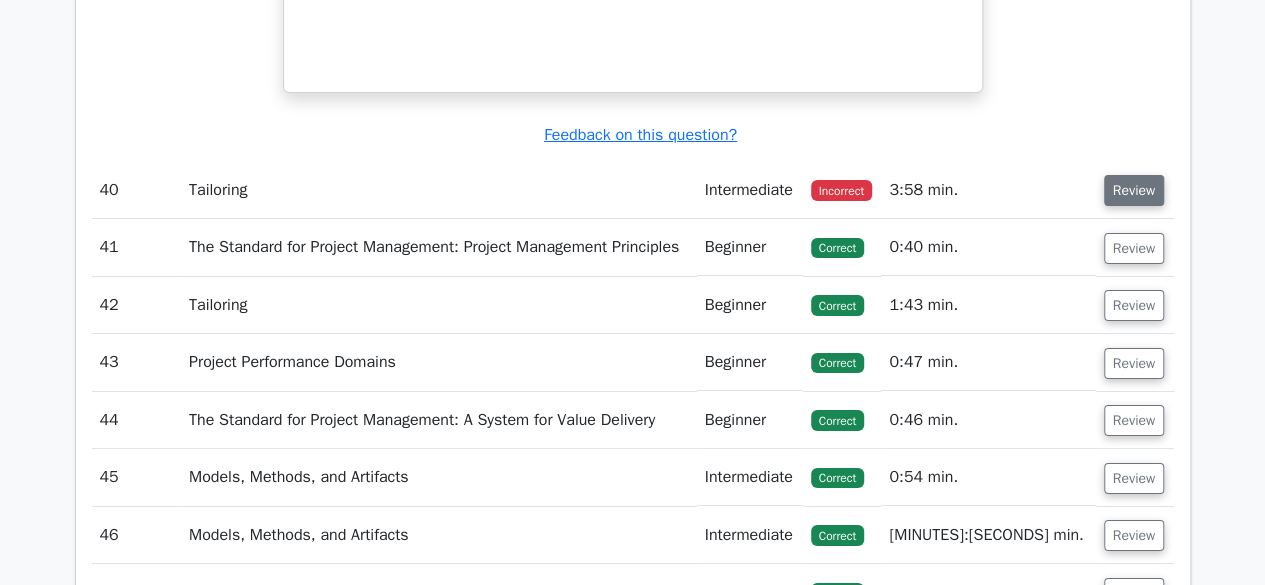 click on "Review" at bounding box center (1134, 190) 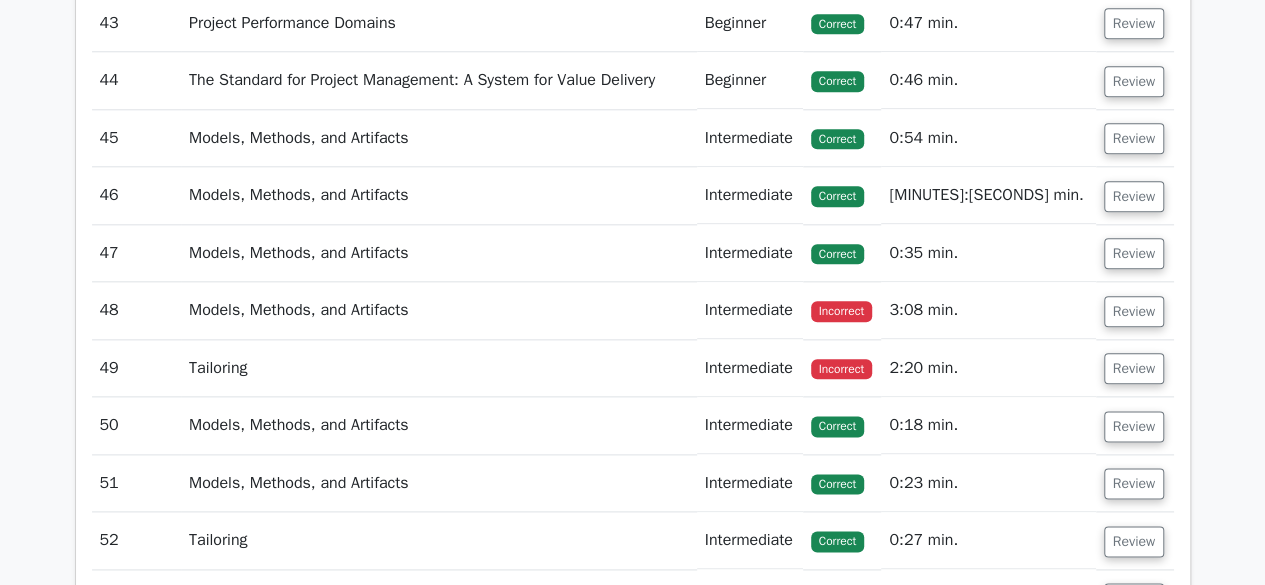 scroll, scrollTop: 16300, scrollLeft: 0, axis: vertical 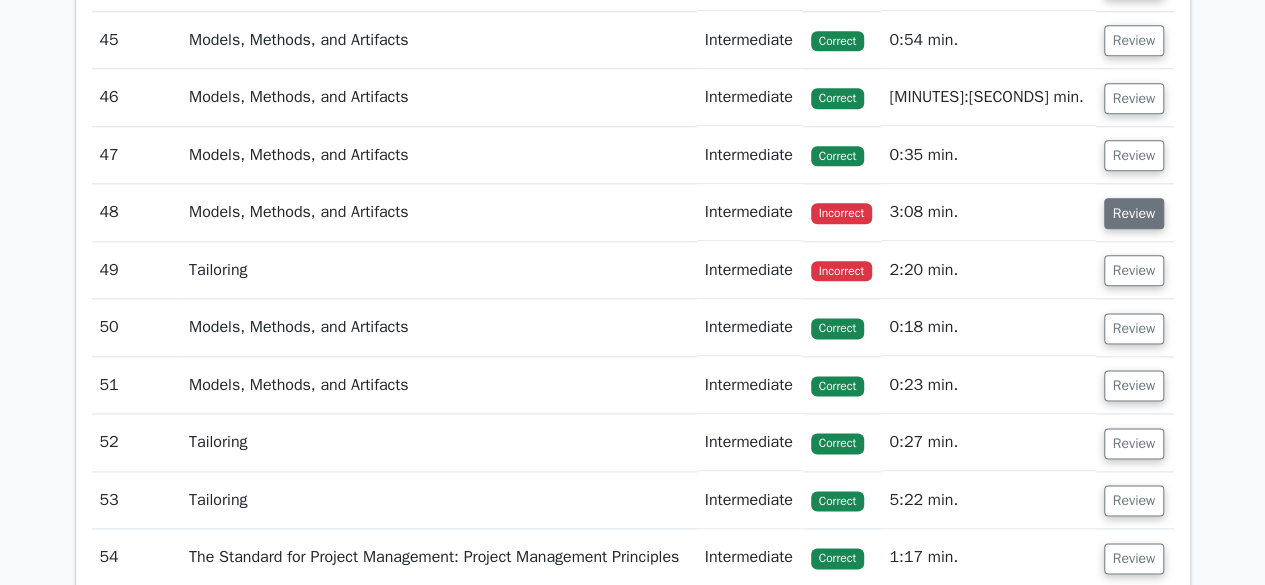 click on "Review" at bounding box center (1134, 213) 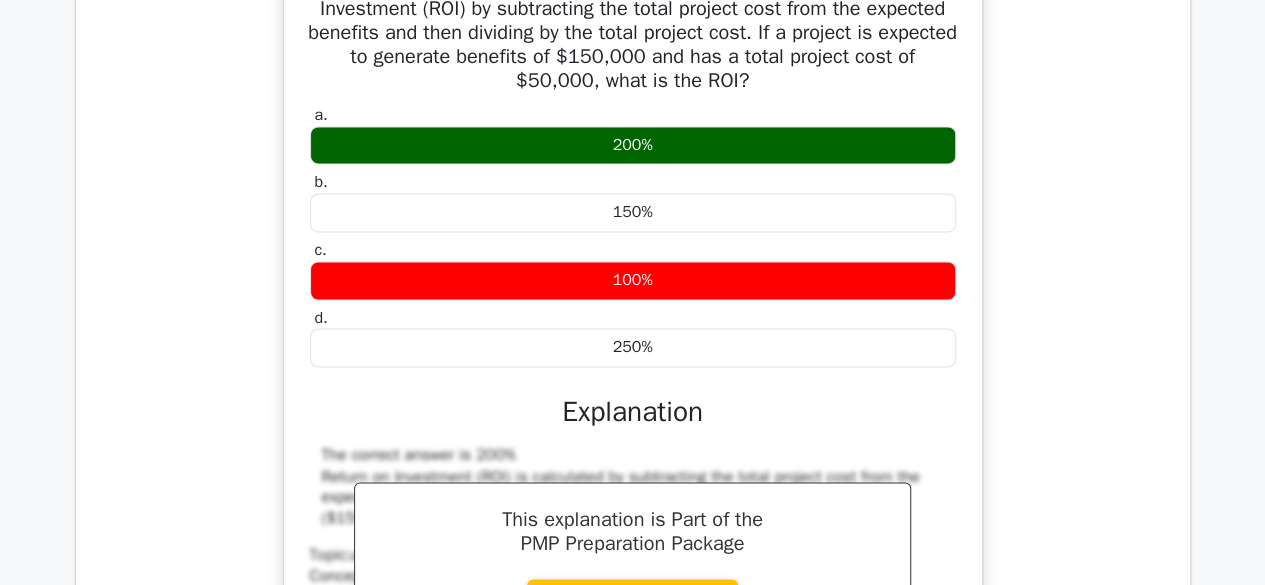 scroll, scrollTop: 16620, scrollLeft: 0, axis: vertical 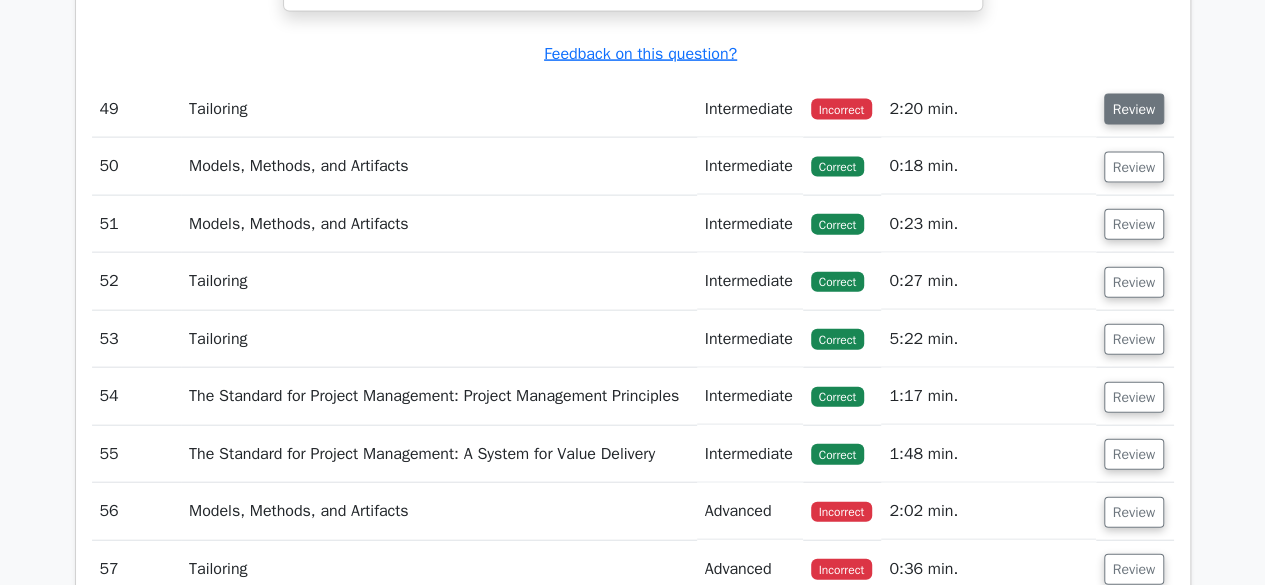 click on "Review" at bounding box center [1134, 109] 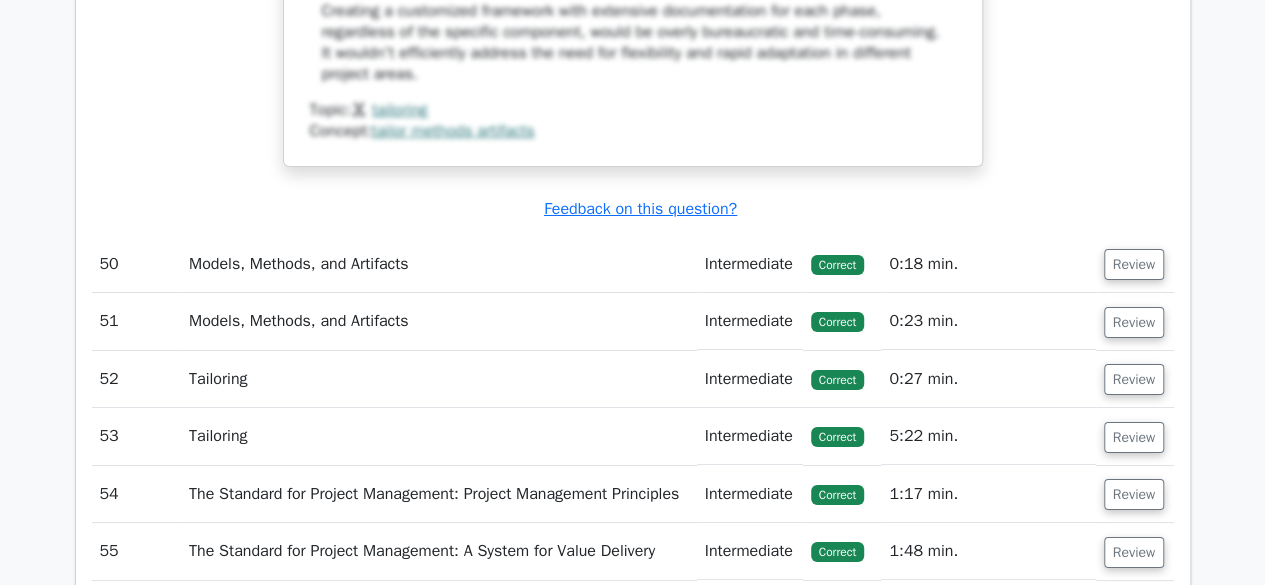 scroll, scrollTop: 18806, scrollLeft: 0, axis: vertical 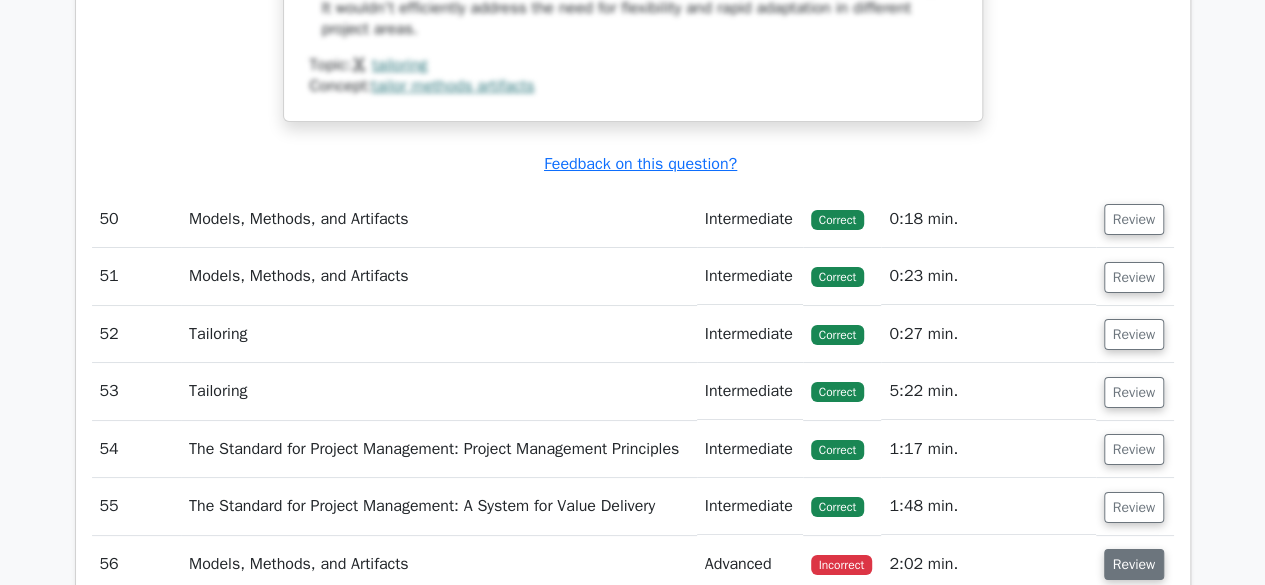 click on "Review" at bounding box center (1134, 564) 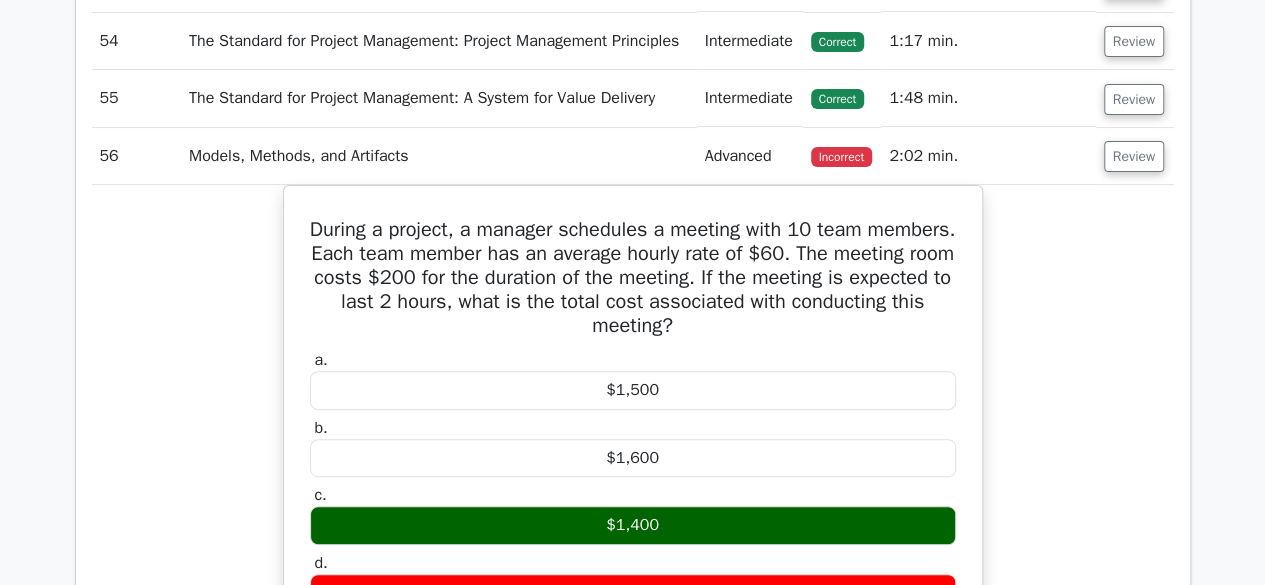 scroll, scrollTop: 19232, scrollLeft: 0, axis: vertical 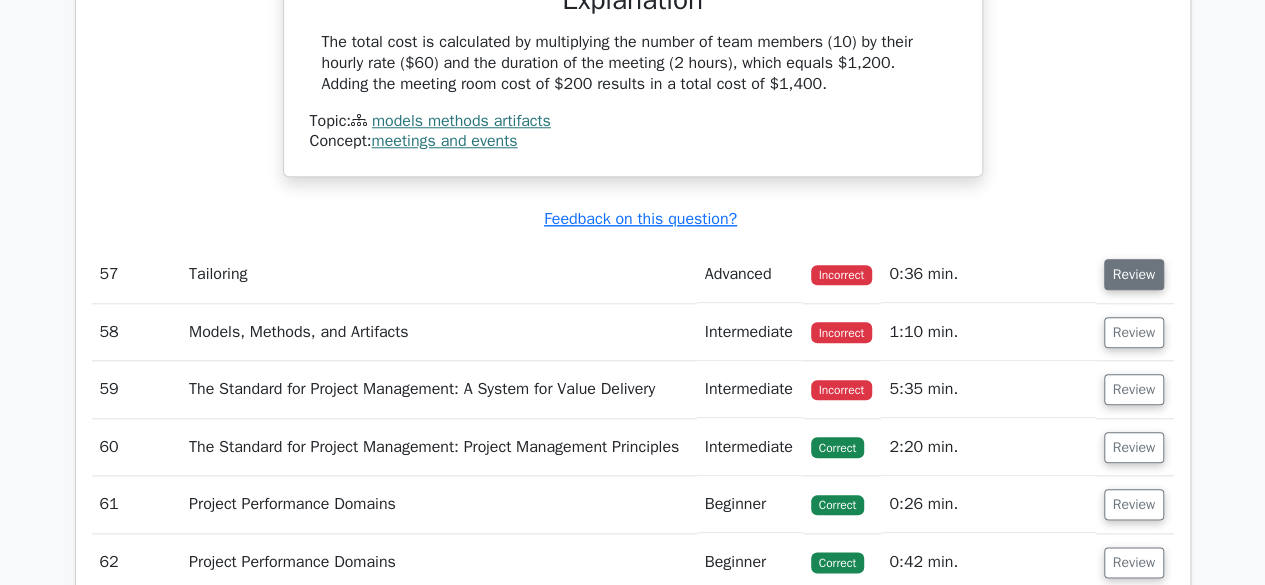 click on "Review" at bounding box center (1134, 274) 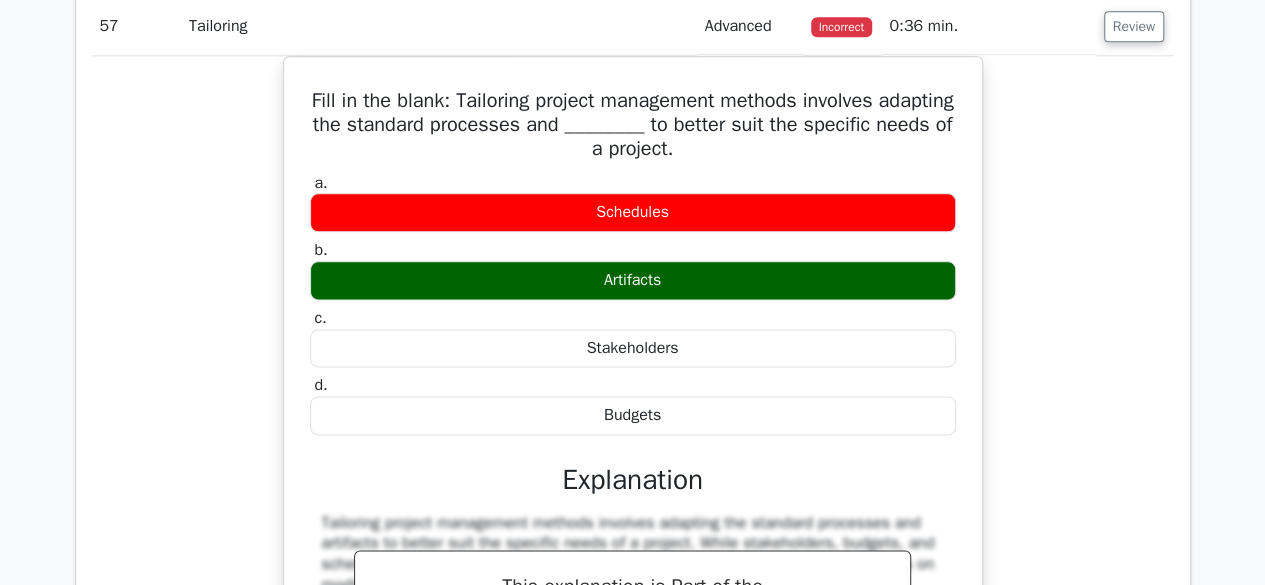scroll, scrollTop: 20165, scrollLeft: 0, axis: vertical 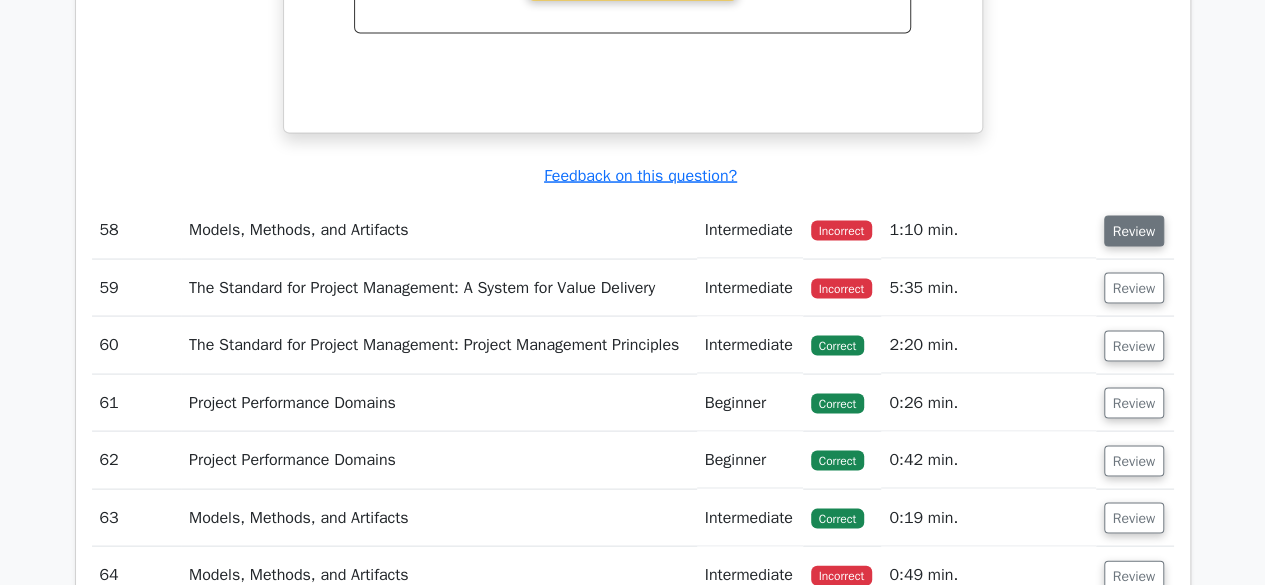 click on "Review" at bounding box center (1134, 230) 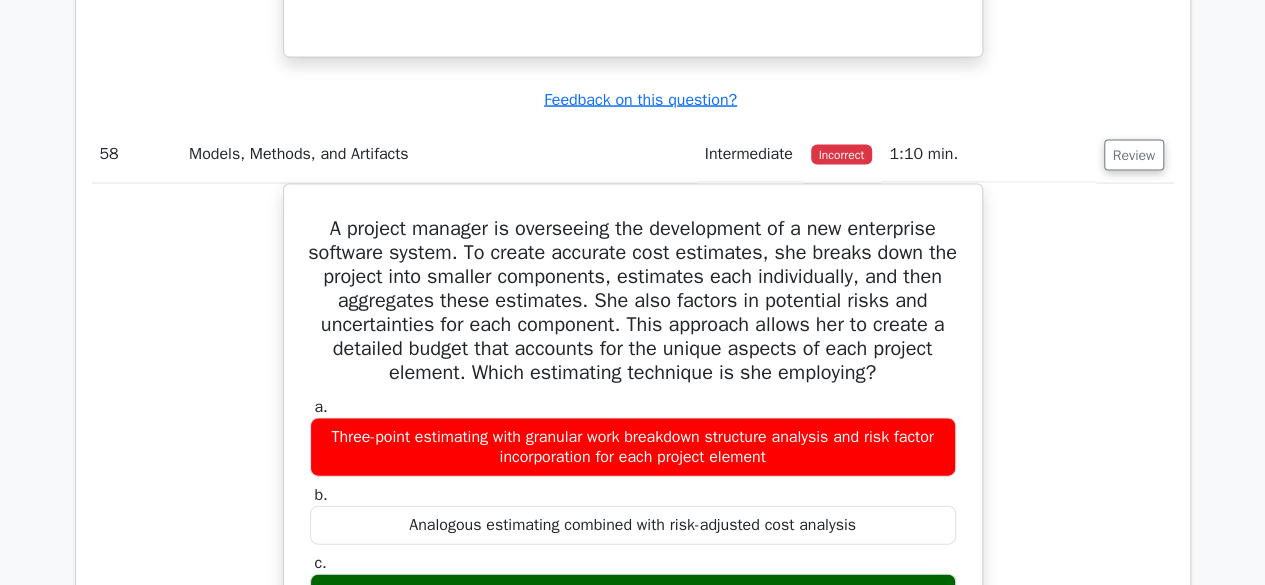 scroll, scrollTop: 21005, scrollLeft: 0, axis: vertical 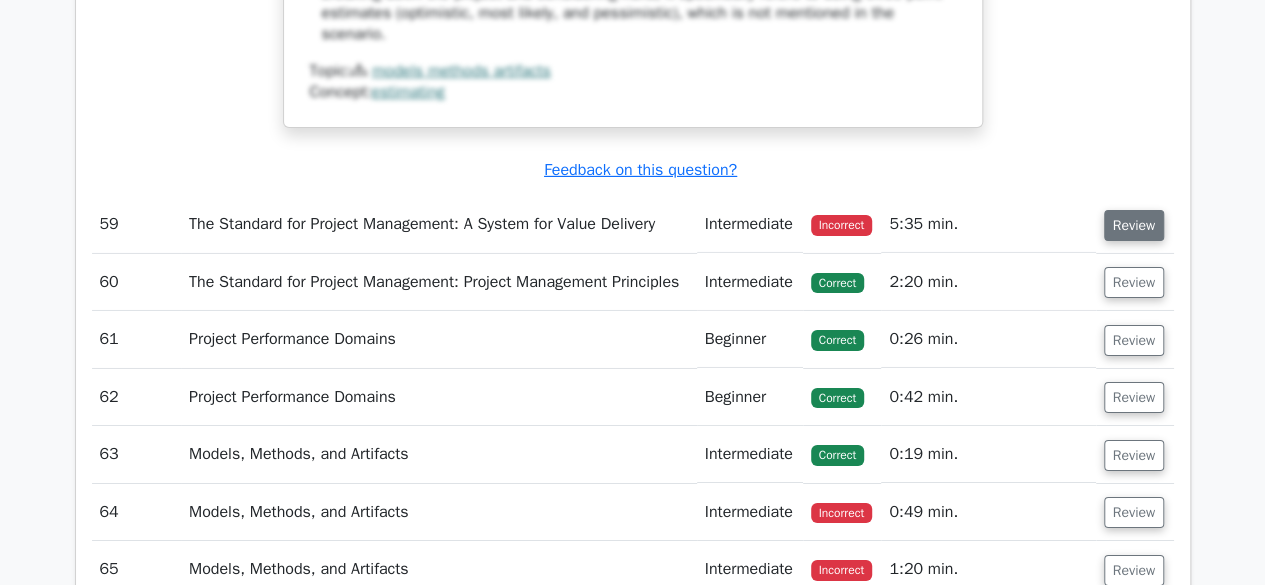 click on "Review" at bounding box center (1134, 225) 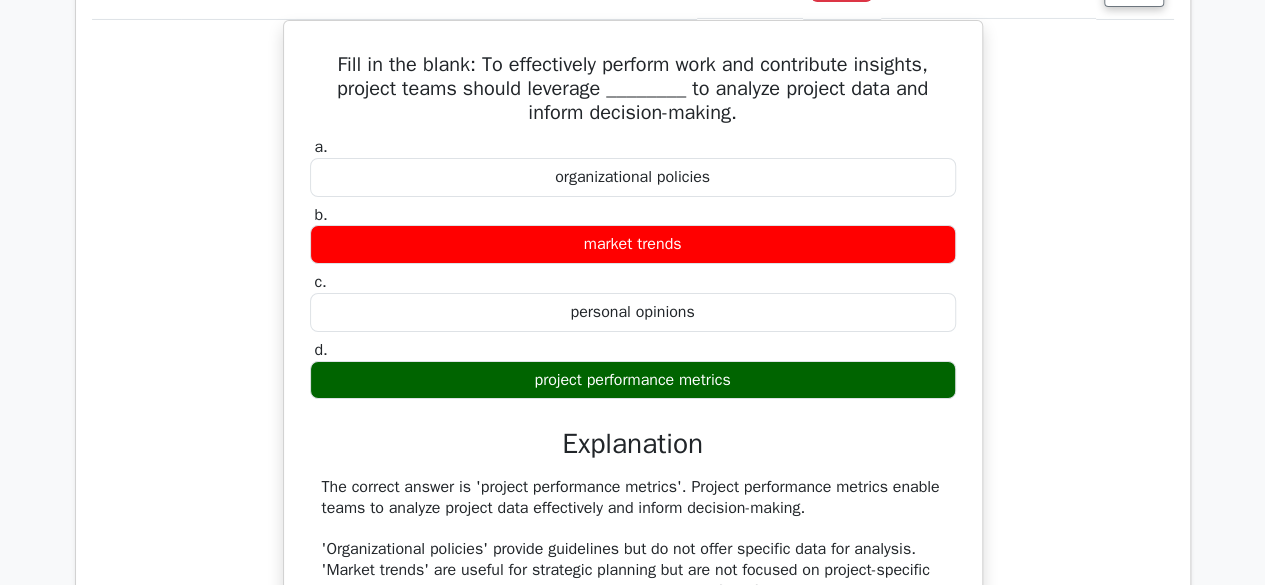 scroll, scrollTop: 22564, scrollLeft: 0, axis: vertical 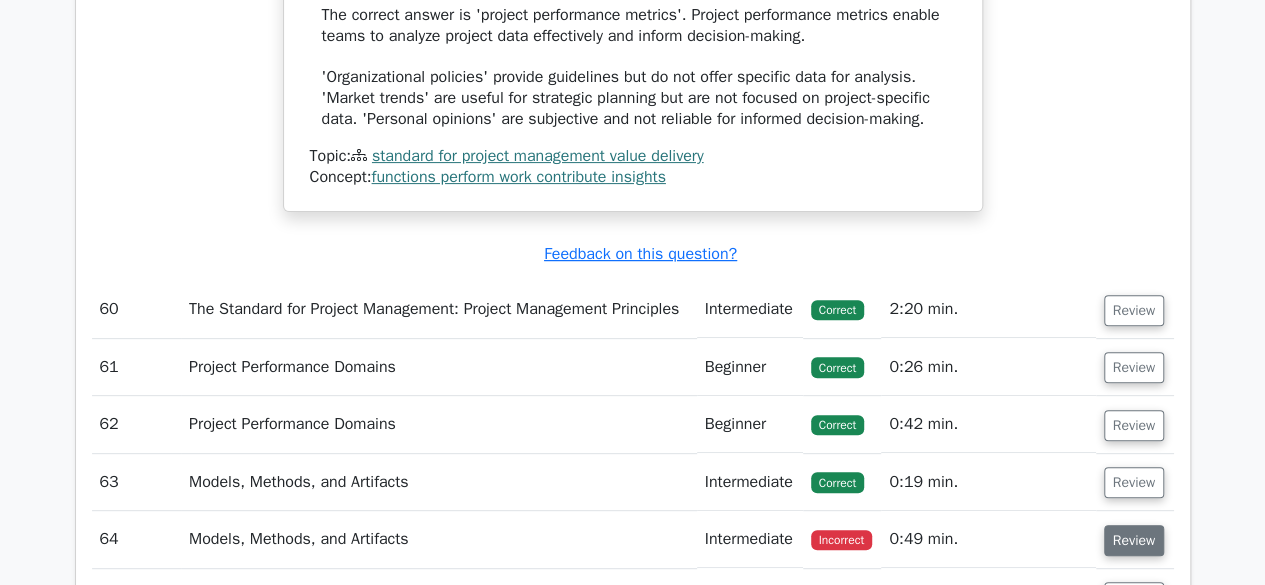 click on "Review" at bounding box center (1134, 540) 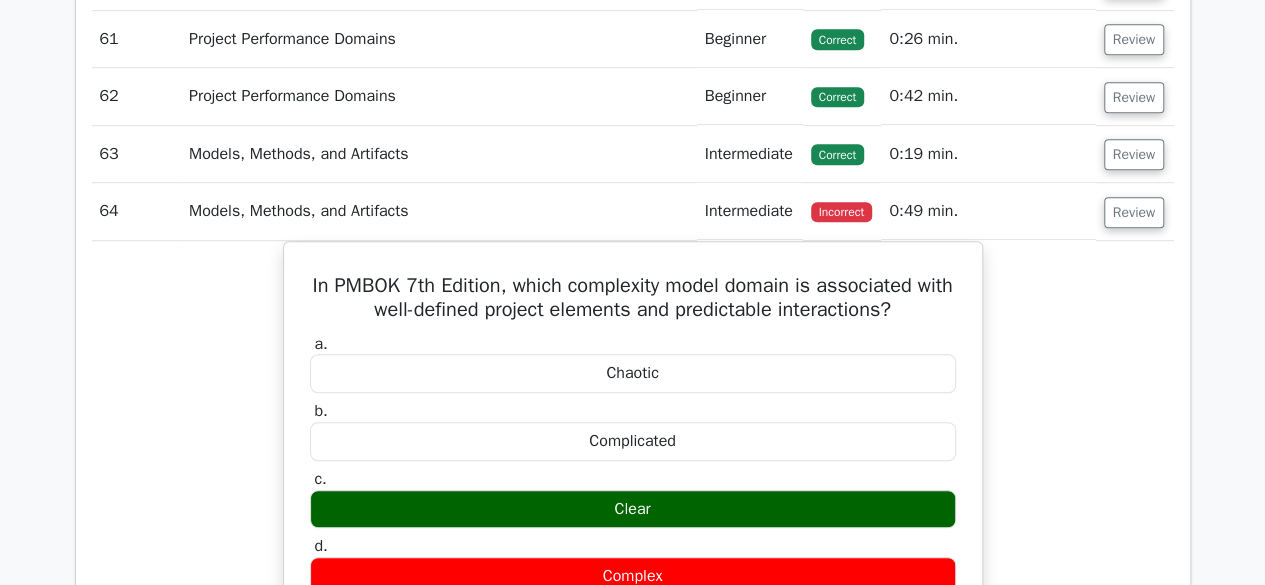 scroll, scrollTop: 23337, scrollLeft: 0, axis: vertical 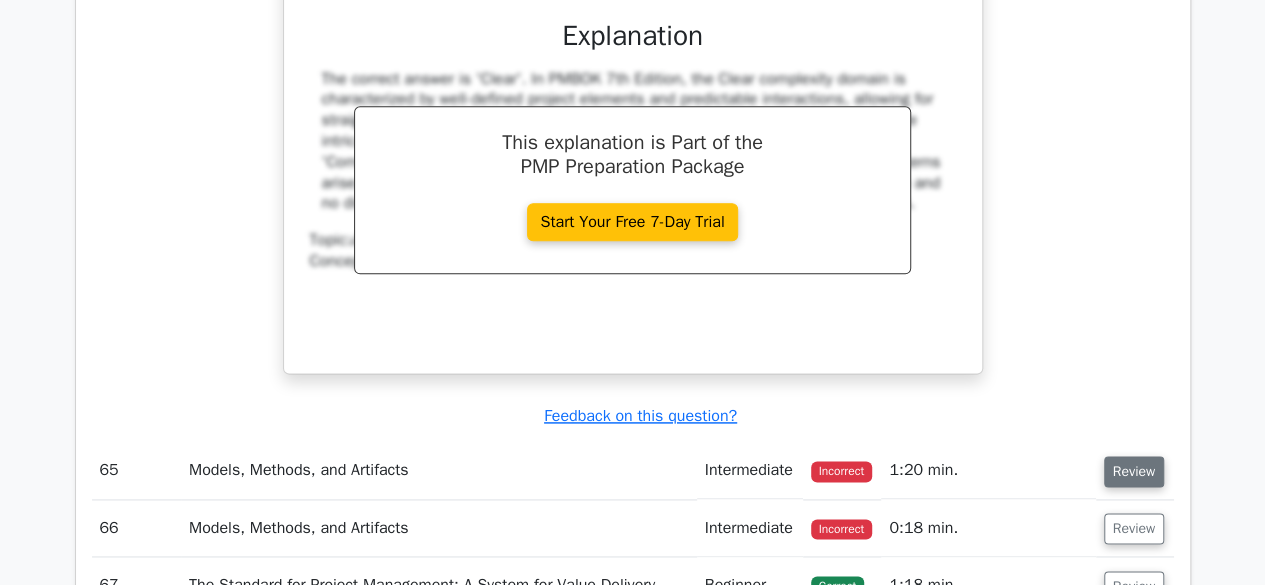 click on "Review" at bounding box center [1134, 471] 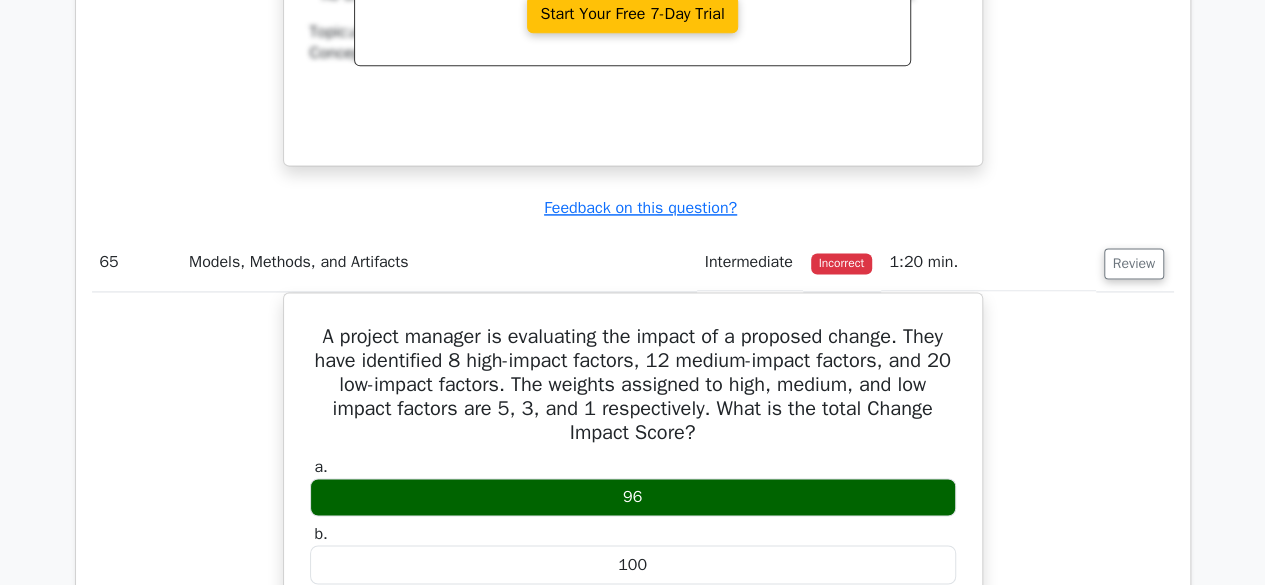 scroll, scrollTop: 24150, scrollLeft: 0, axis: vertical 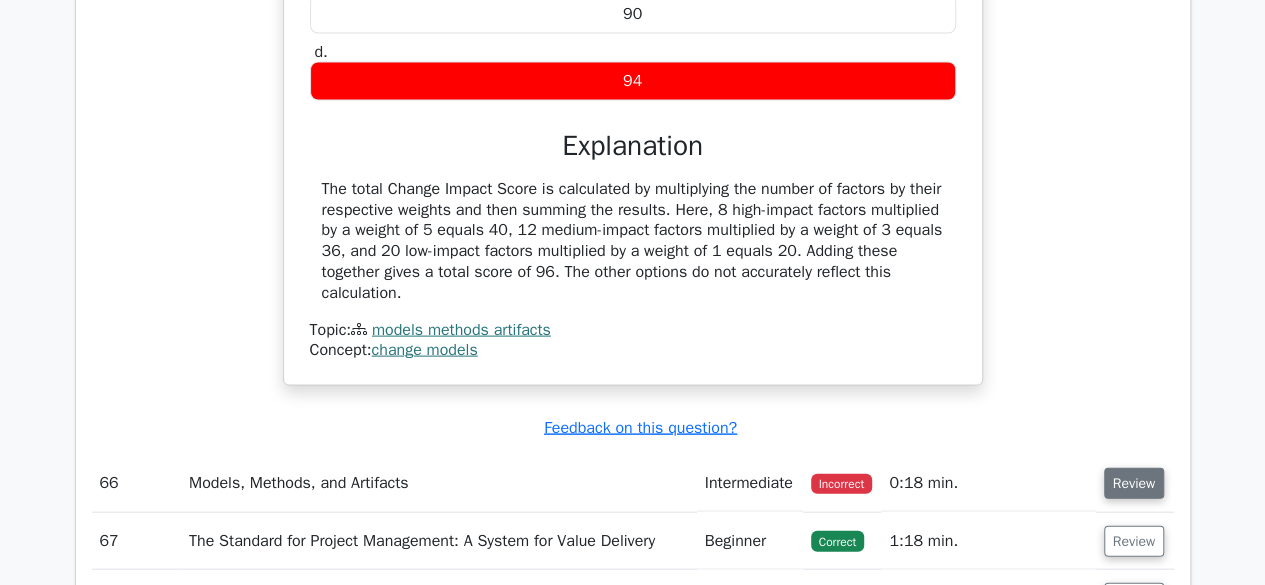click on "Review" at bounding box center [1134, 483] 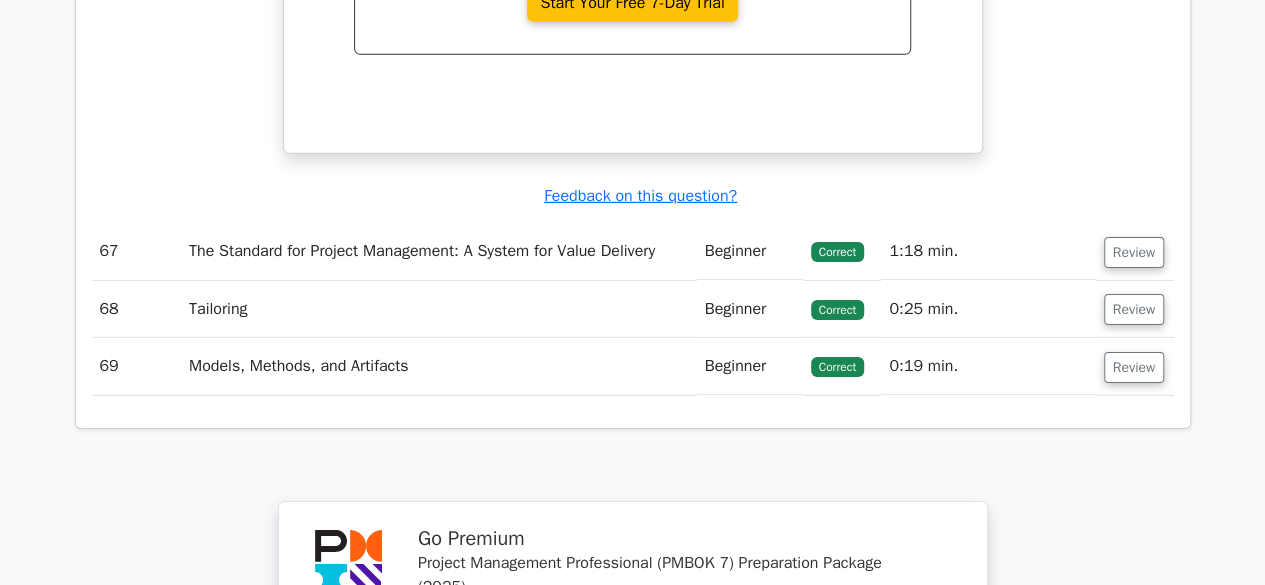 scroll, scrollTop: 25856, scrollLeft: 0, axis: vertical 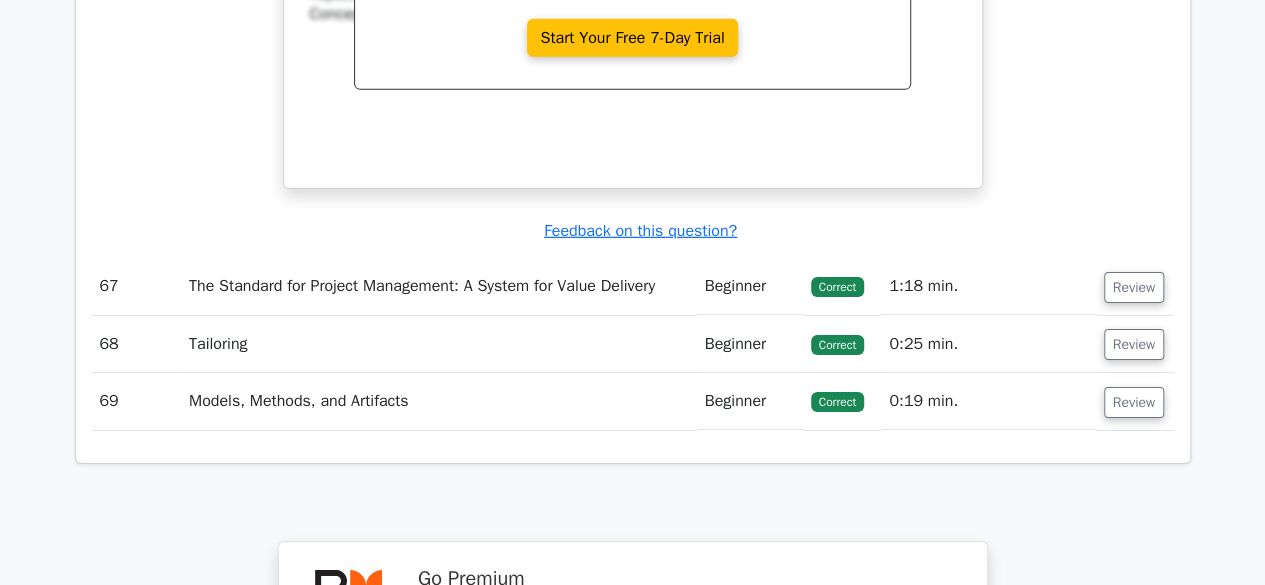 click on "Review" at bounding box center (1135, 286) 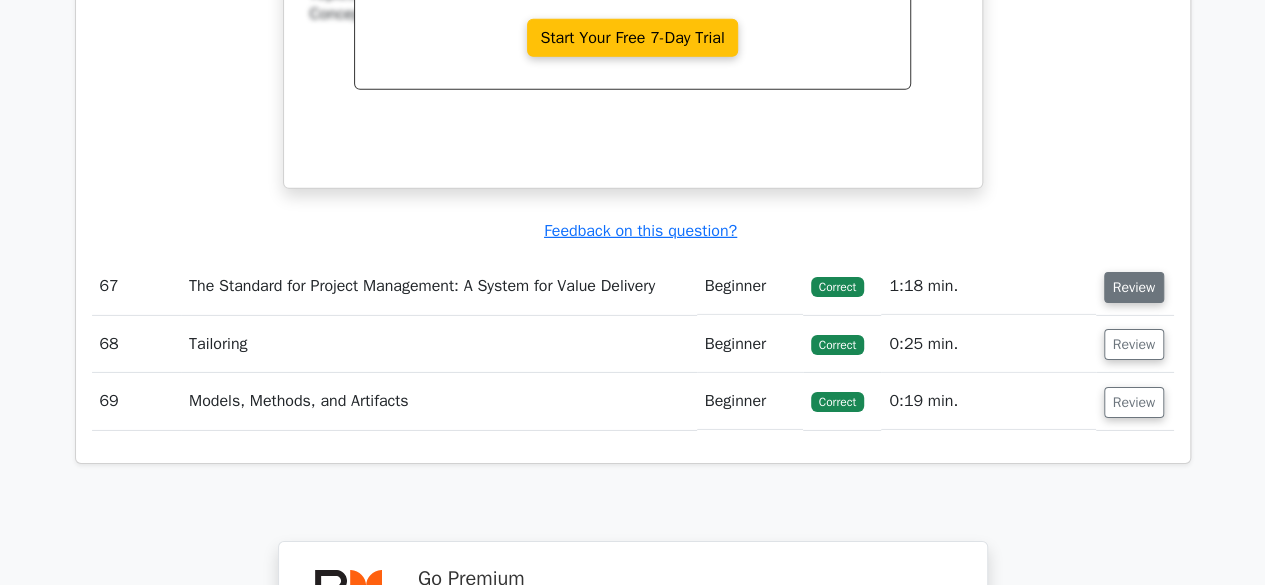 click on "Review" at bounding box center (1134, 287) 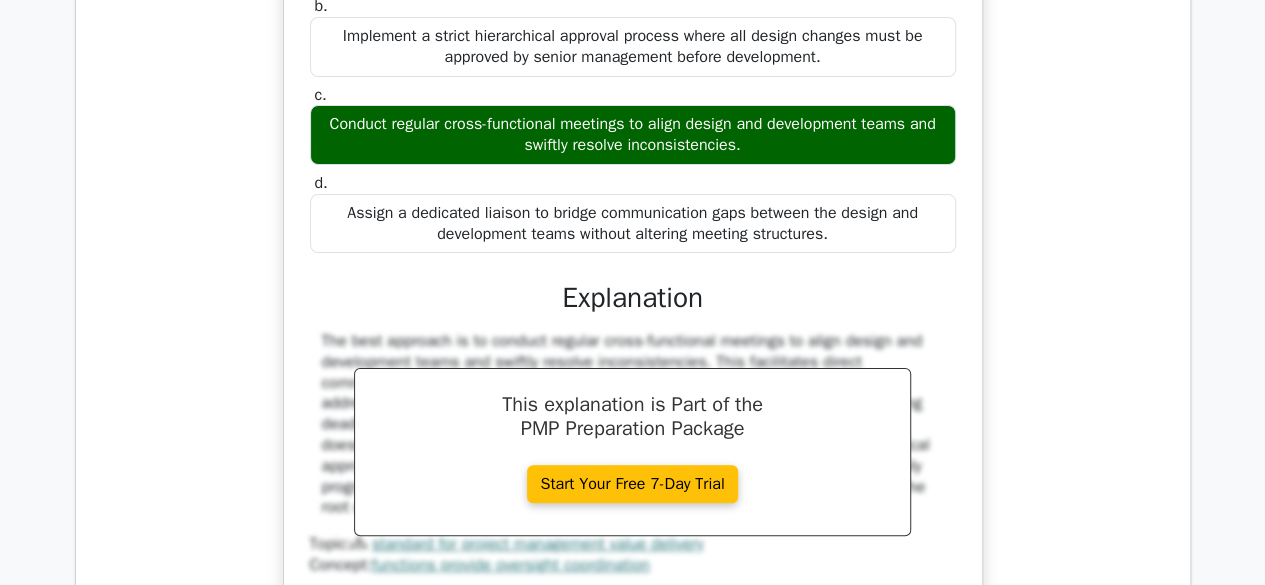 scroll, scrollTop: 27747, scrollLeft: 0, axis: vertical 